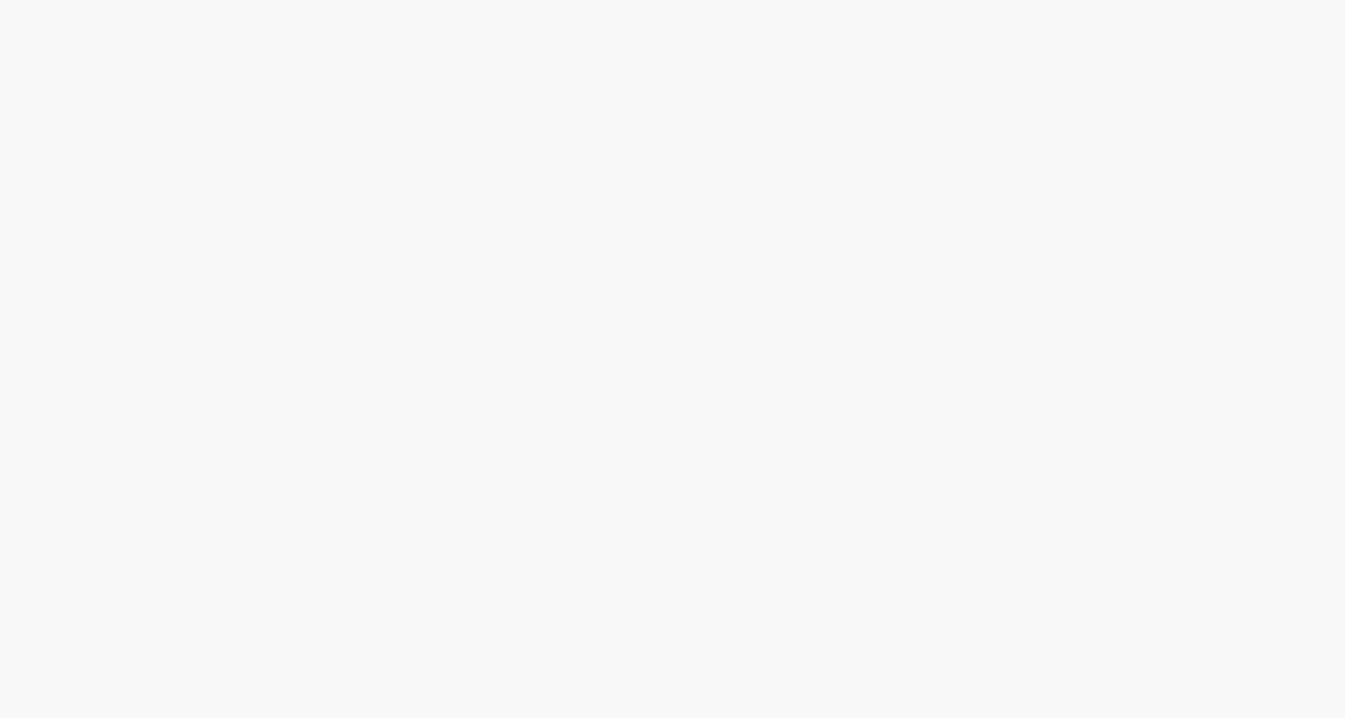 scroll, scrollTop: 0, scrollLeft: 0, axis: both 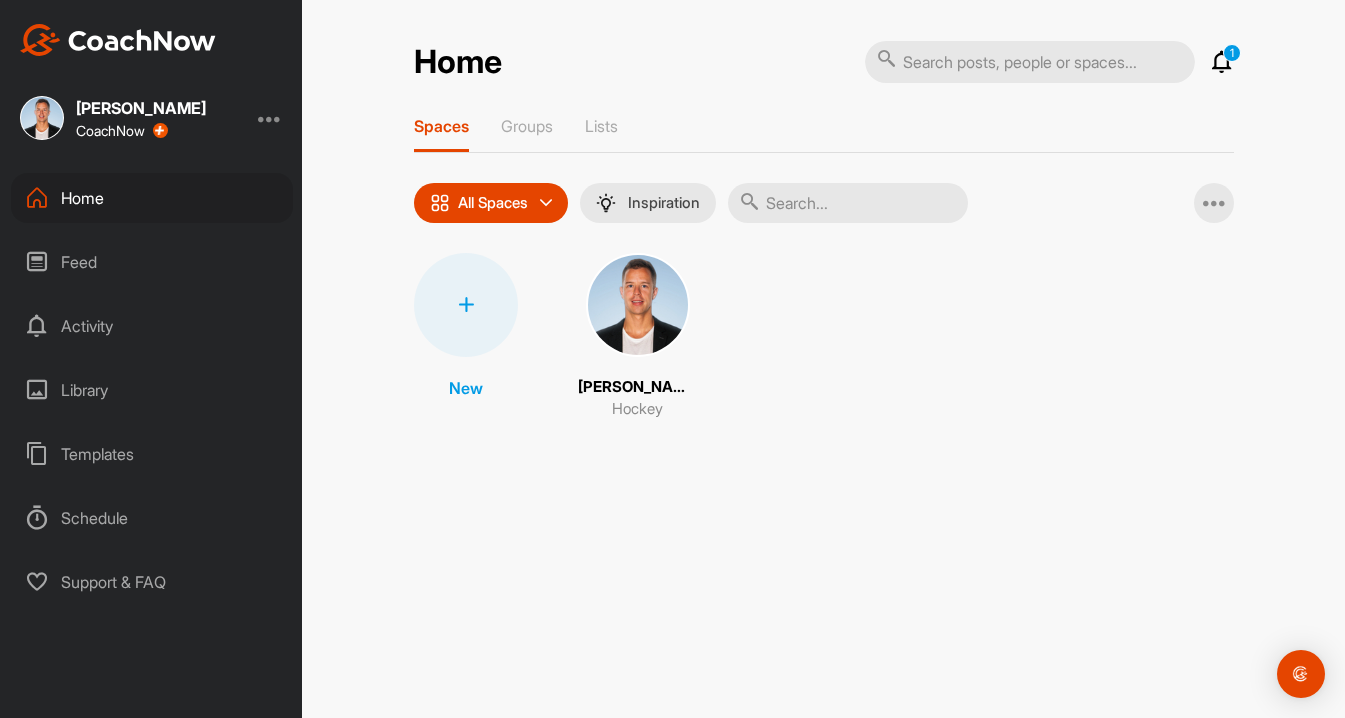 click at bounding box center [1222, 62] 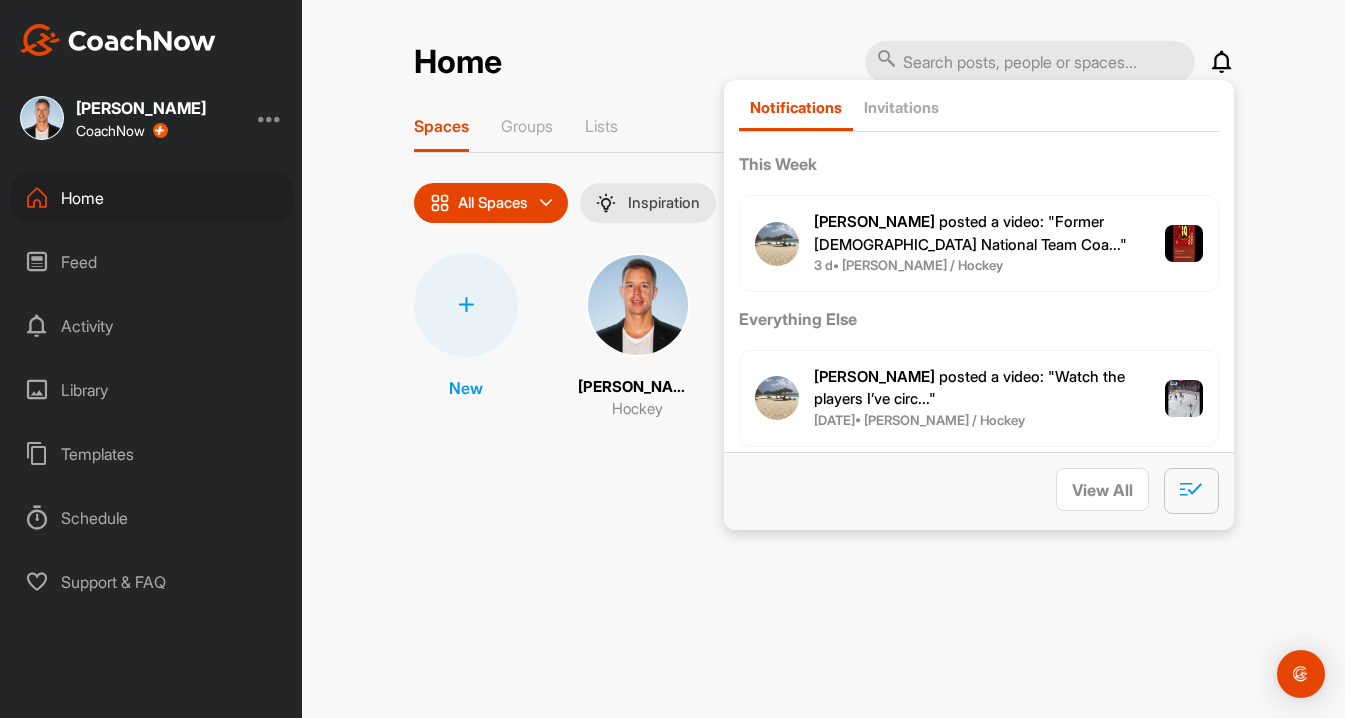 click at bounding box center (1191, 489) 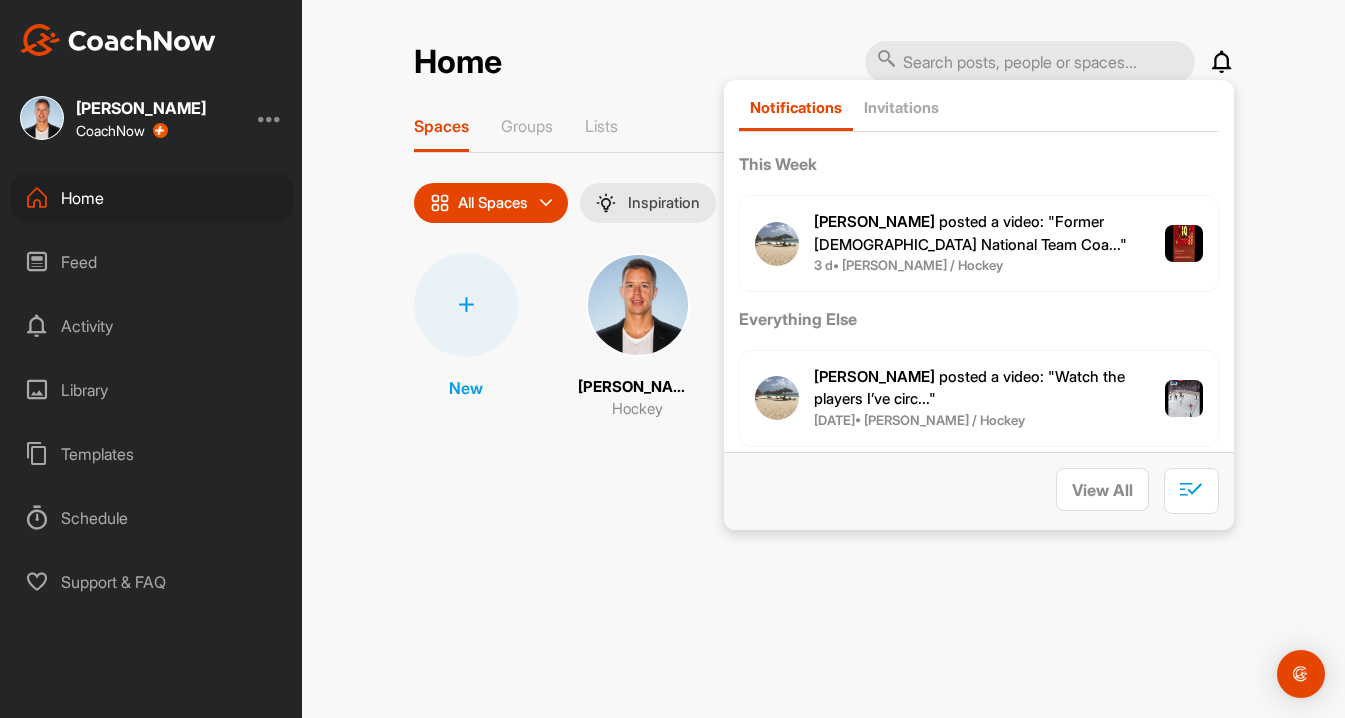 click on "[PERSON_NAME]   posted a video : " Watch the players I’ve circ... " [DATE]  • [PERSON_NAME] / Hockey" at bounding box center [979, 398] 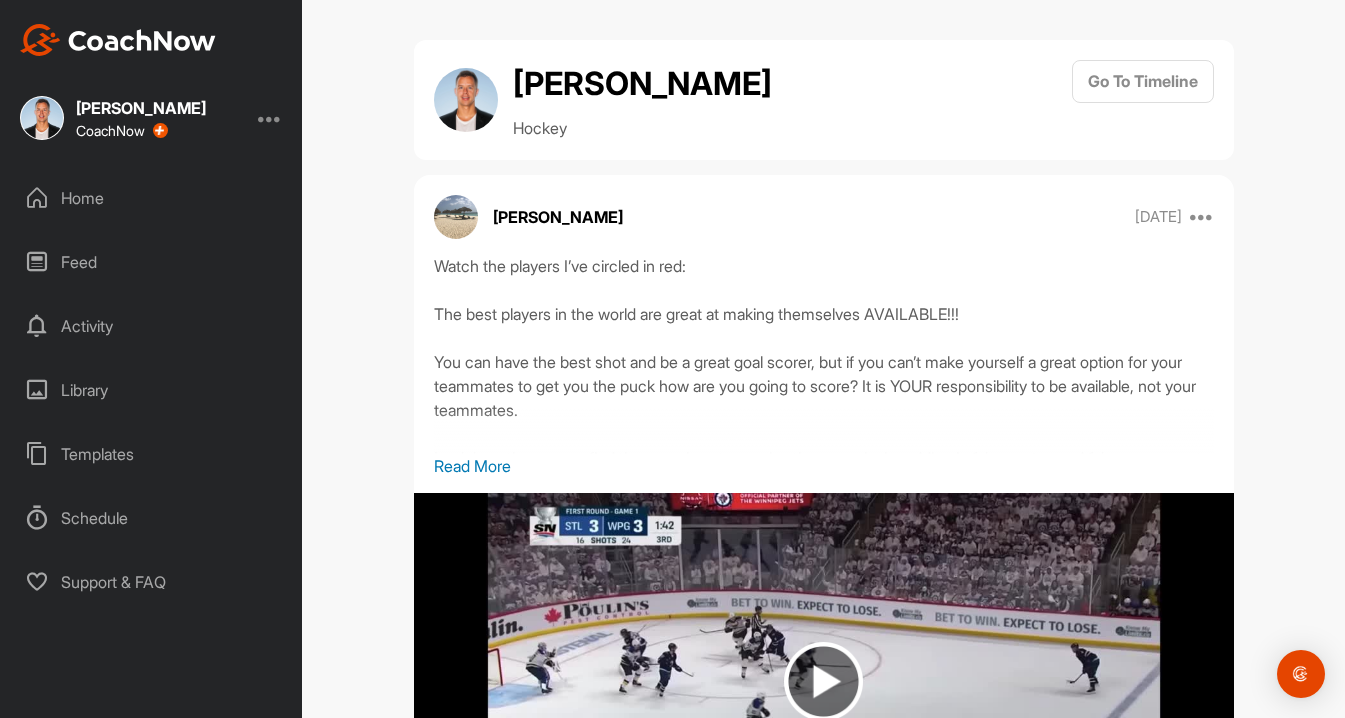 click at bounding box center [118, 40] 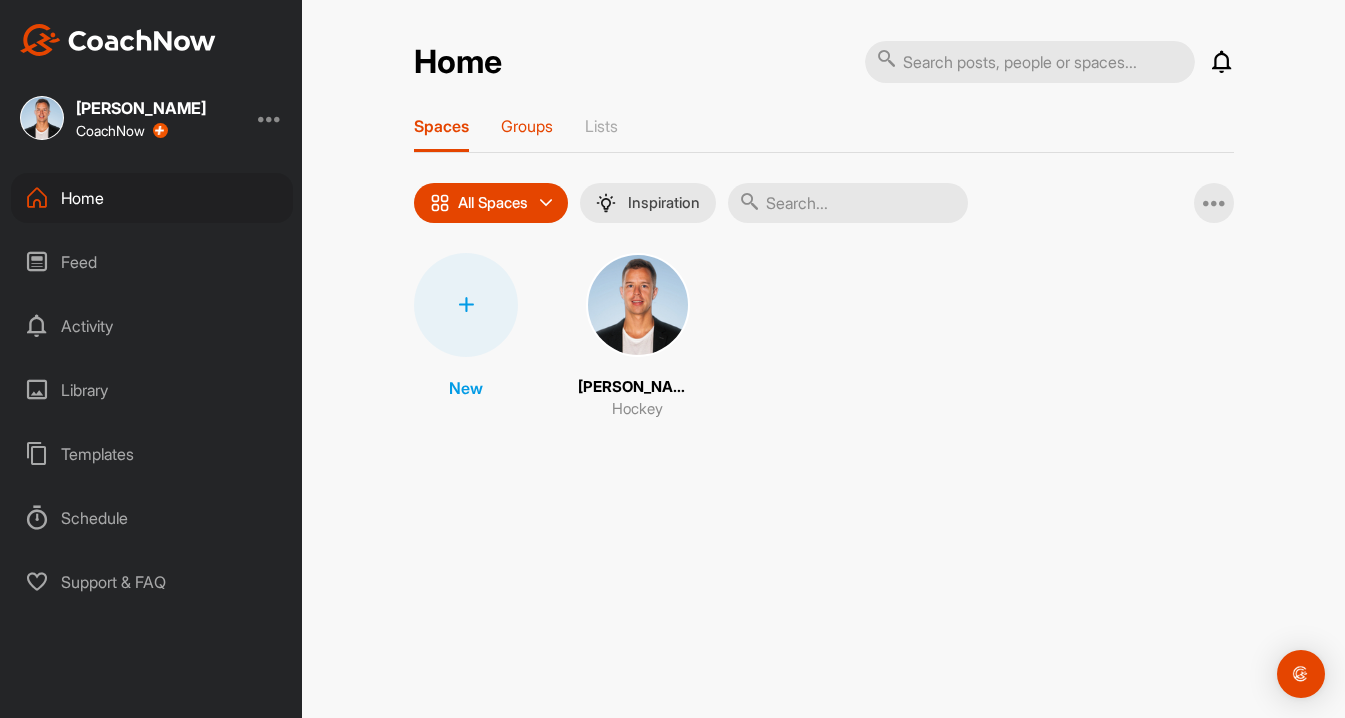 click on "Groups" at bounding box center (527, 126) 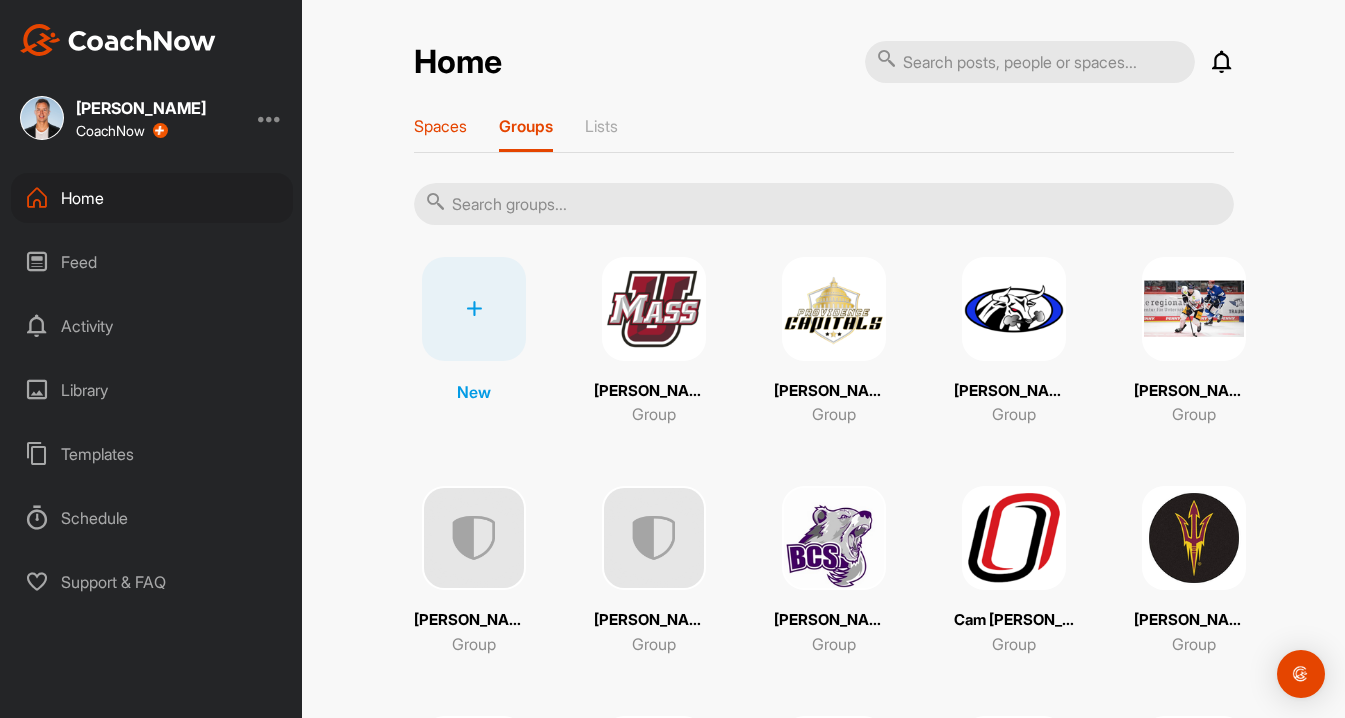 click on "Spaces" at bounding box center (440, 126) 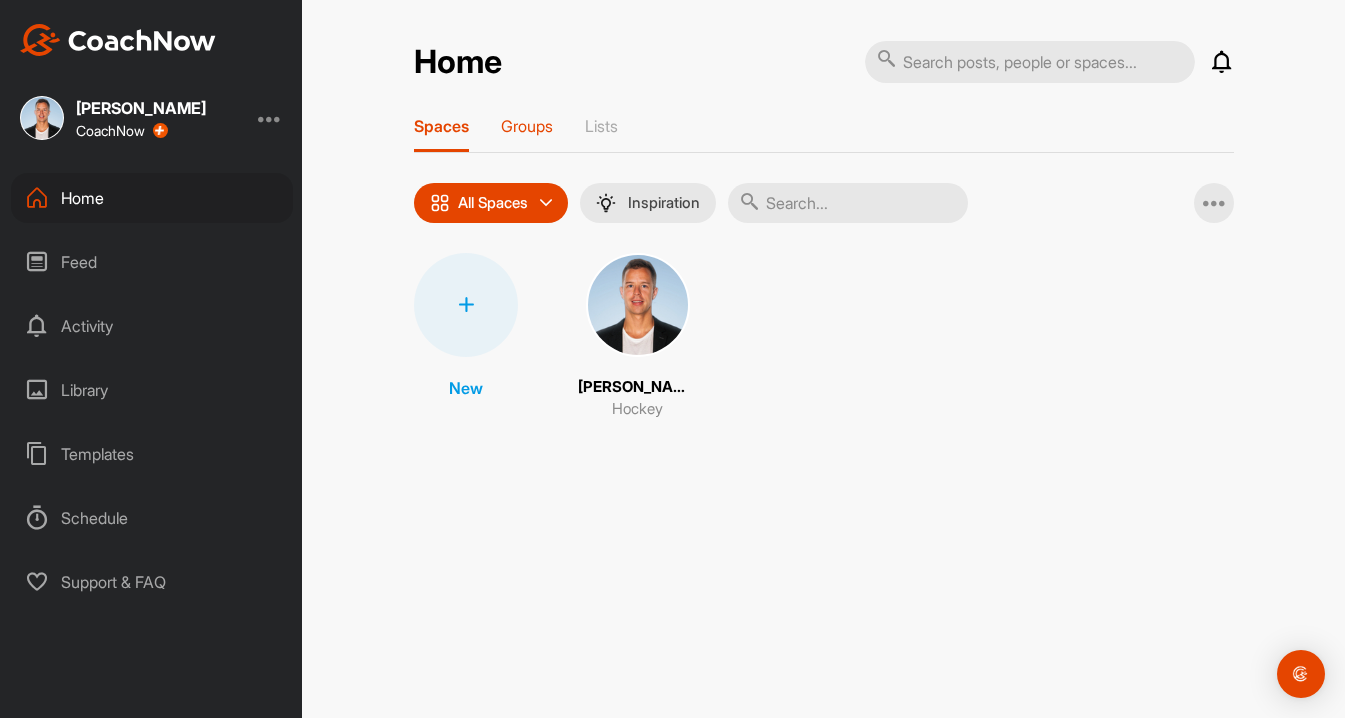 click on "Groups" at bounding box center (527, 126) 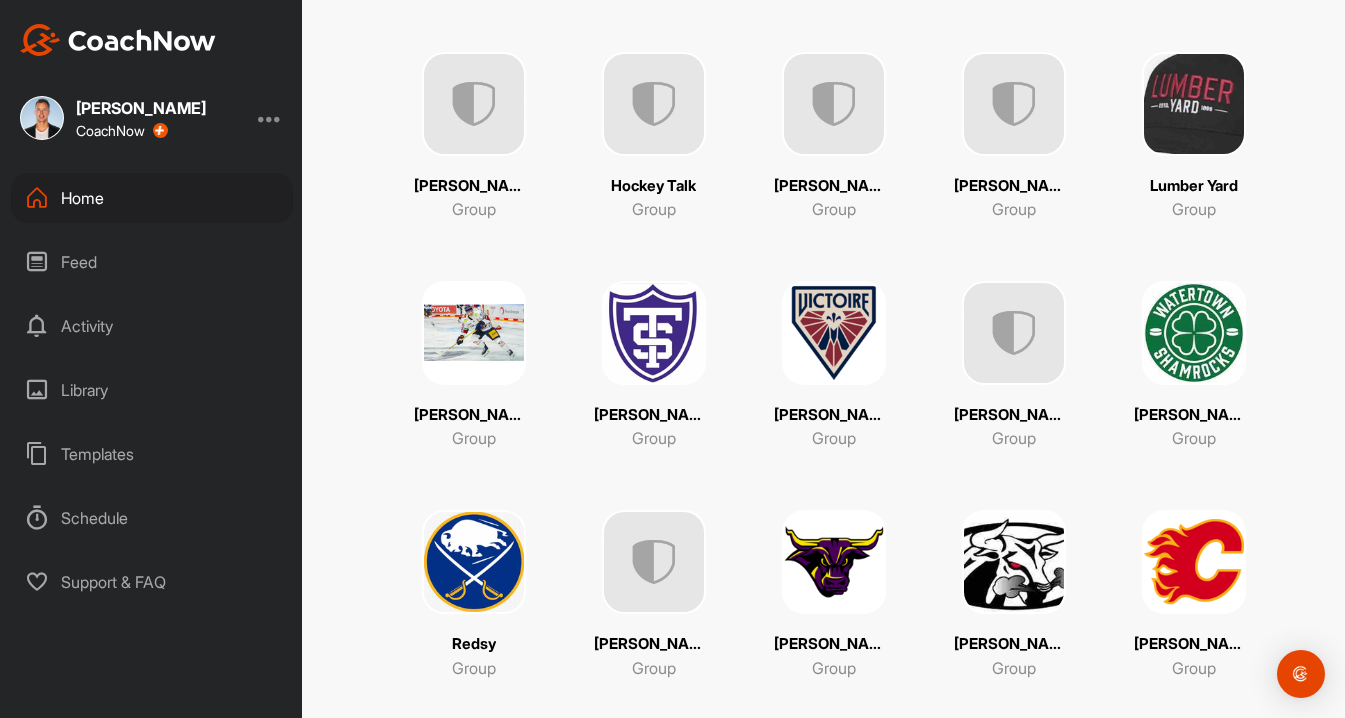 scroll, scrollTop: 1149, scrollLeft: 0, axis: vertical 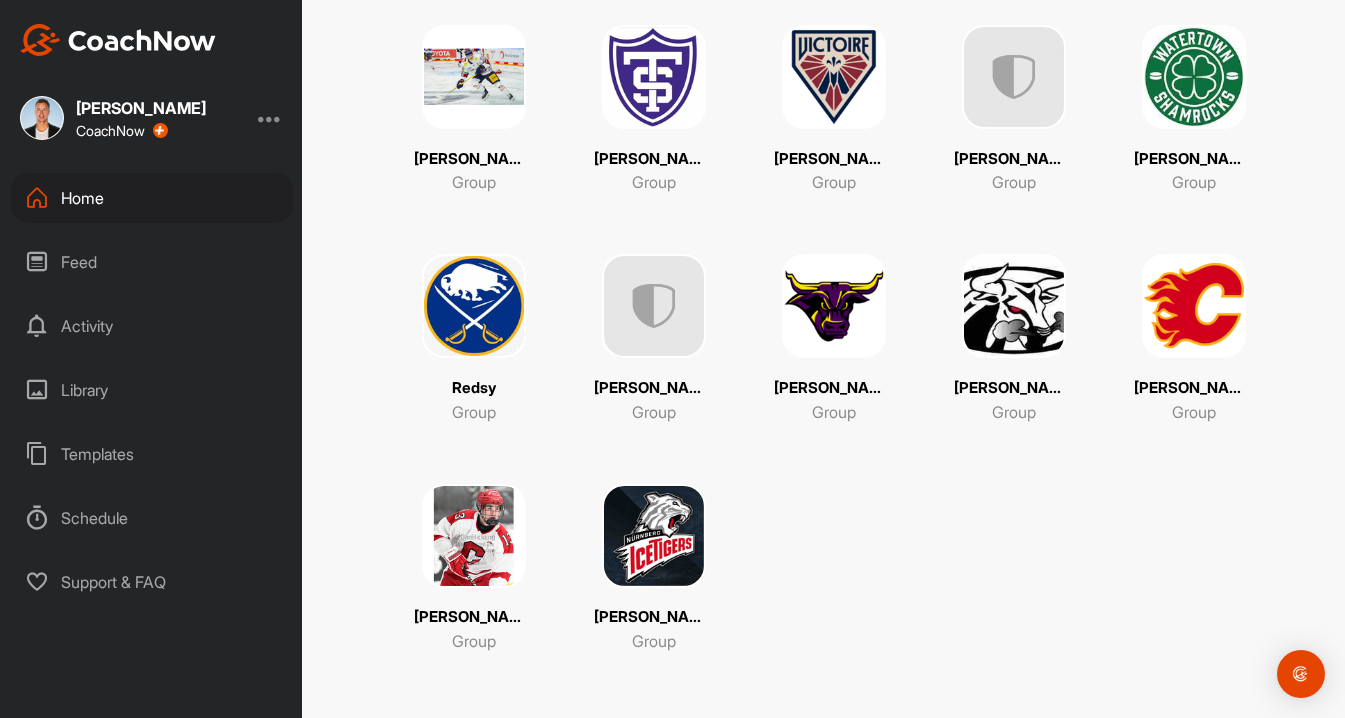 click at bounding box center [474, 536] 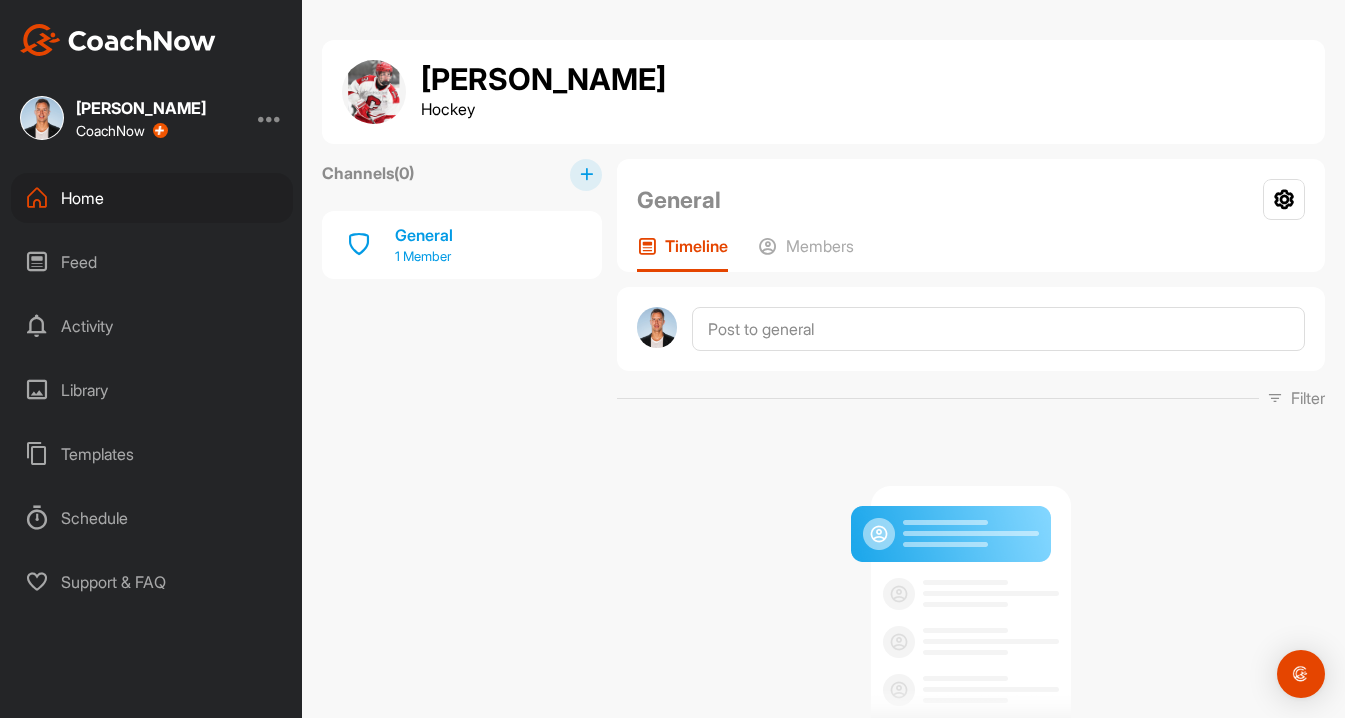 click on "1 Member" at bounding box center [424, 257] 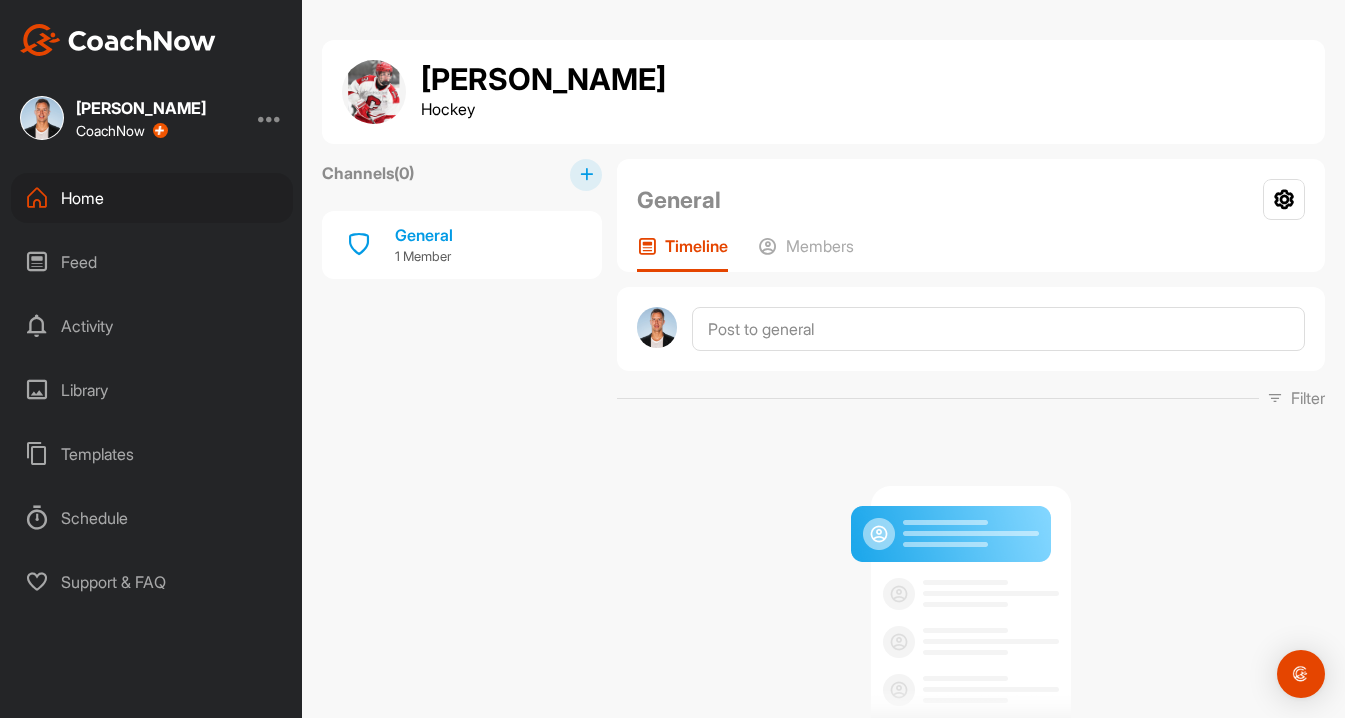 click at bounding box center [586, 174] 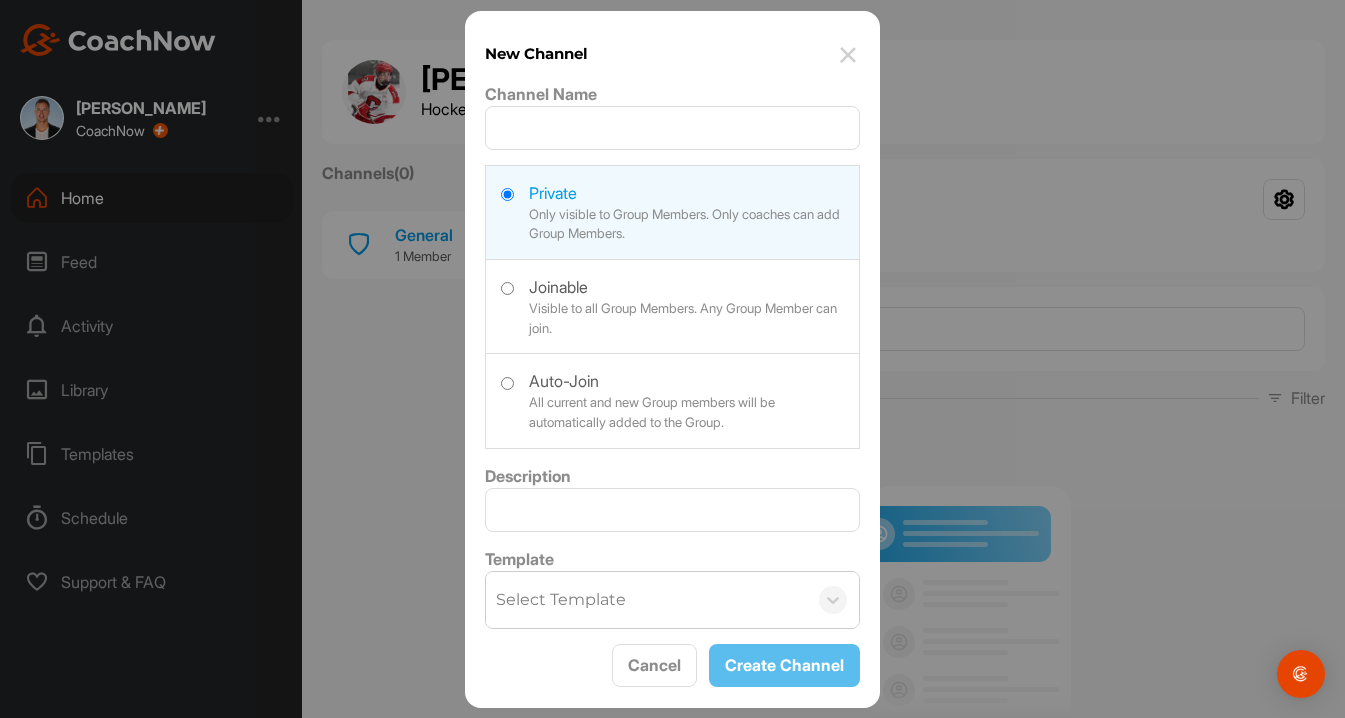 click at bounding box center [848, 55] 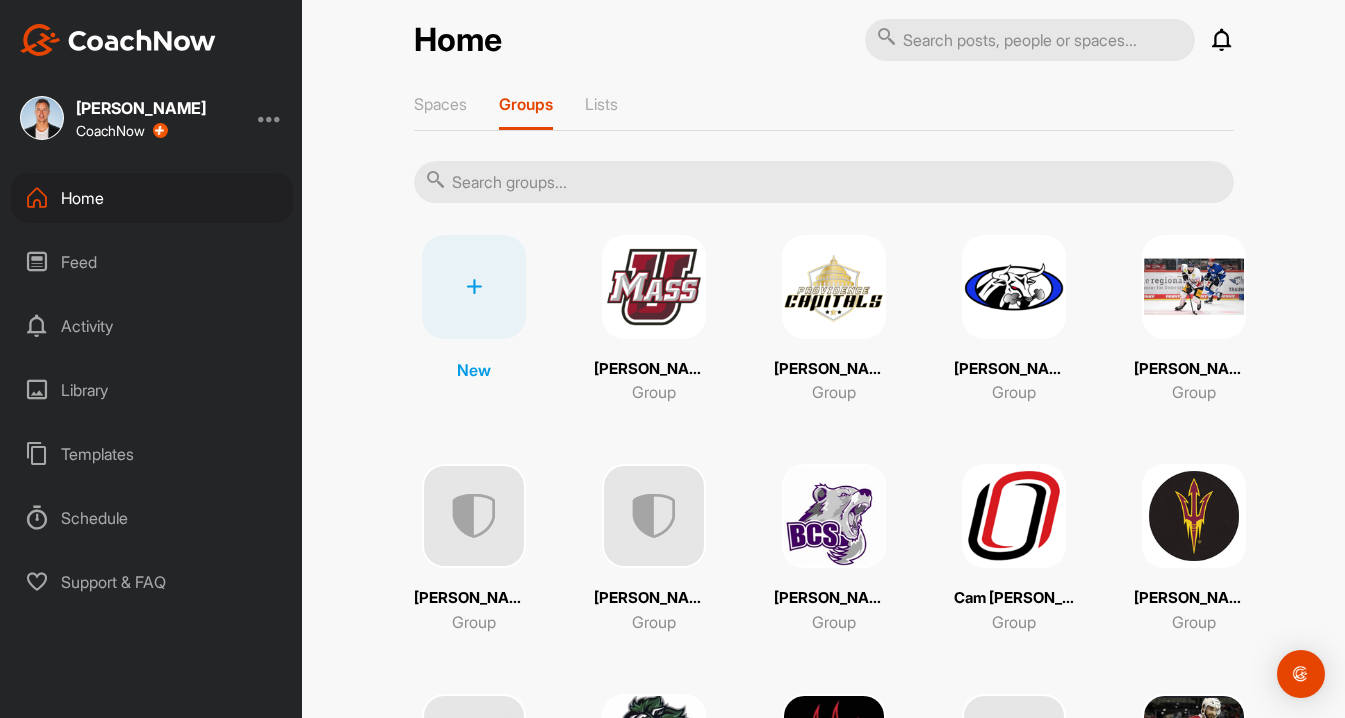 scroll, scrollTop: 27, scrollLeft: 0, axis: vertical 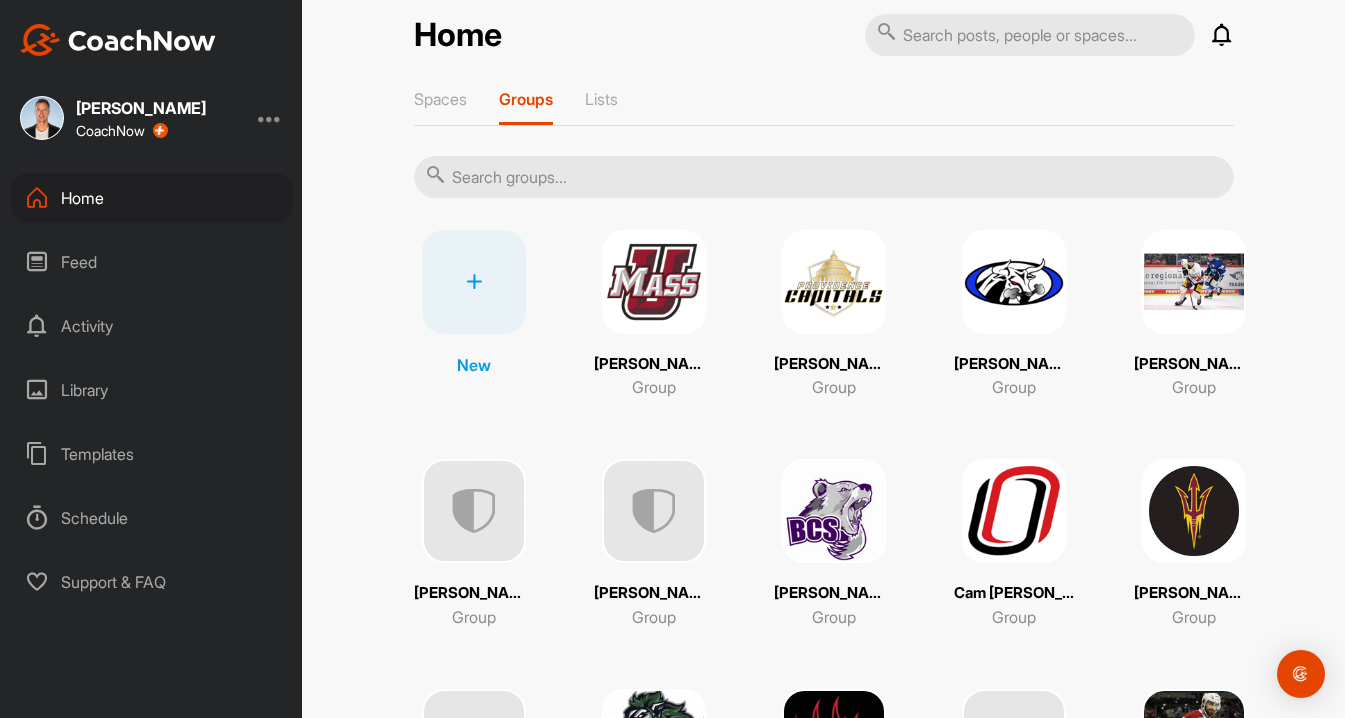 click at bounding box center (1194, 282) 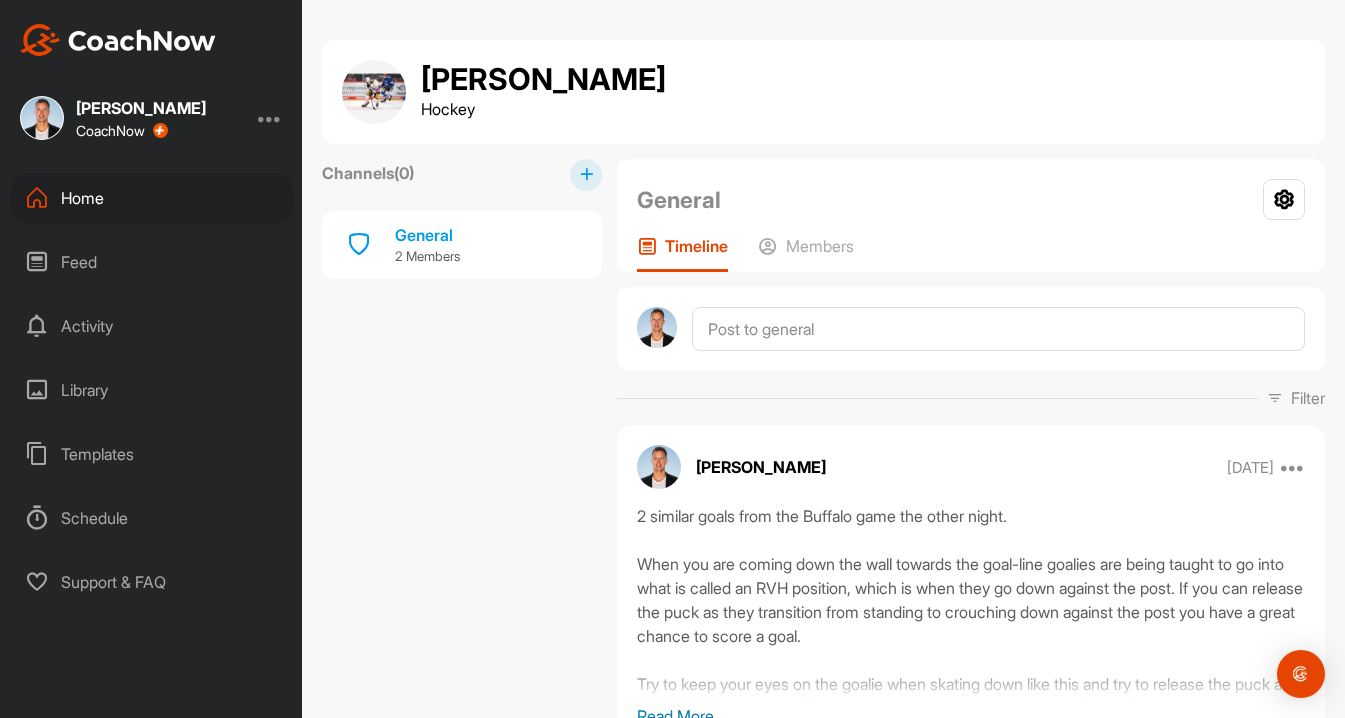 scroll, scrollTop: 23, scrollLeft: 0, axis: vertical 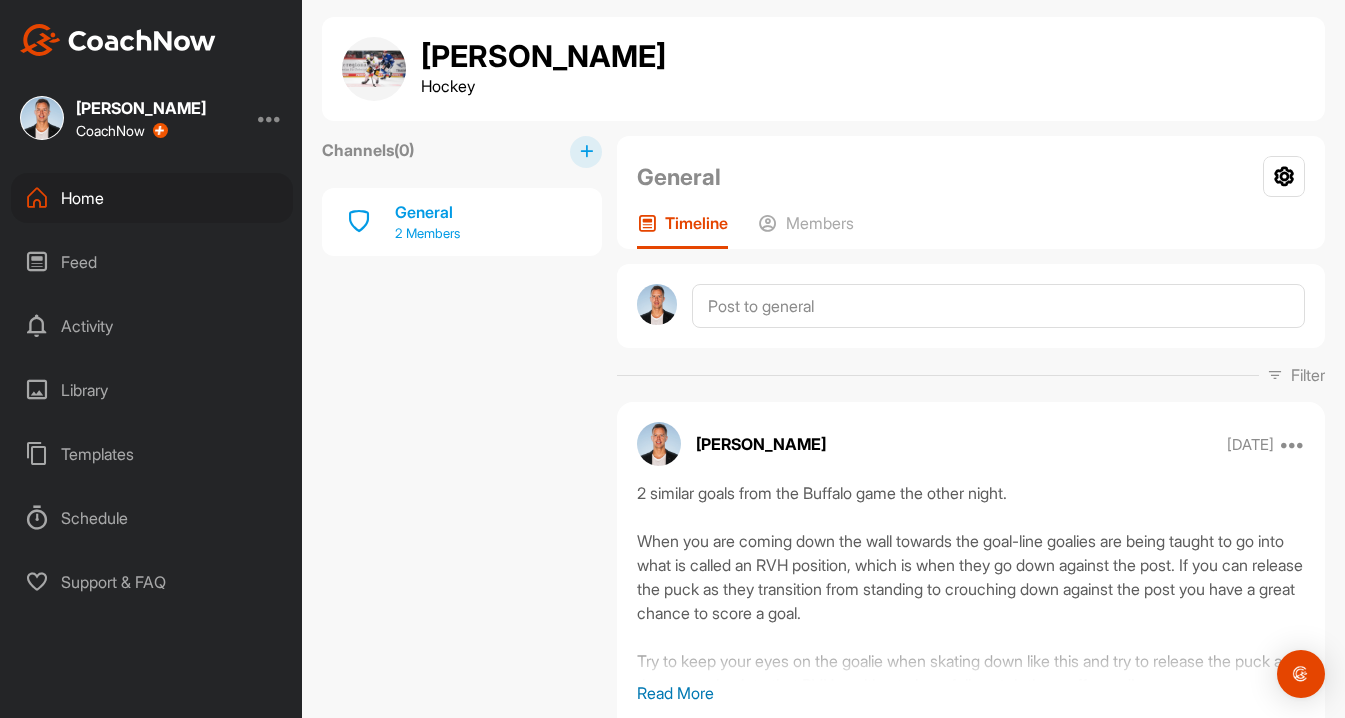 click on "2 Members" at bounding box center (427, 234) 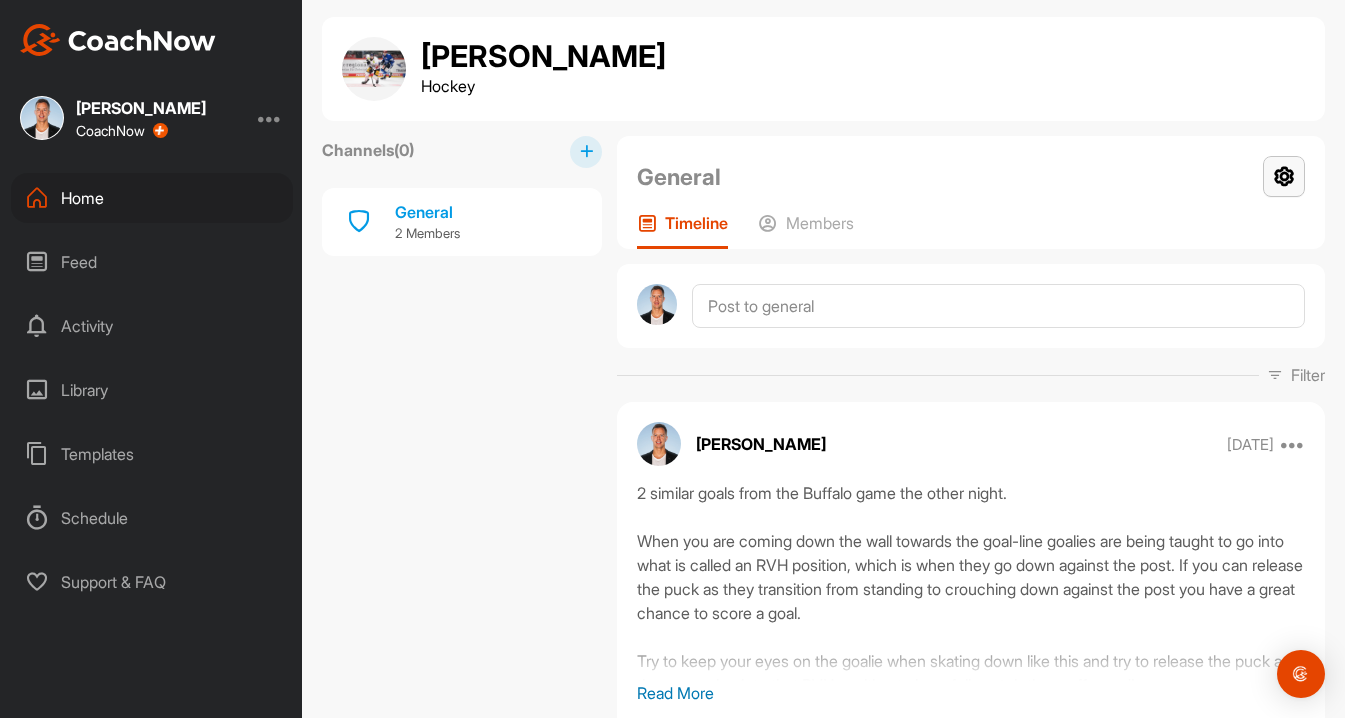 click at bounding box center (1284, 176) 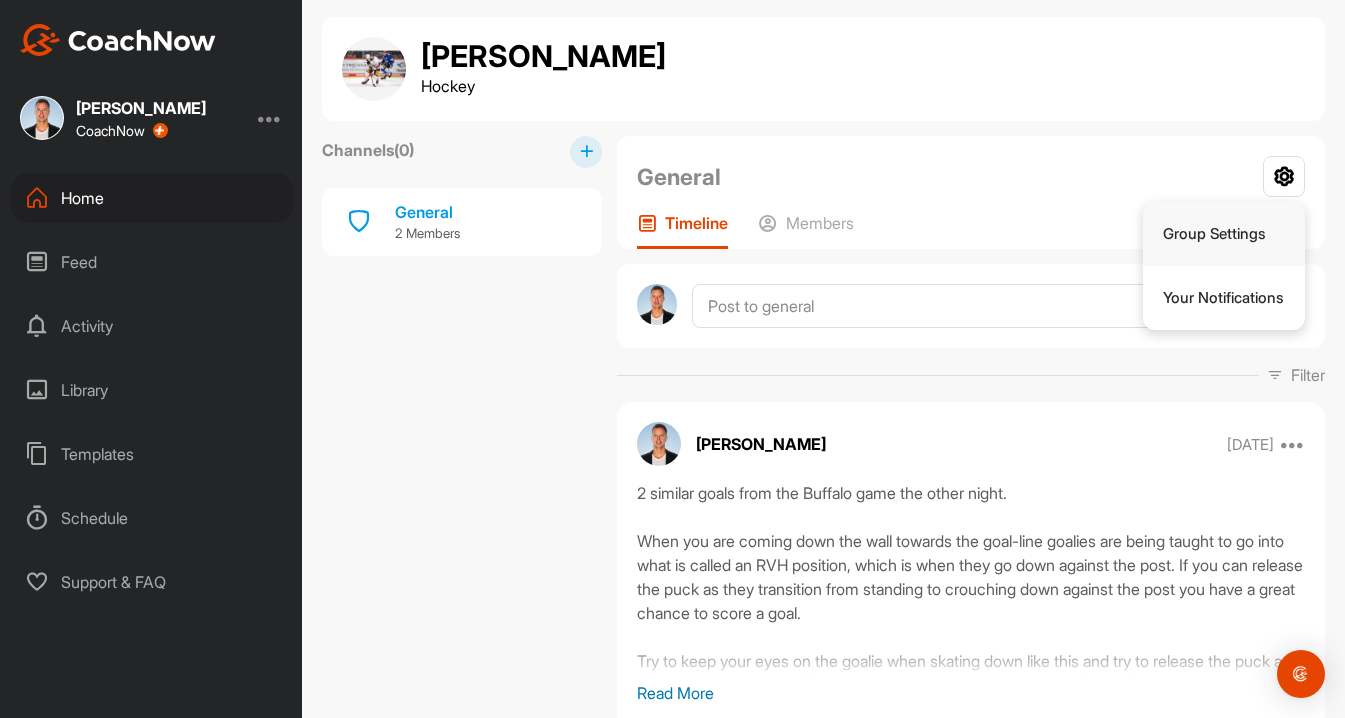 click on "Group Settings" at bounding box center (1224, 234) 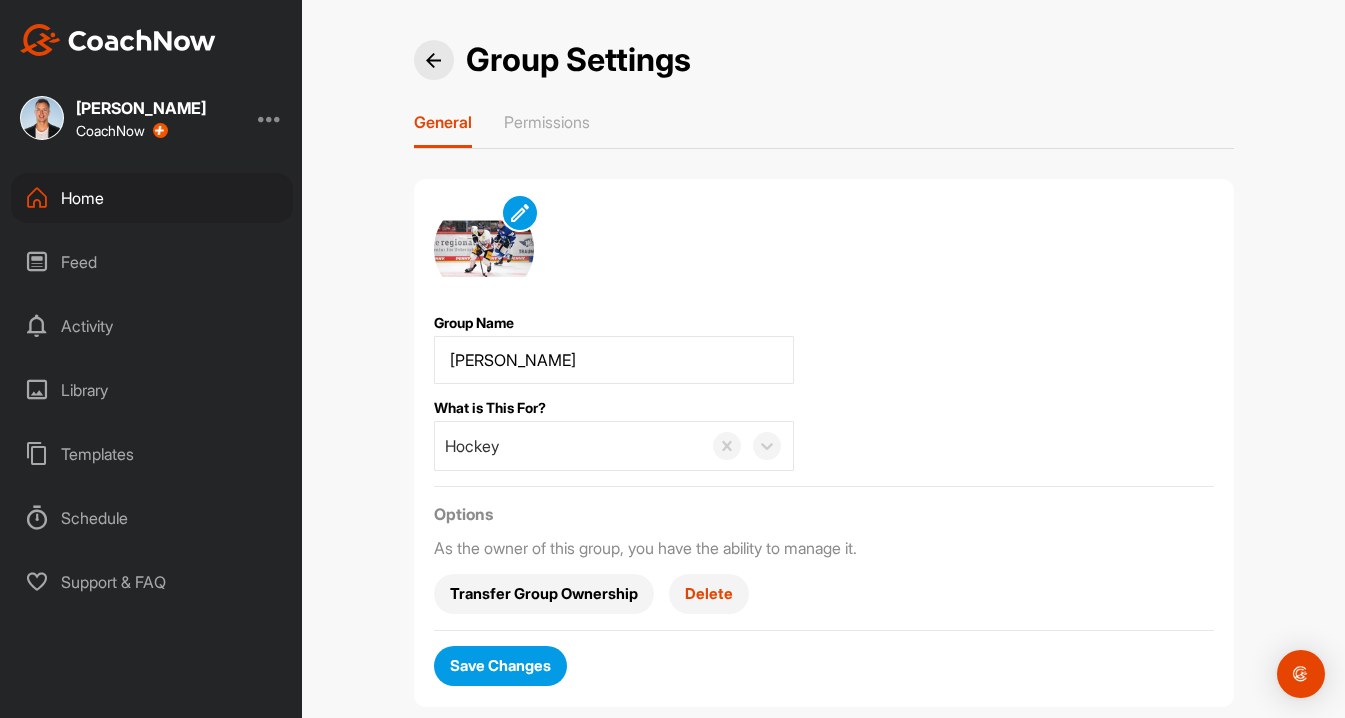 scroll, scrollTop: 34, scrollLeft: 0, axis: vertical 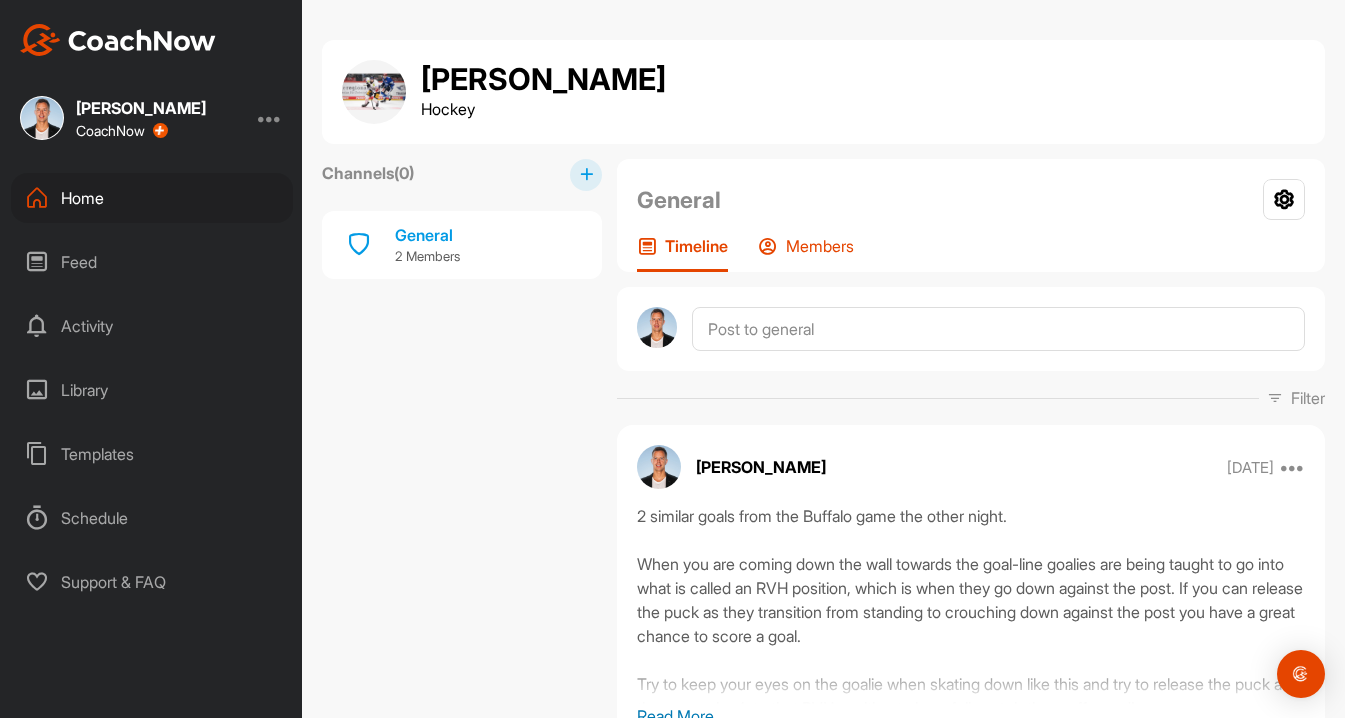 click on "Members" at bounding box center (820, 246) 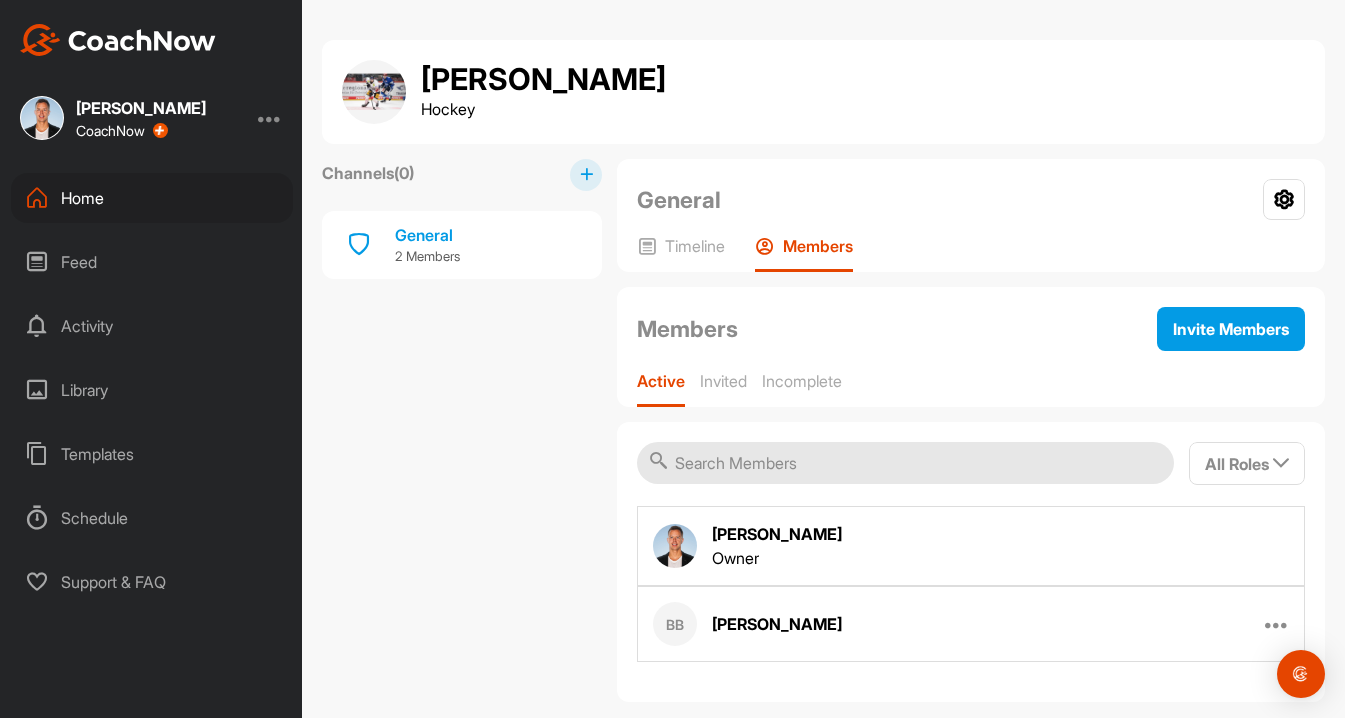 scroll, scrollTop: 29, scrollLeft: 0, axis: vertical 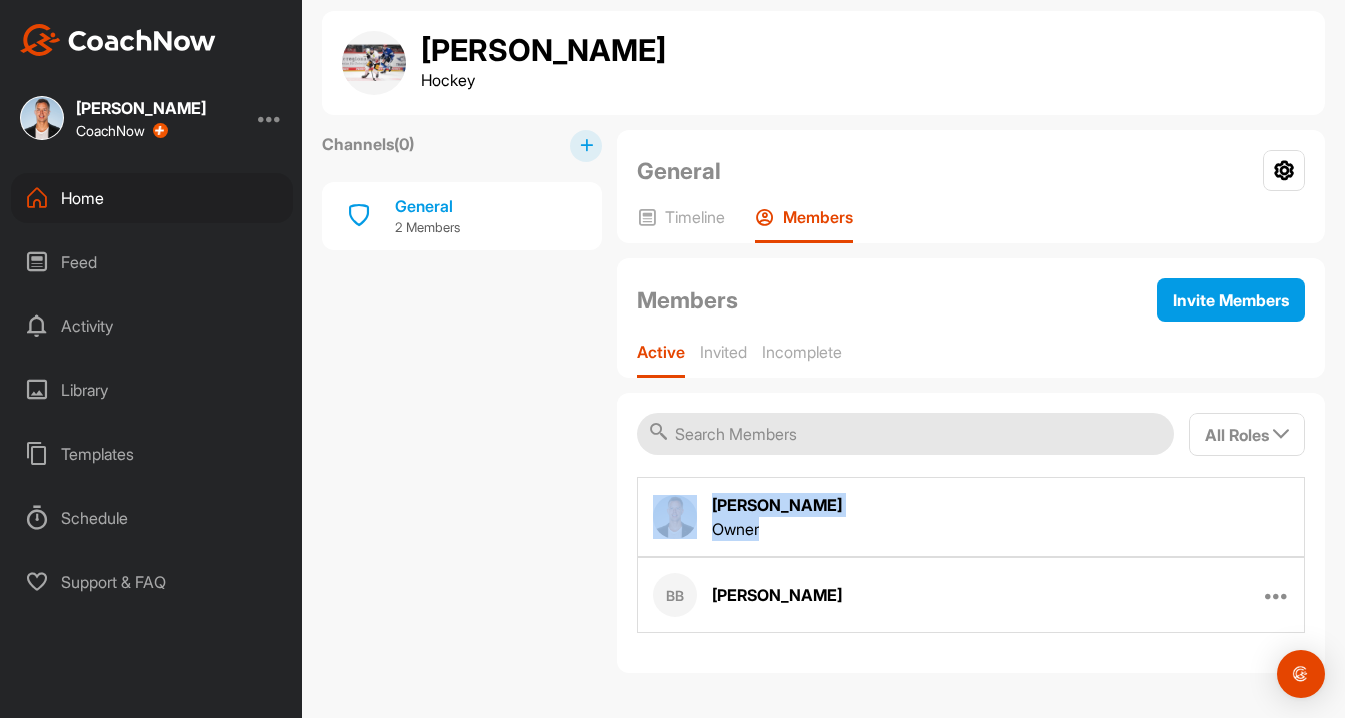 drag, startPoint x: 784, startPoint y: 528, endPoint x: 678, endPoint y: 516, distance: 106.677086 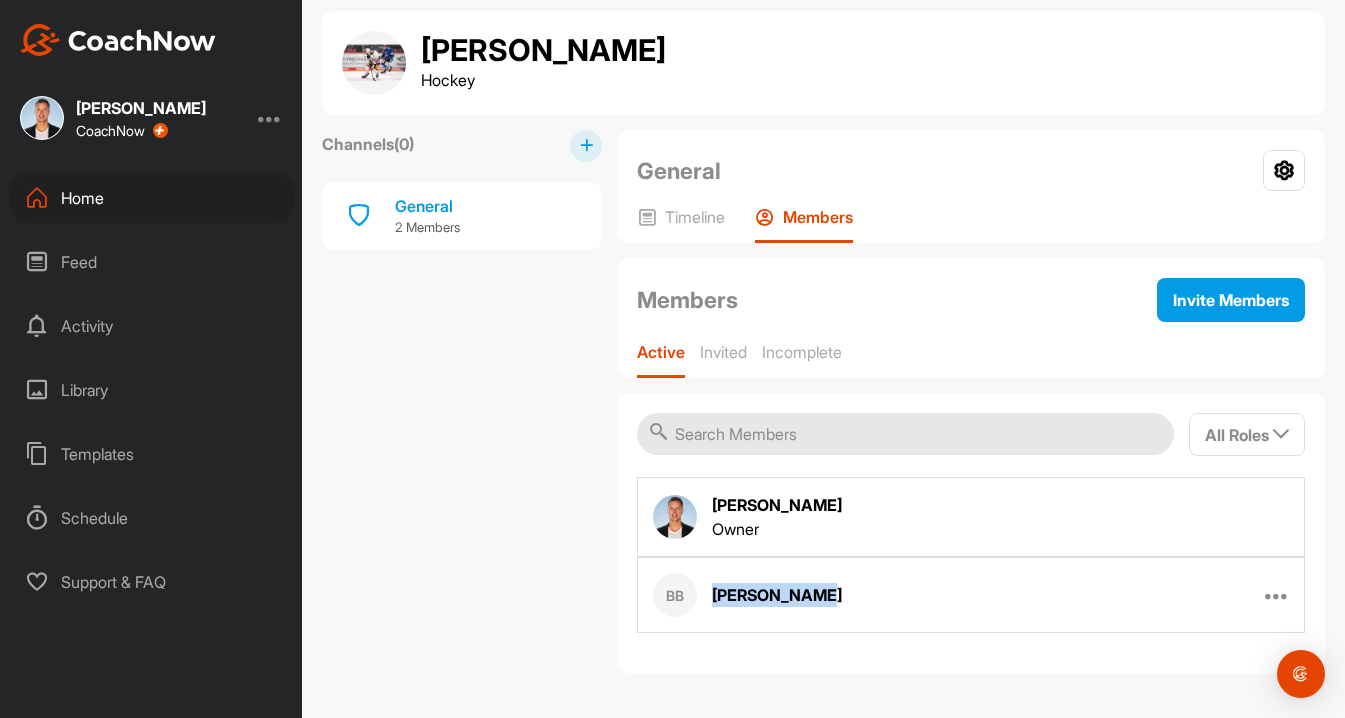 drag, startPoint x: 851, startPoint y: 587, endPoint x: 692, endPoint y: 588, distance: 159.00314 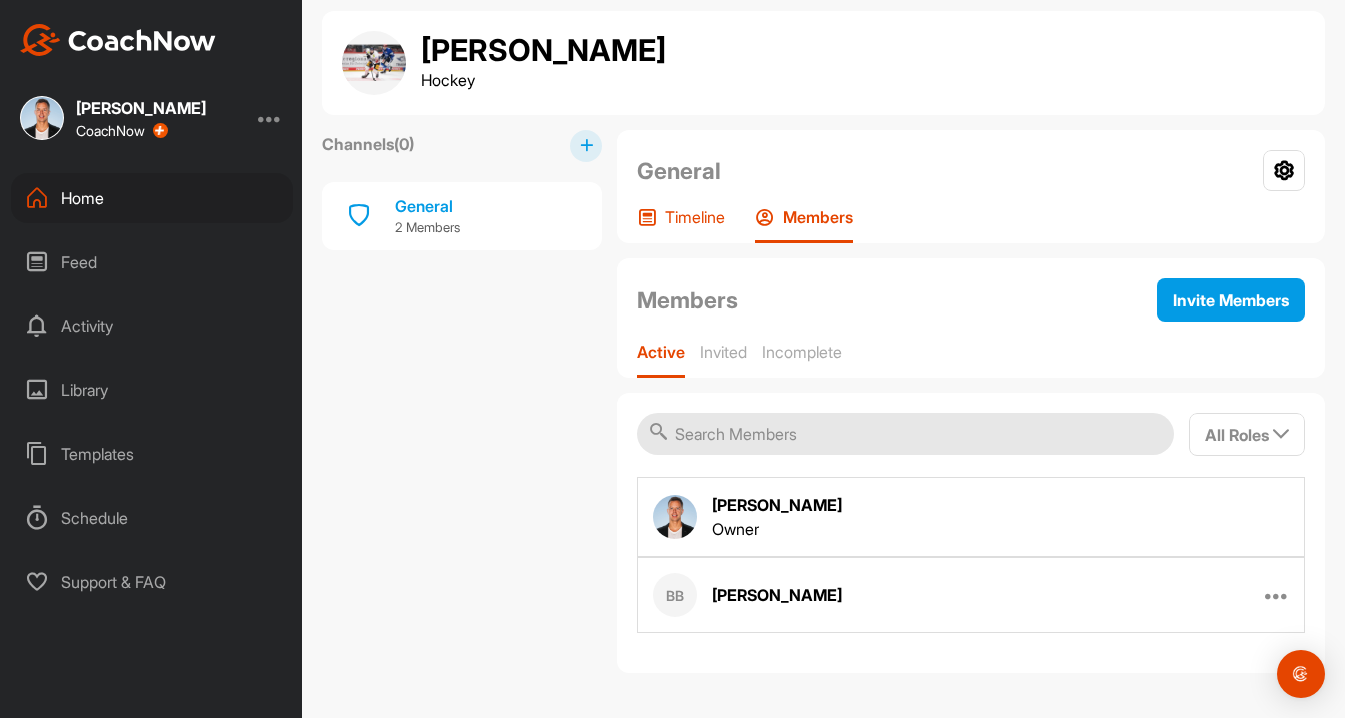 click on "Timeline" at bounding box center [695, 217] 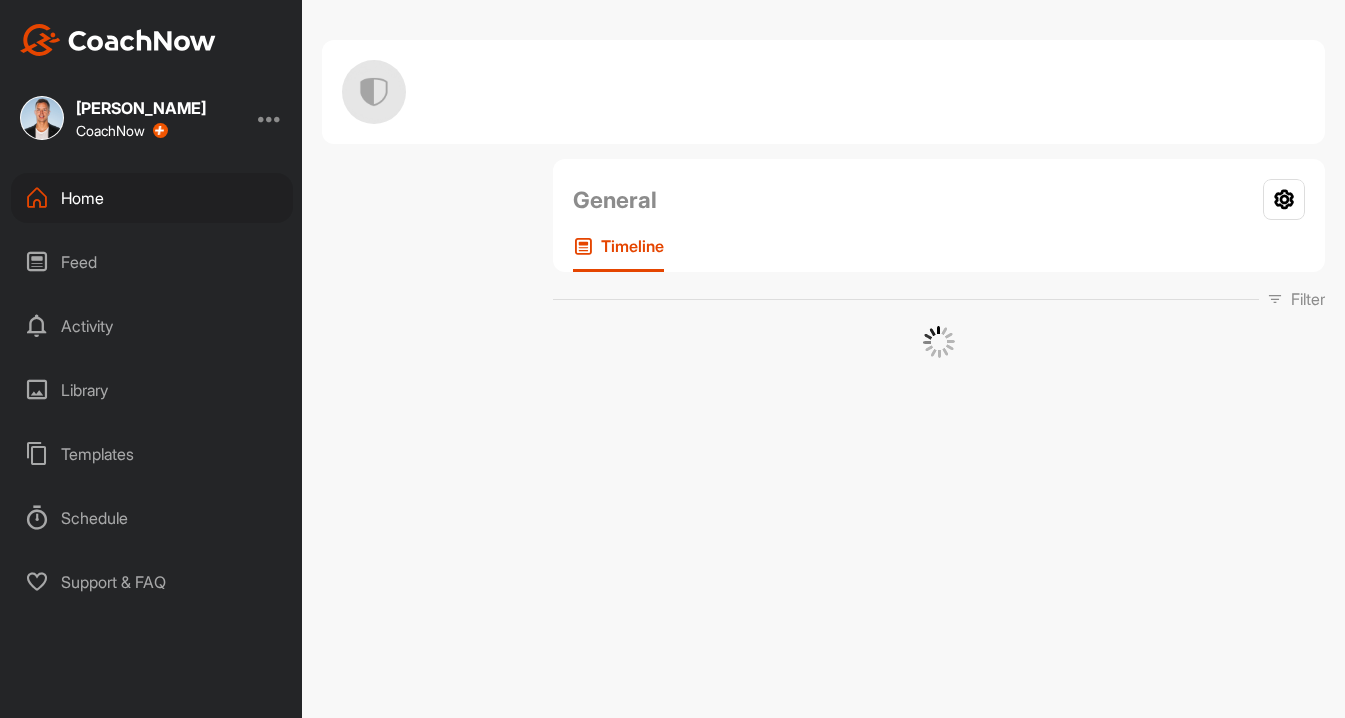 scroll, scrollTop: 0, scrollLeft: 0, axis: both 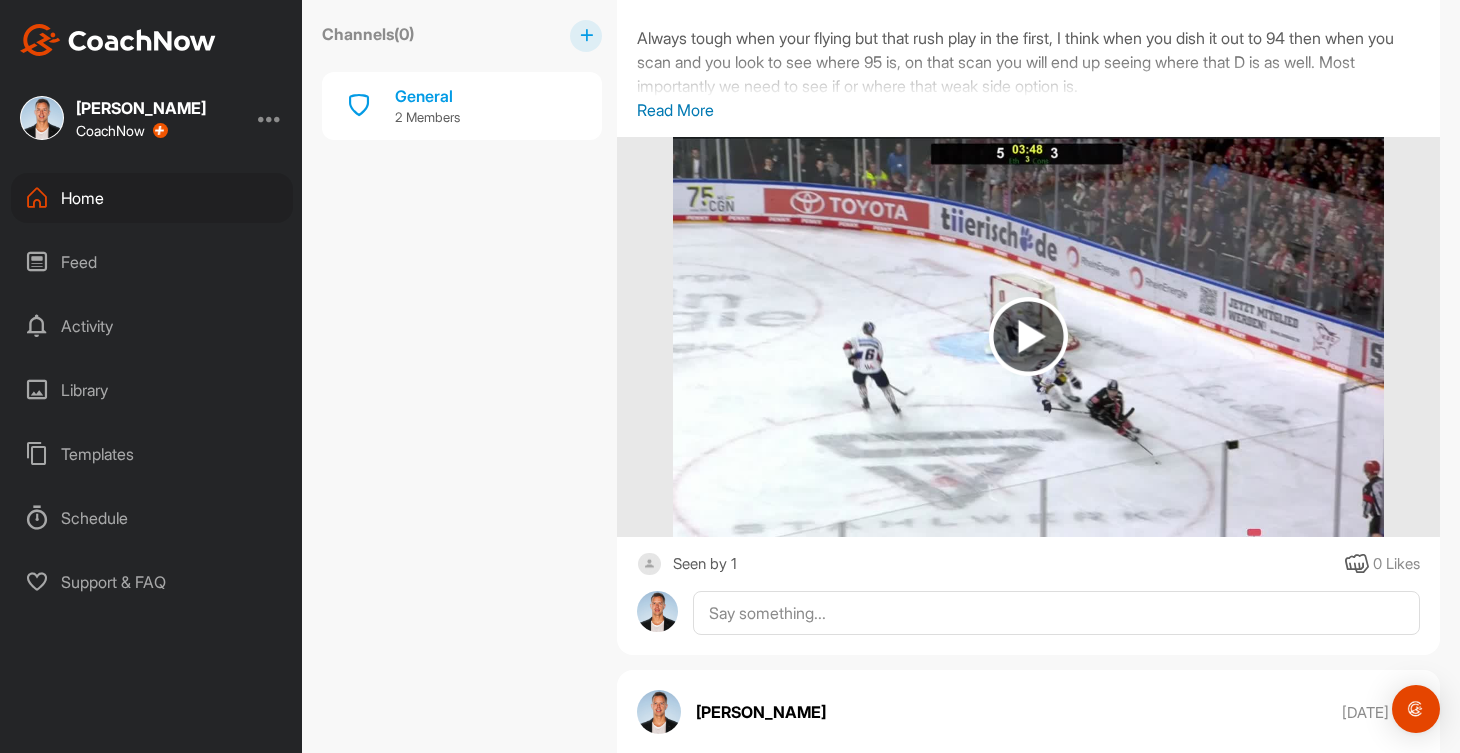 click on "Home" at bounding box center (152, 198) 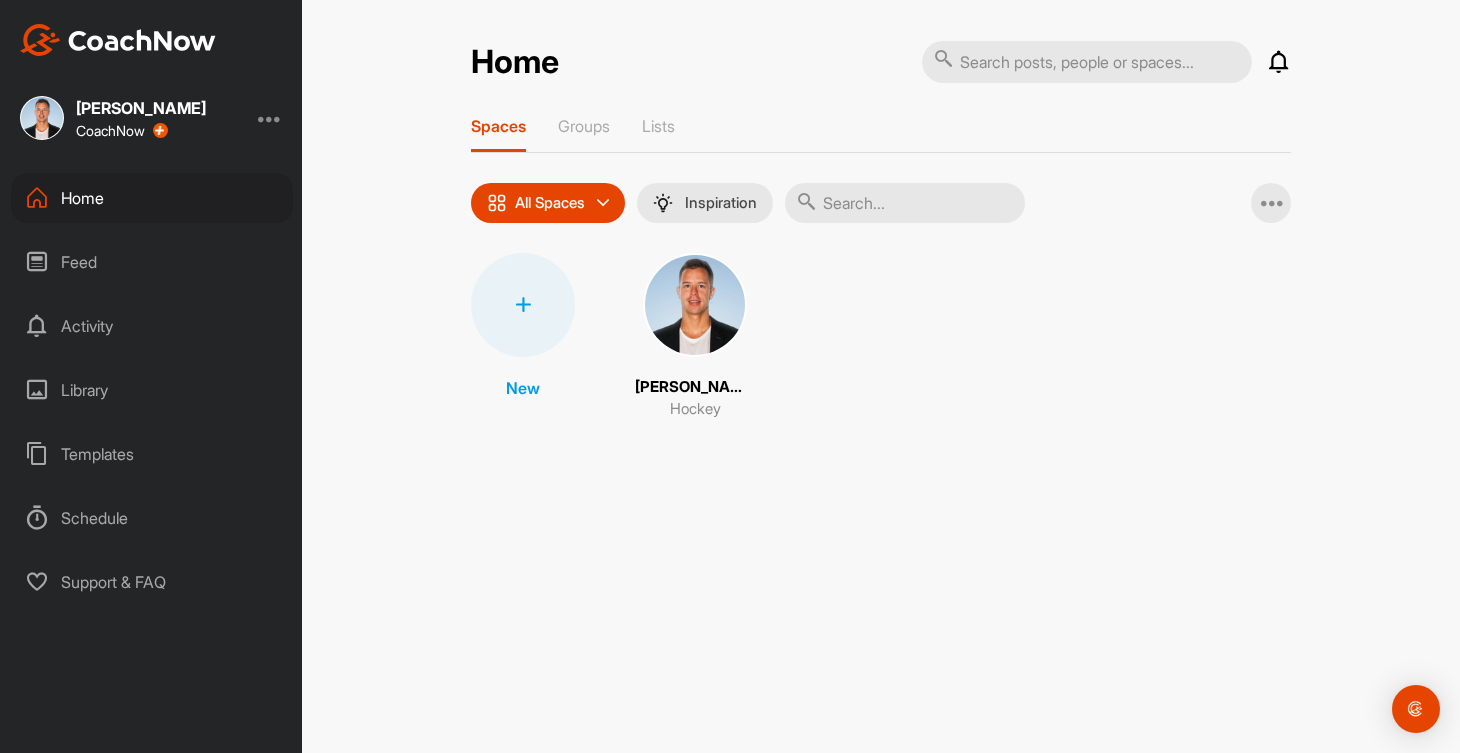 click at bounding box center (695, 305) 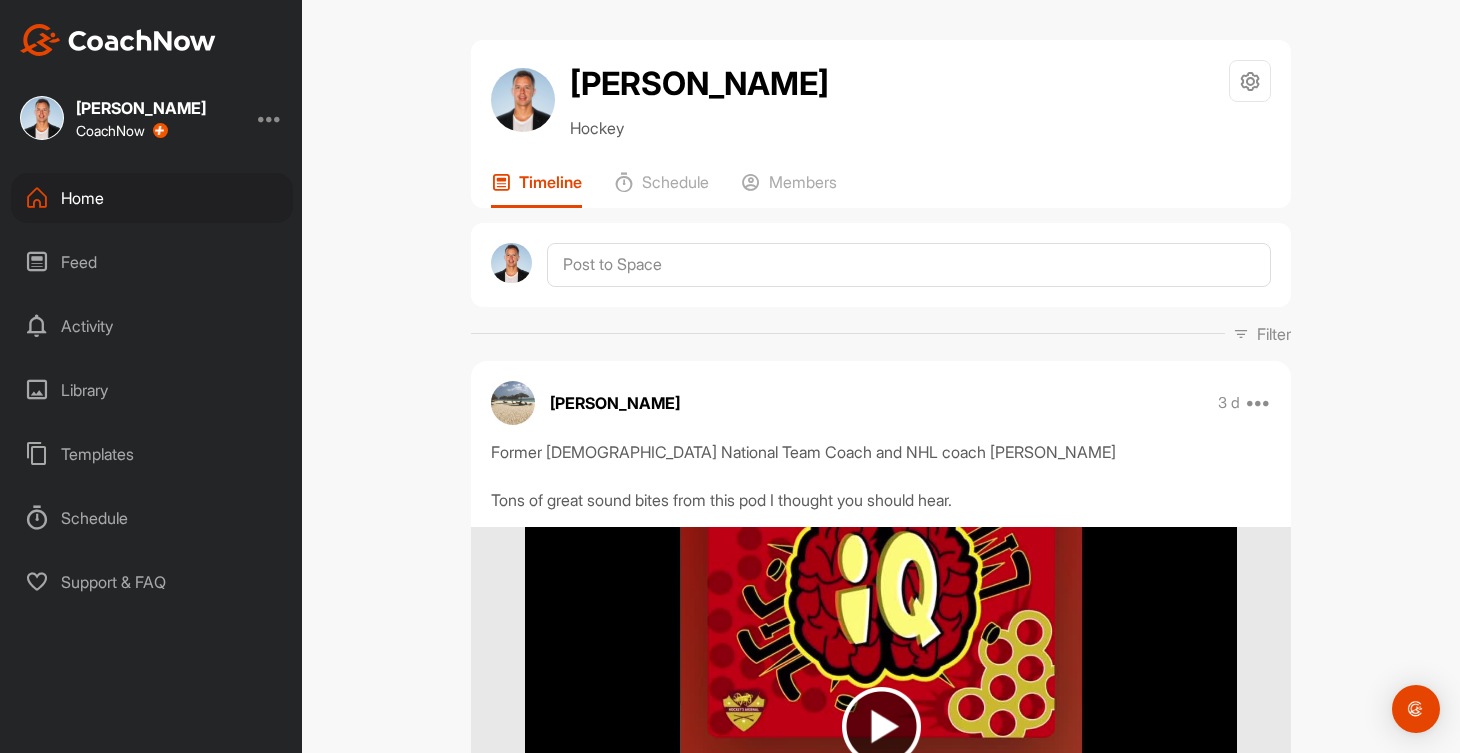 scroll, scrollTop: 15, scrollLeft: 0, axis: vertical 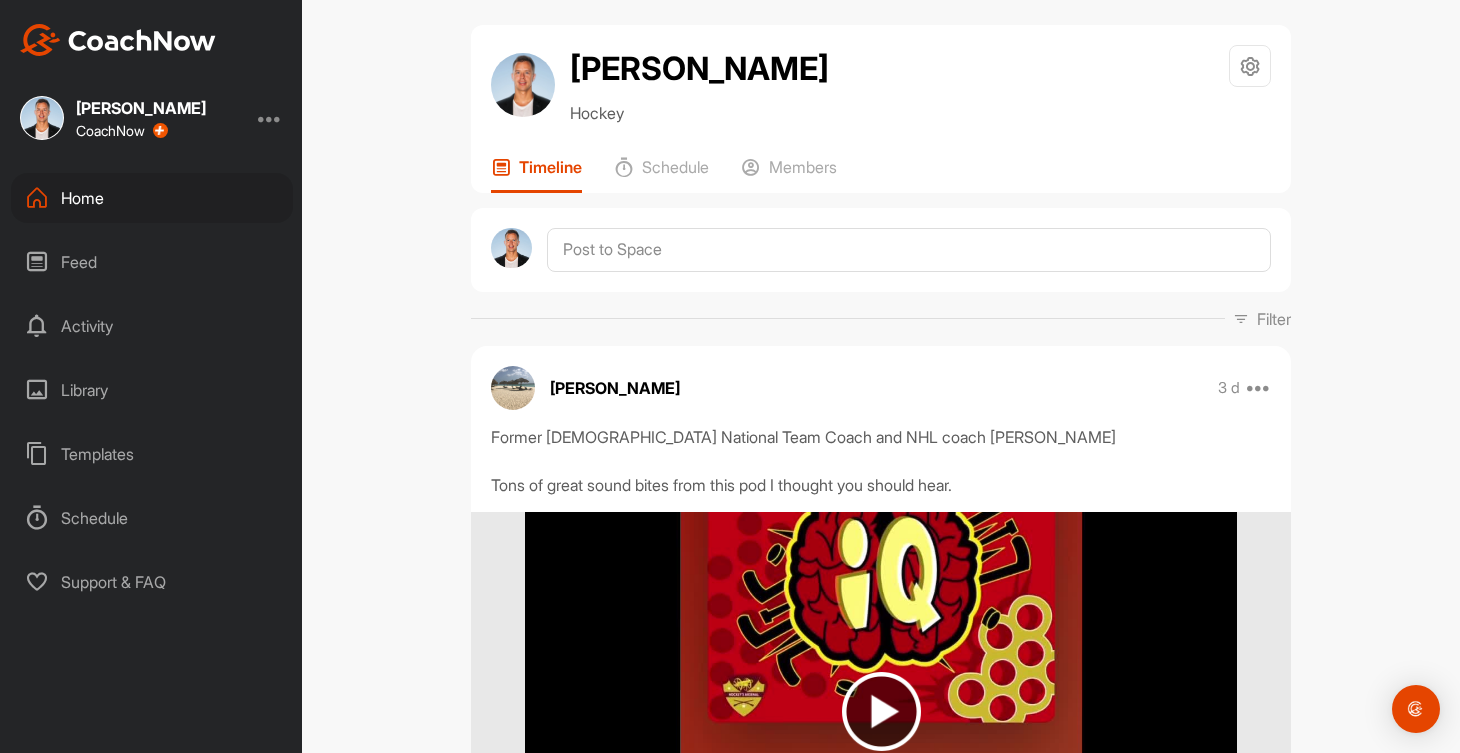 click on "Home" at bounding box center [152, 198] 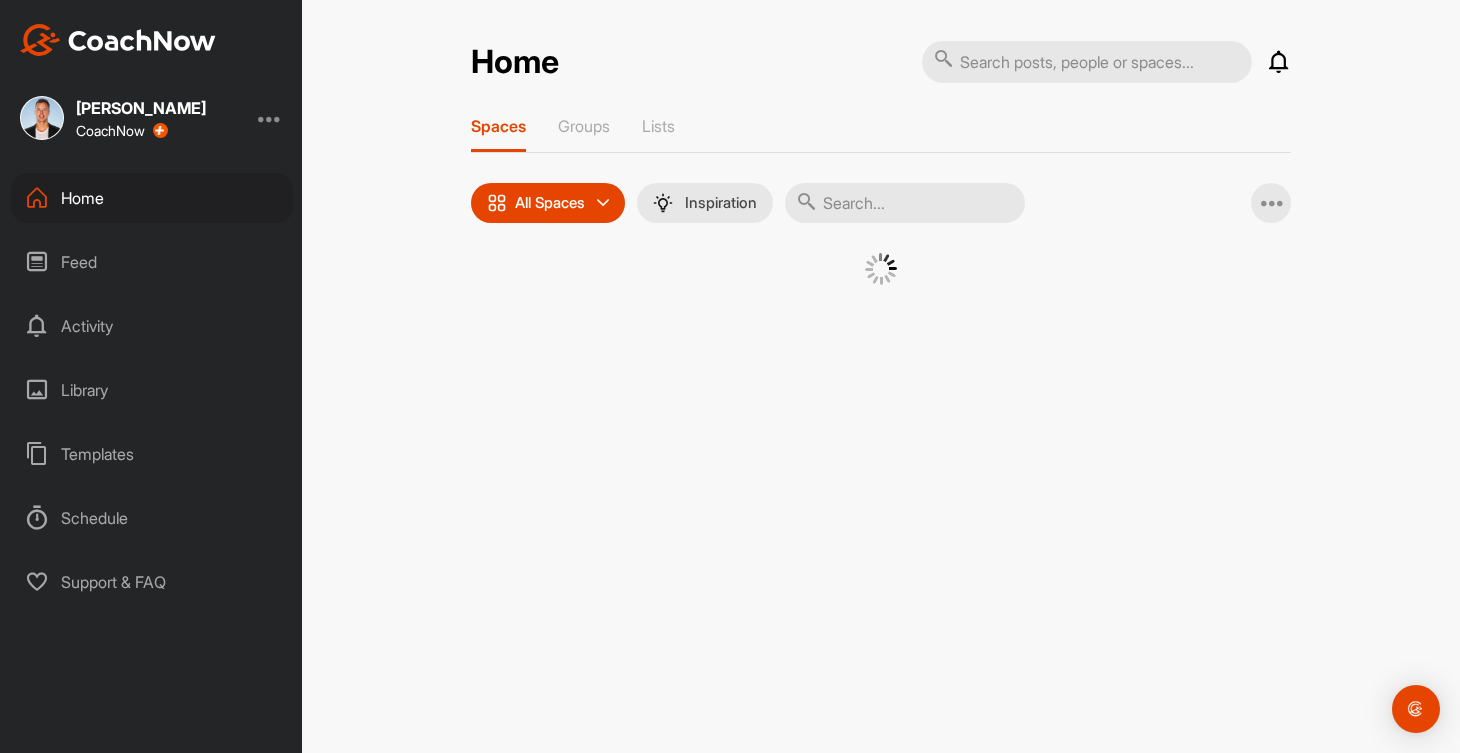 click on "Home" at bounding box center (152, 198) 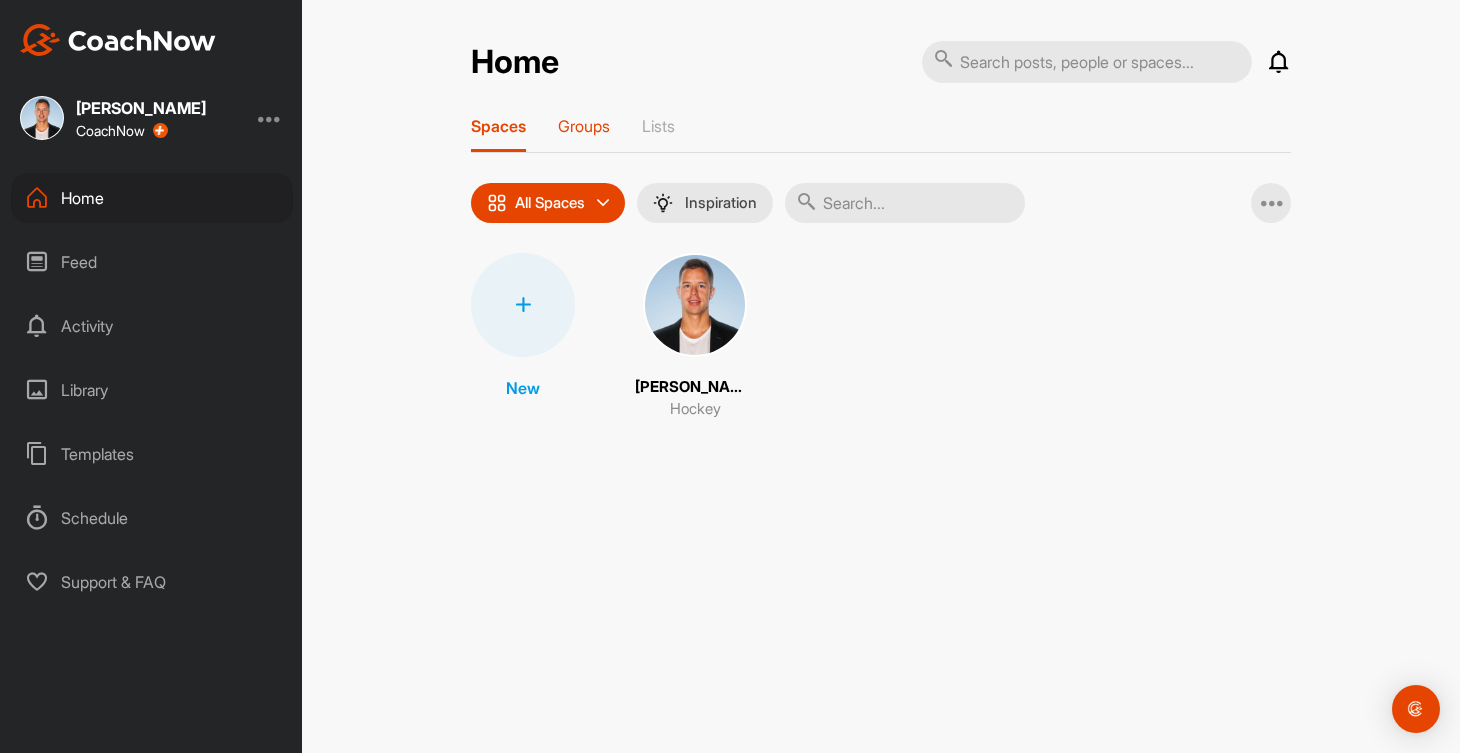 click on "Groups" at bounding box center [584, 134] 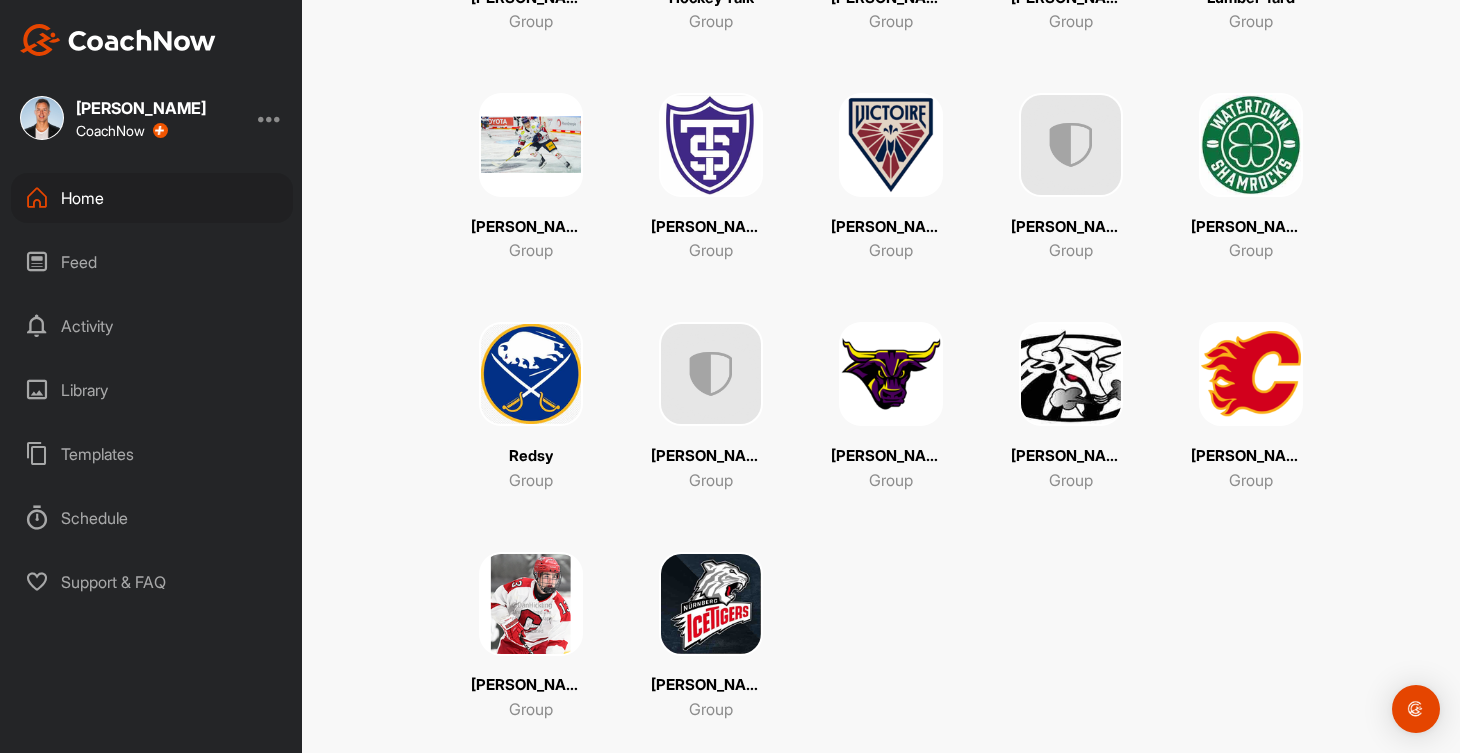 scroll, scrollTop: 1082, scrollLeft: 0, axis: vertical 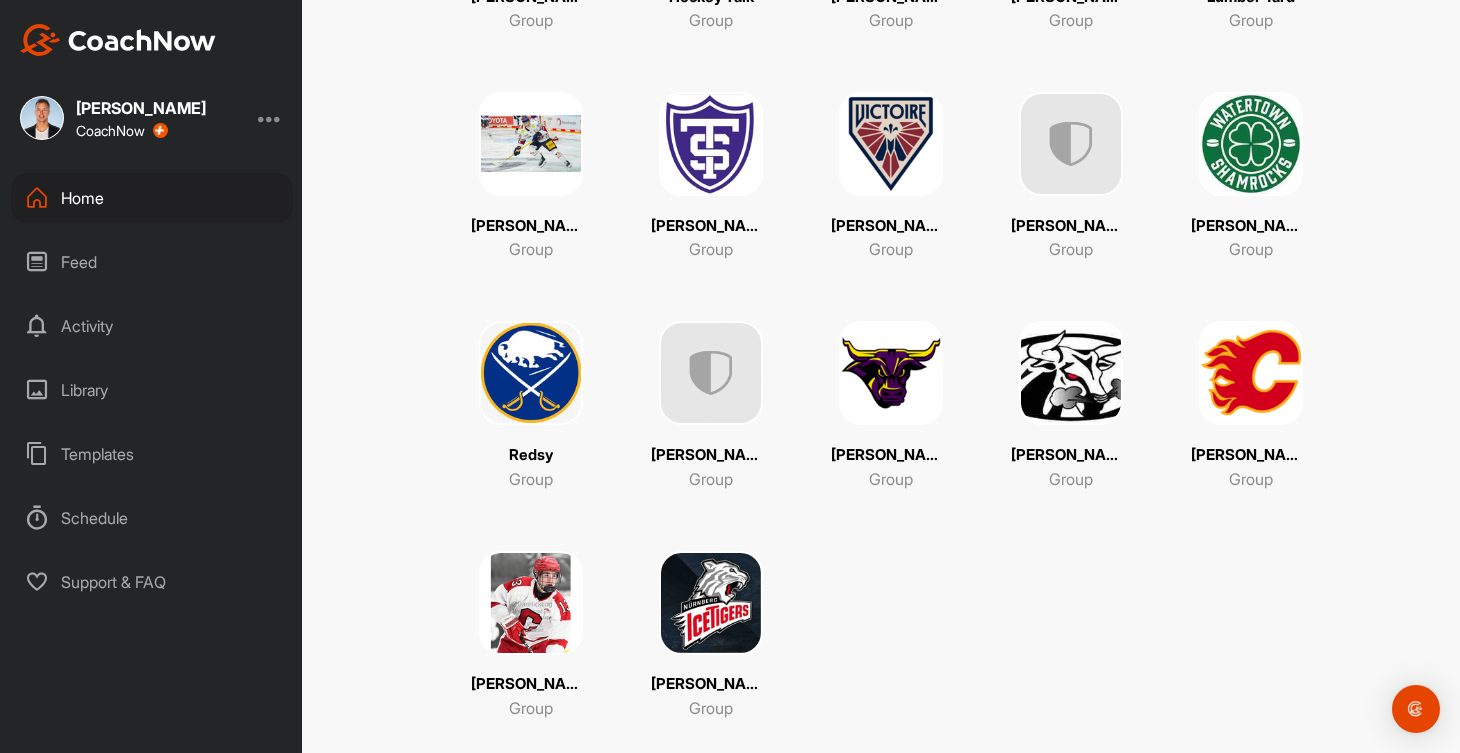 click at bounding box center (1251, 373) 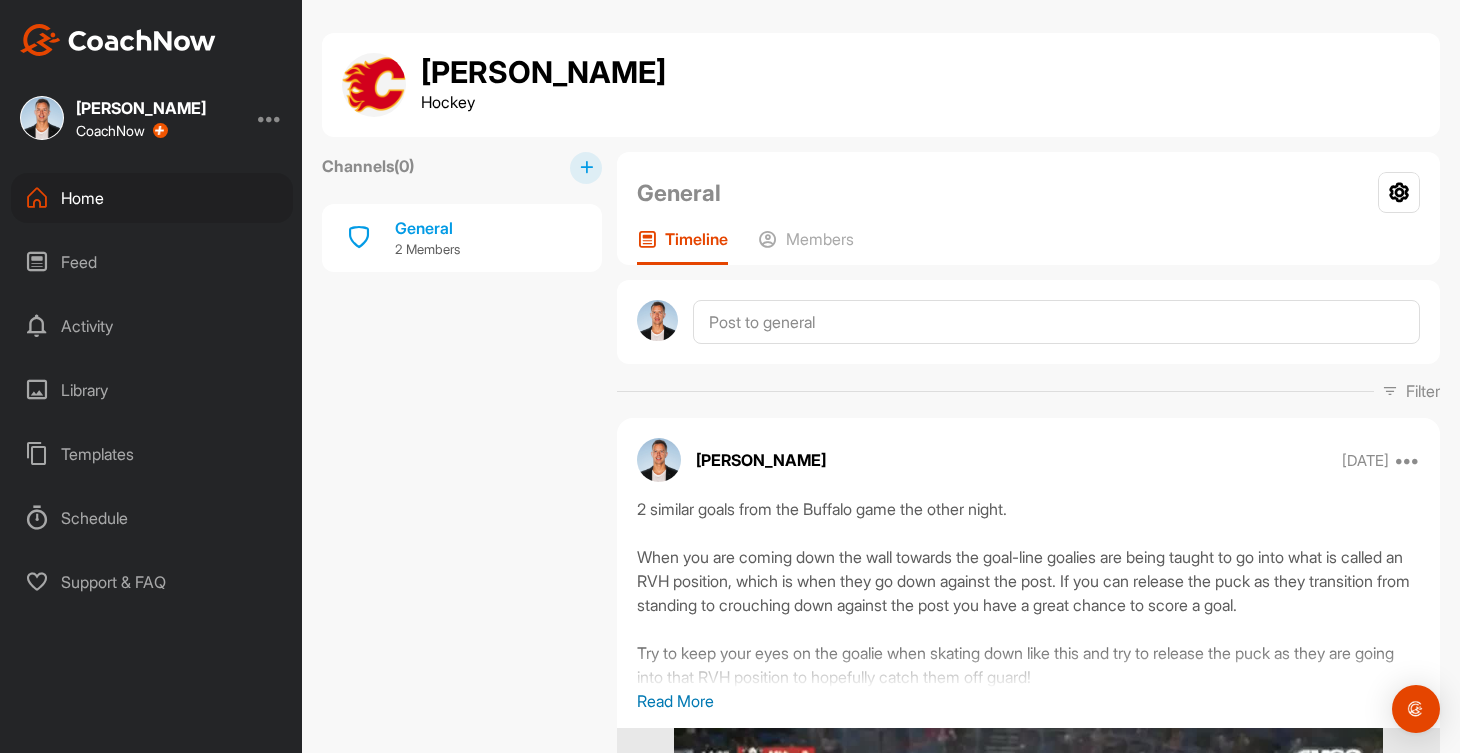 scroll, scrollTop: 0, scrollLeft: 0, axis: both 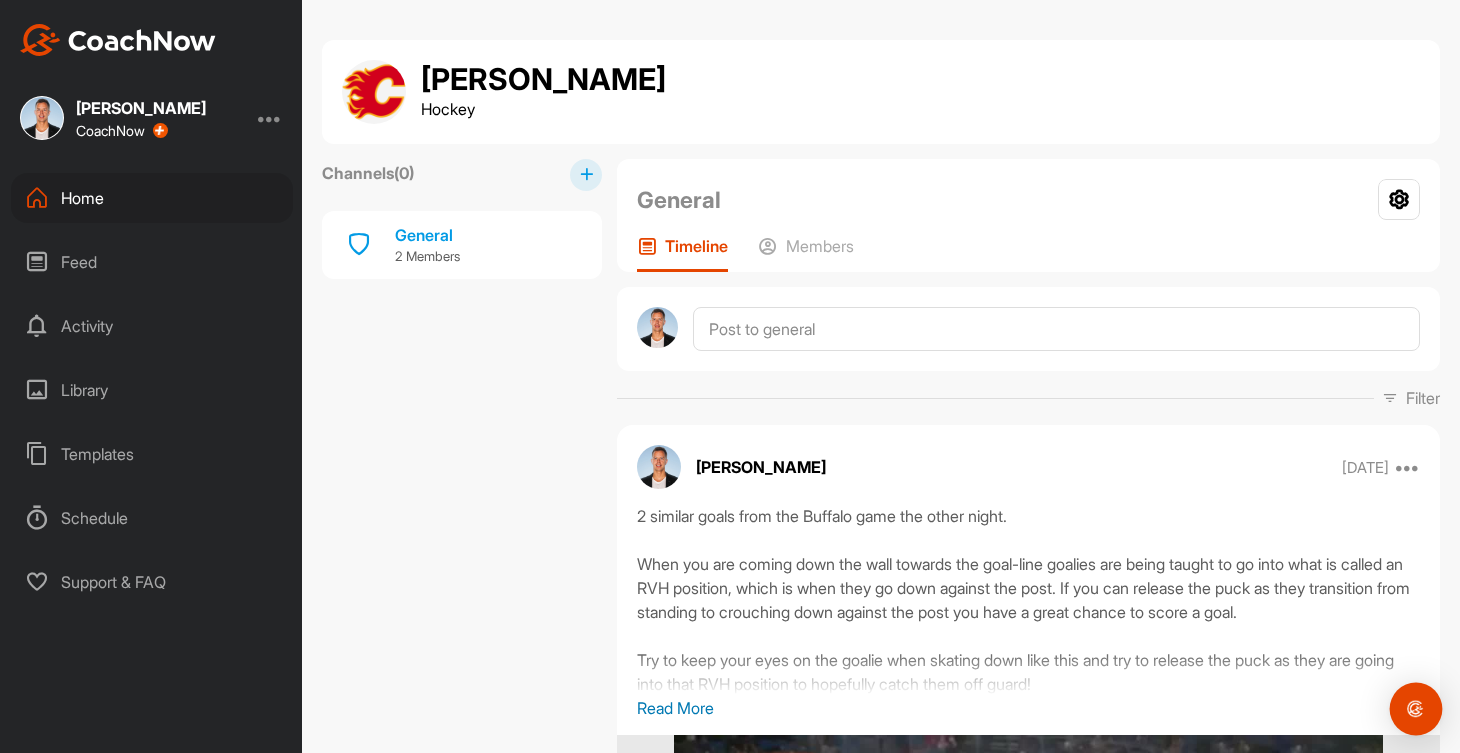 click at bounding box center (1416, 709) 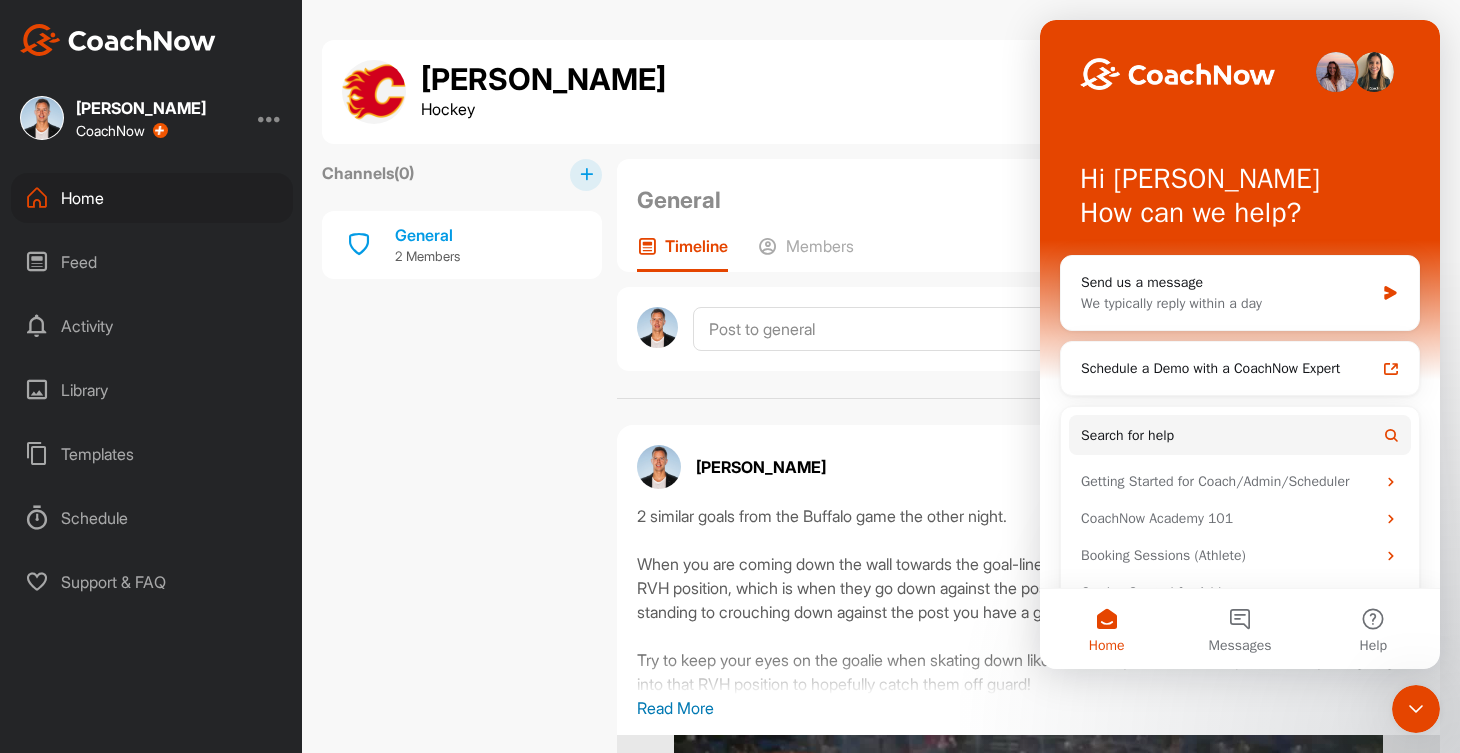 scroll, scrollTop: 0, scrollLeft: 0, axis: both 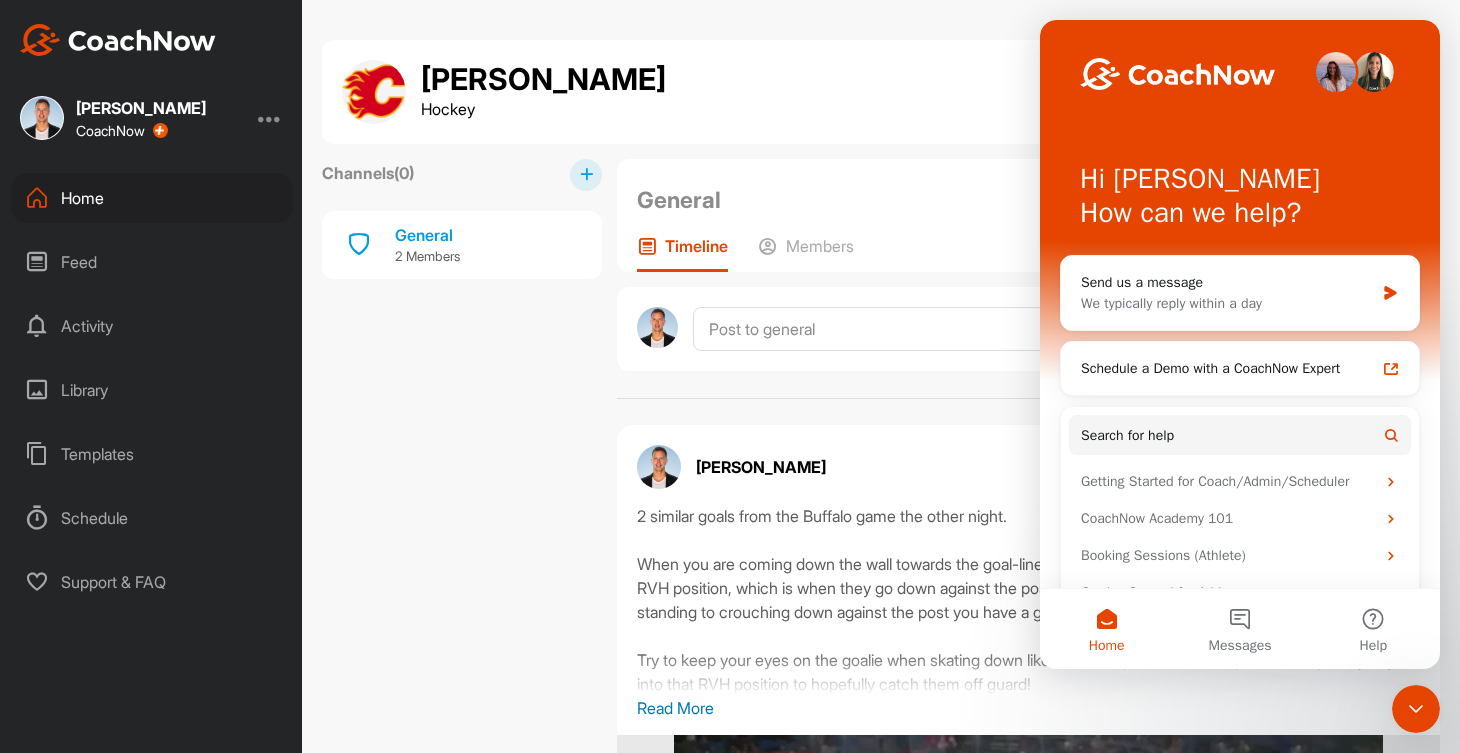 click 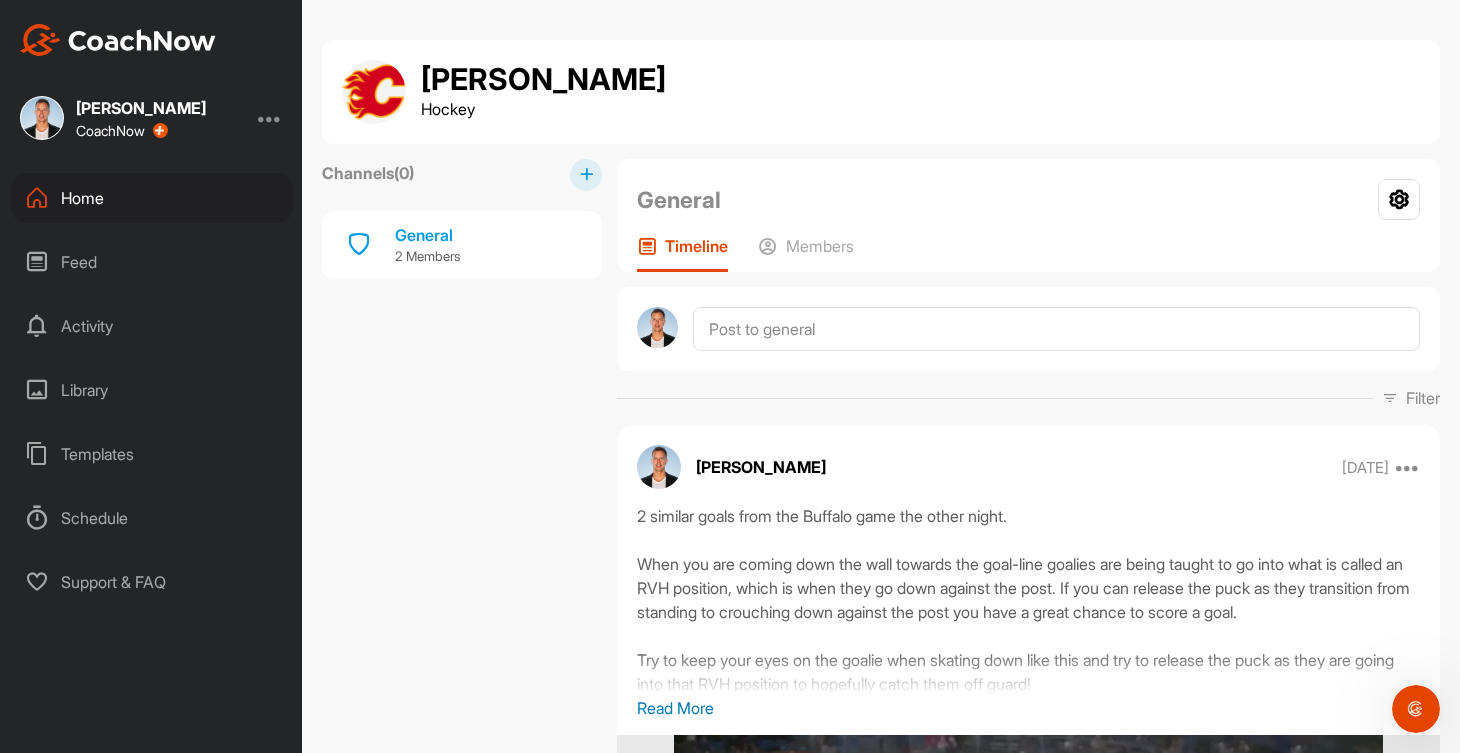 scroll, scrollTop: 0, scrollLeft: 0, axis: both 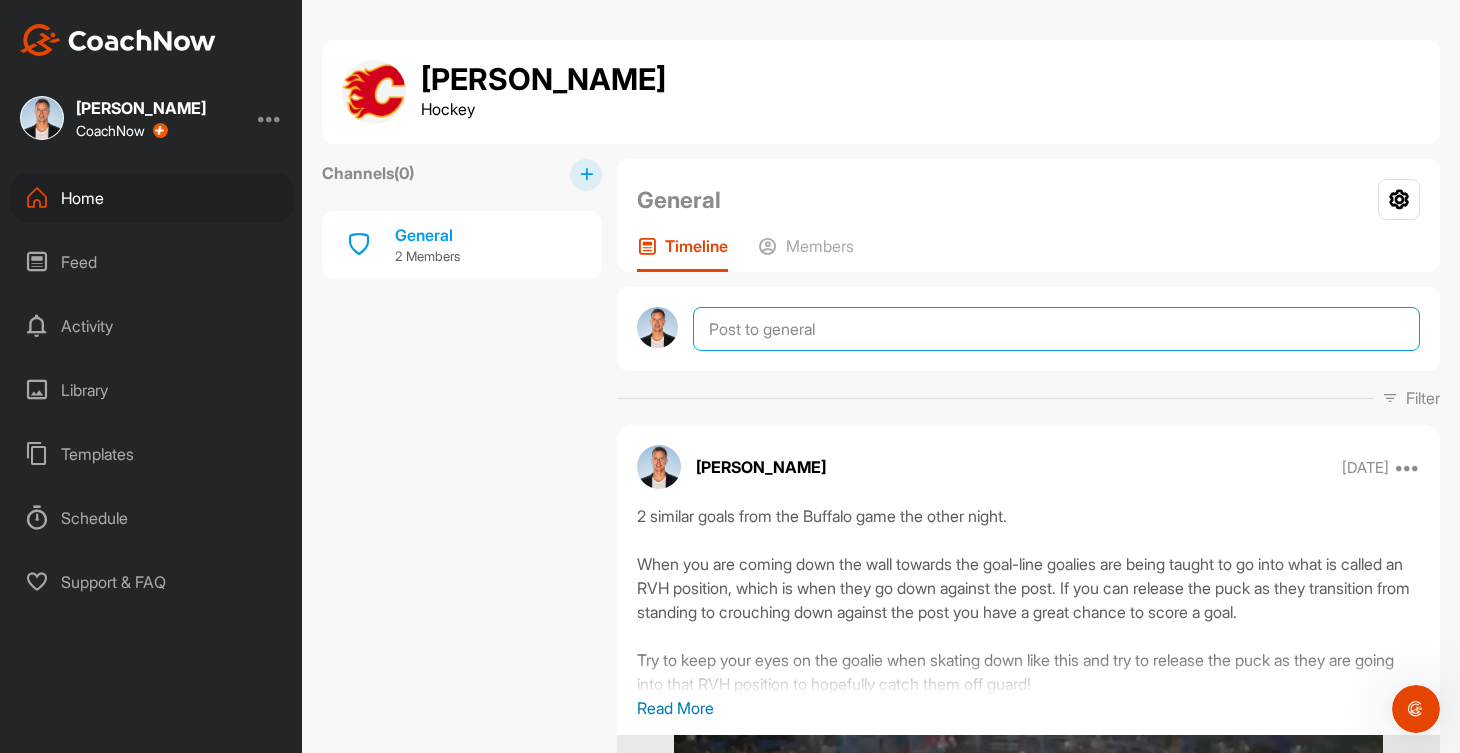 click at bounding box center [1056, 329] 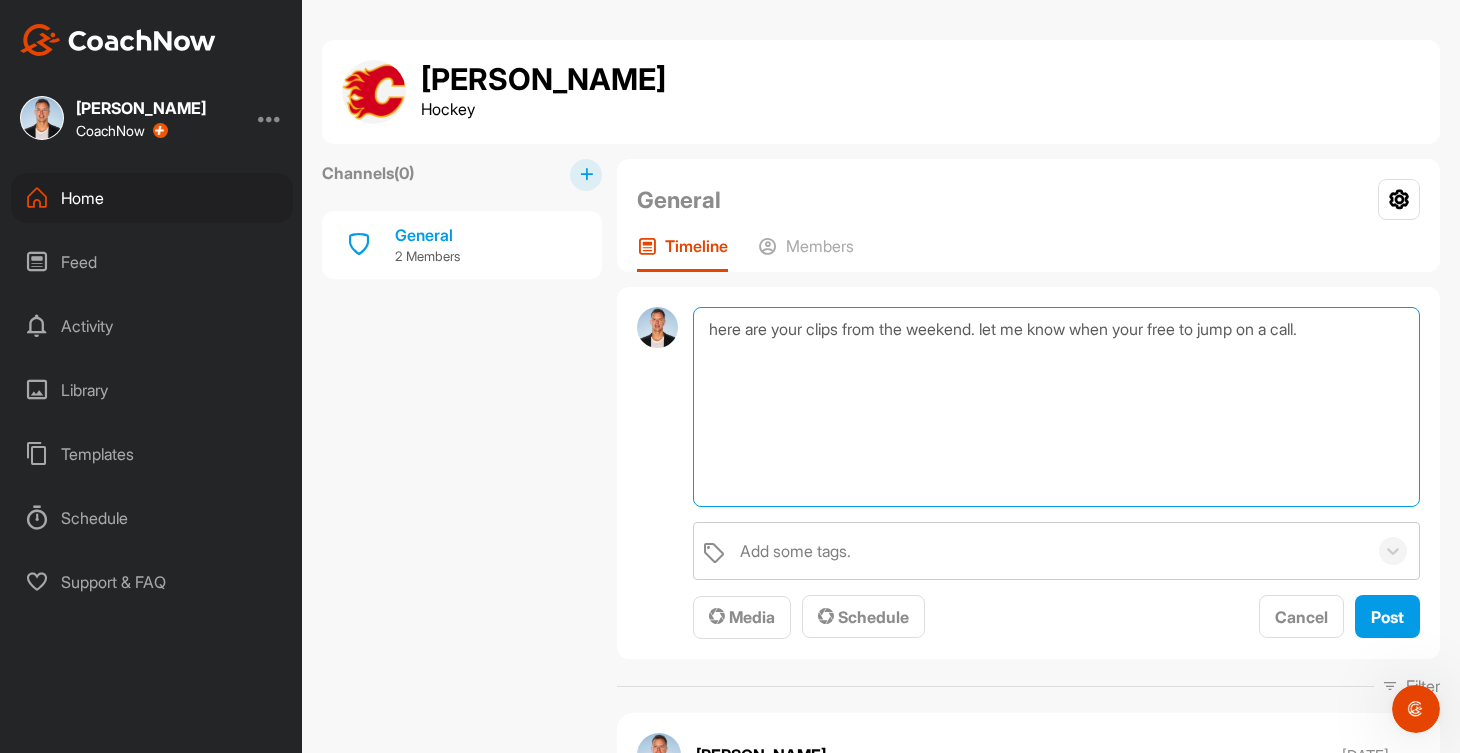 drag, startPoint x: 716, startPoint y: 323, endPoint x: 704, endPoint y: 323, distance: 12 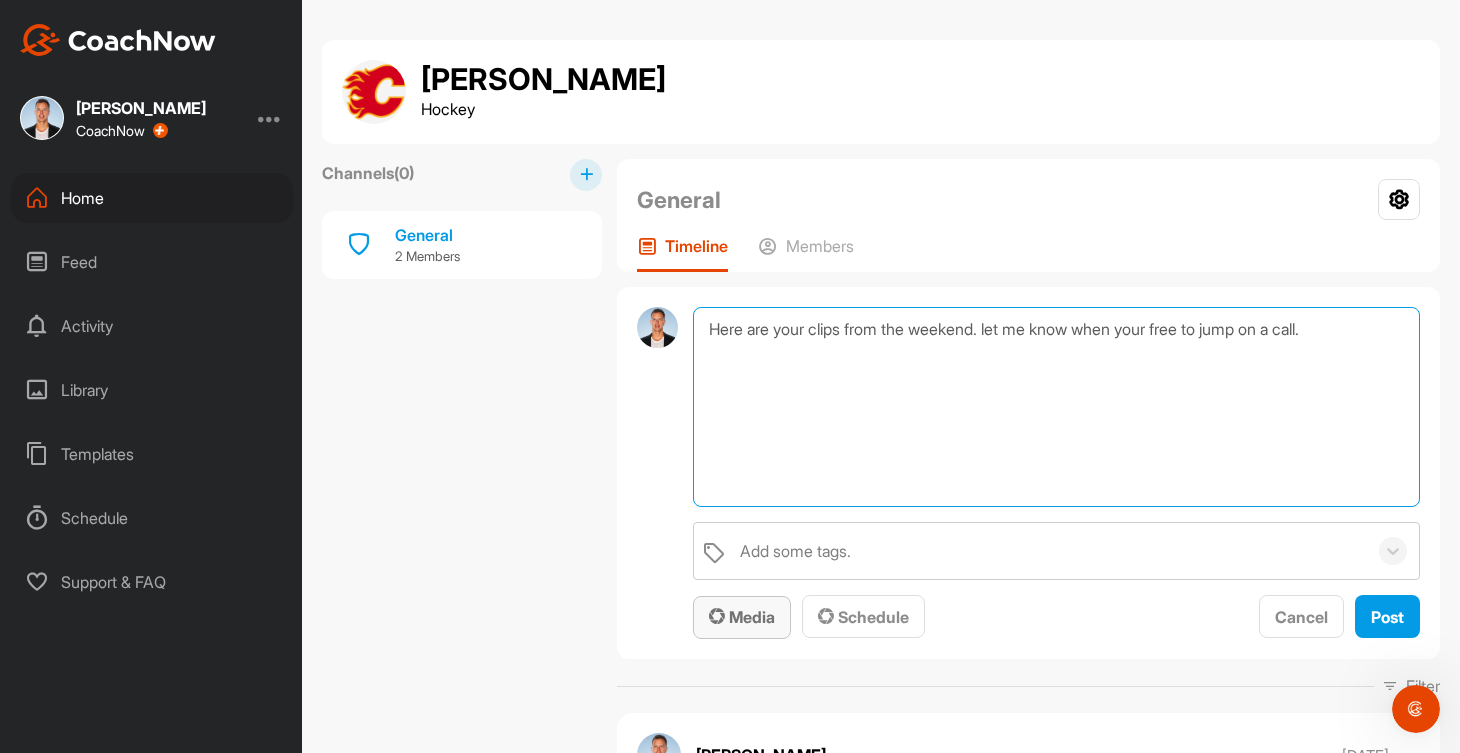 type on "Here are your clips from the weekend. let me know when your free to jump on a call." 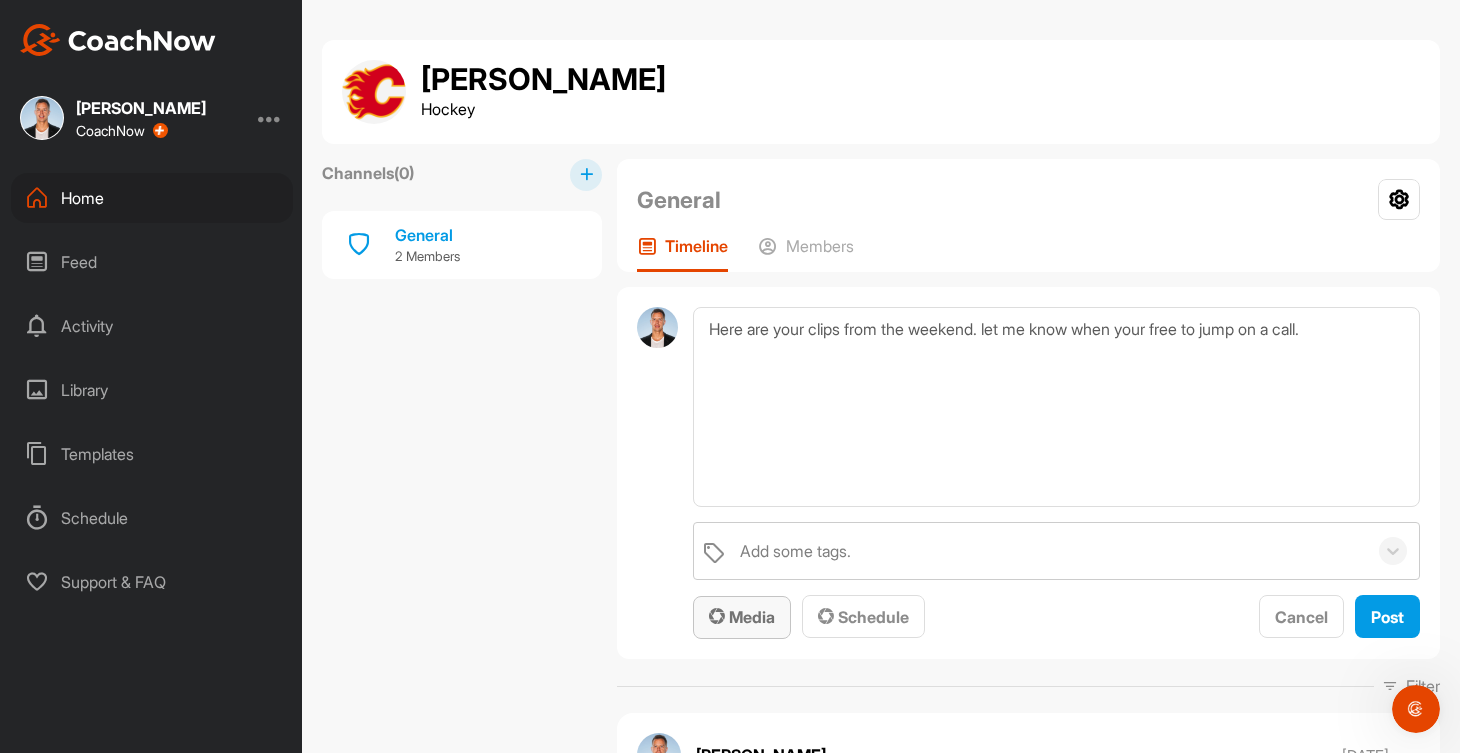 click on "Media" at bounding box center (742, 617) 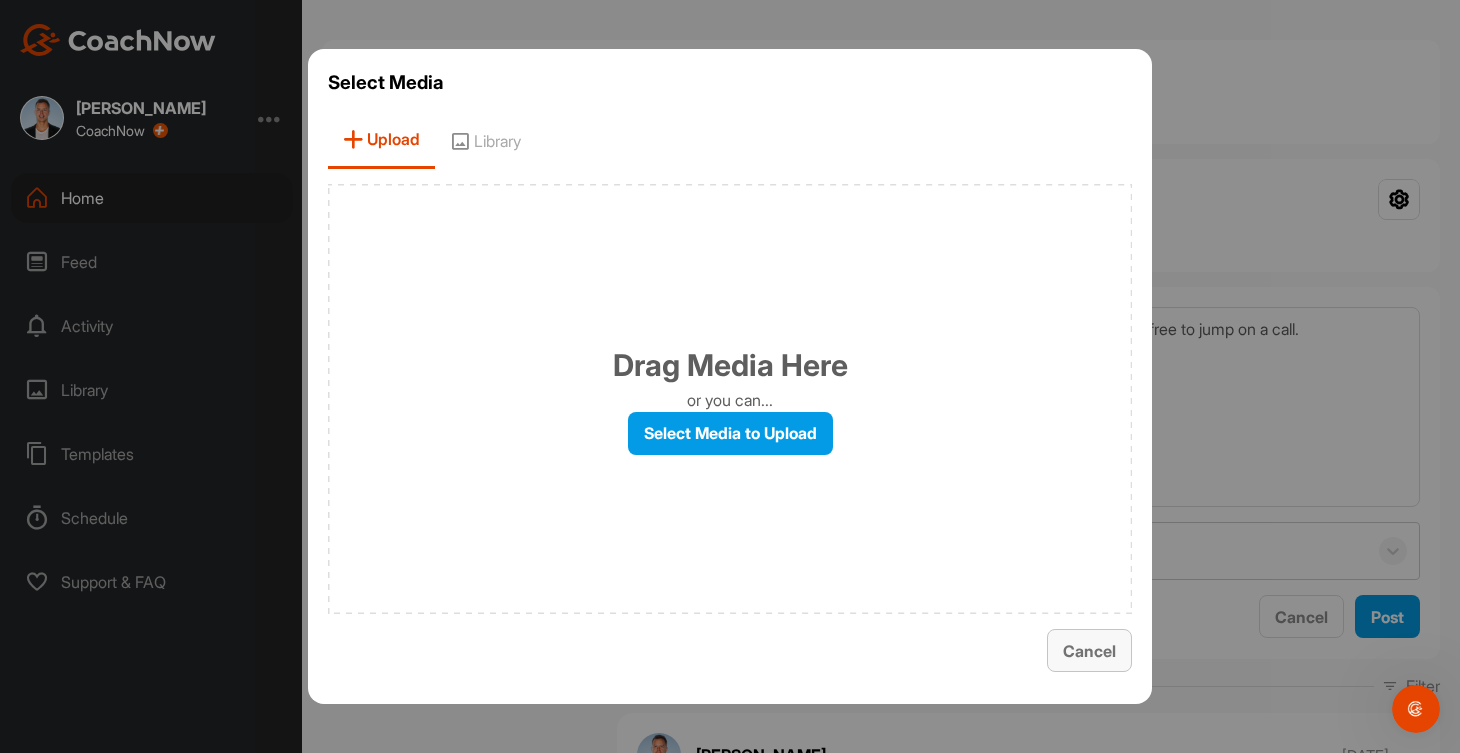 click on "Cancel" at bounding box center (1089, 650) 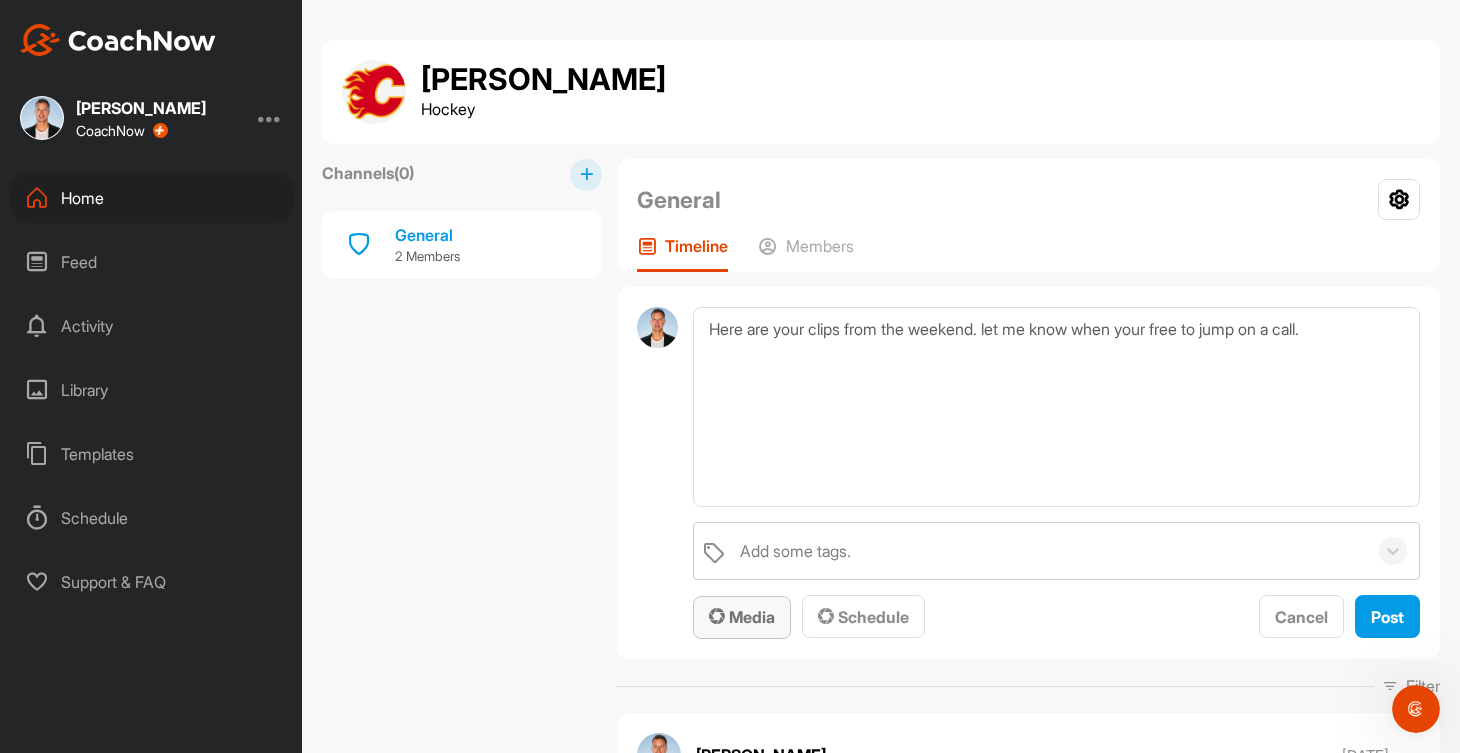 click on "Media" at bounding box center (742, 617) 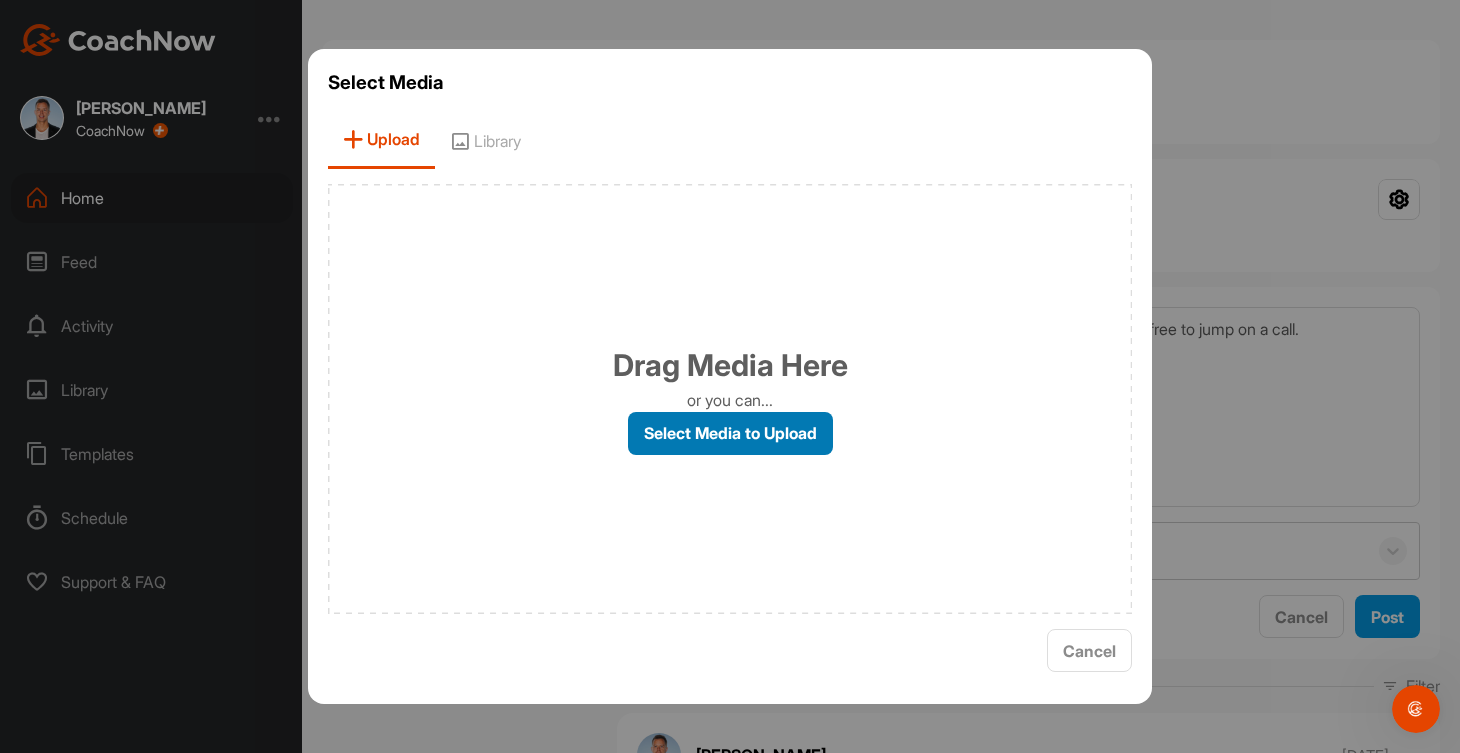 click on "Select Media to Upload" at bounding box center [730, 433] 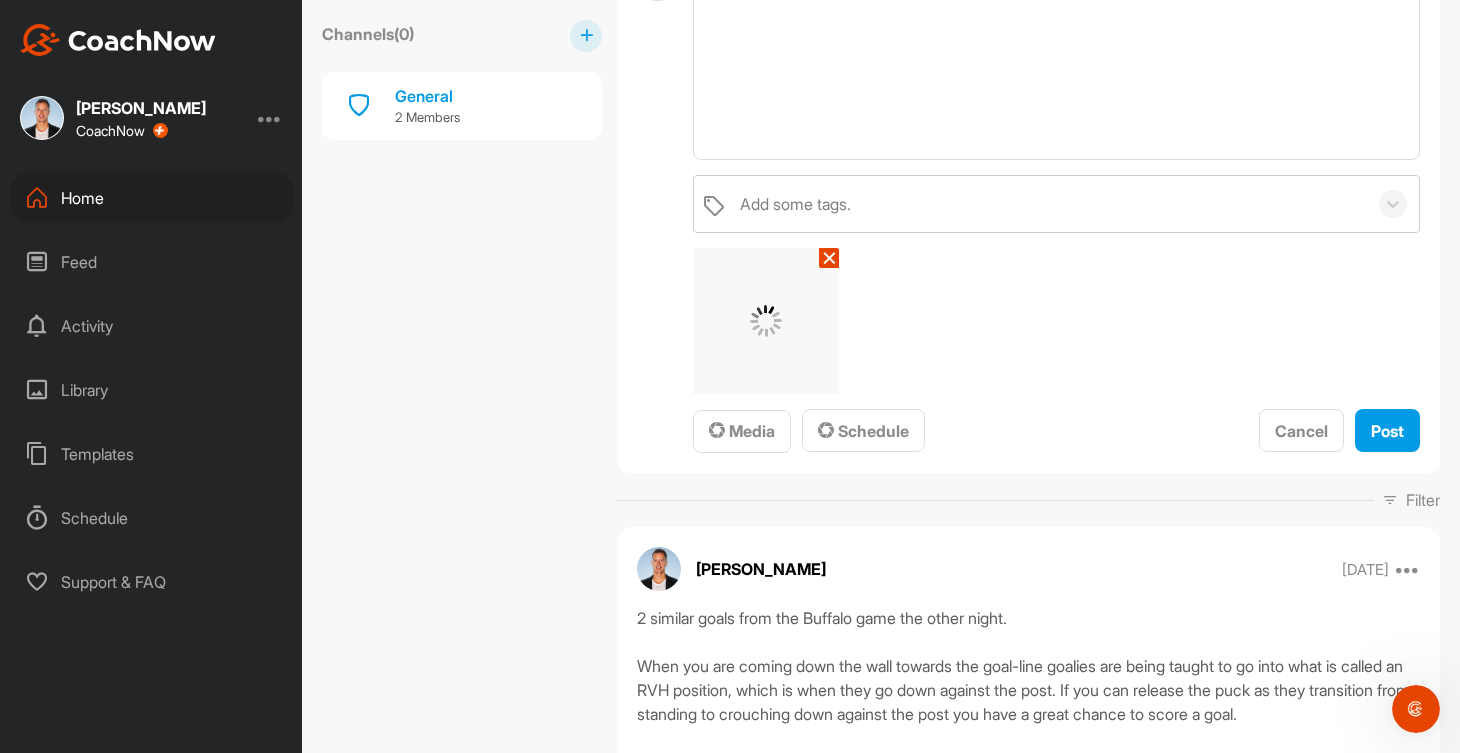 scroll, scrollTop: 164, scrollLeft: 0, axis: vertical 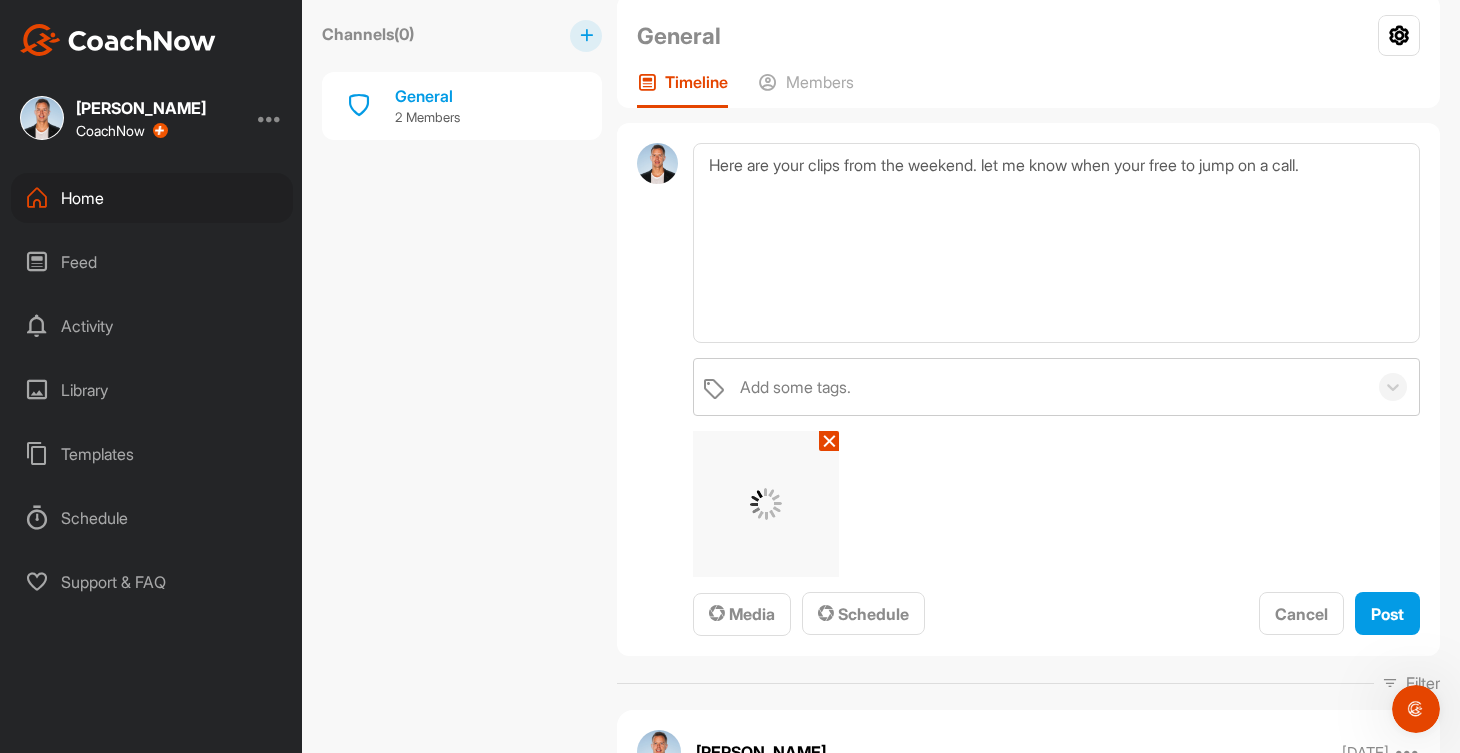 click on "✕" at bounding box center [829, 441] 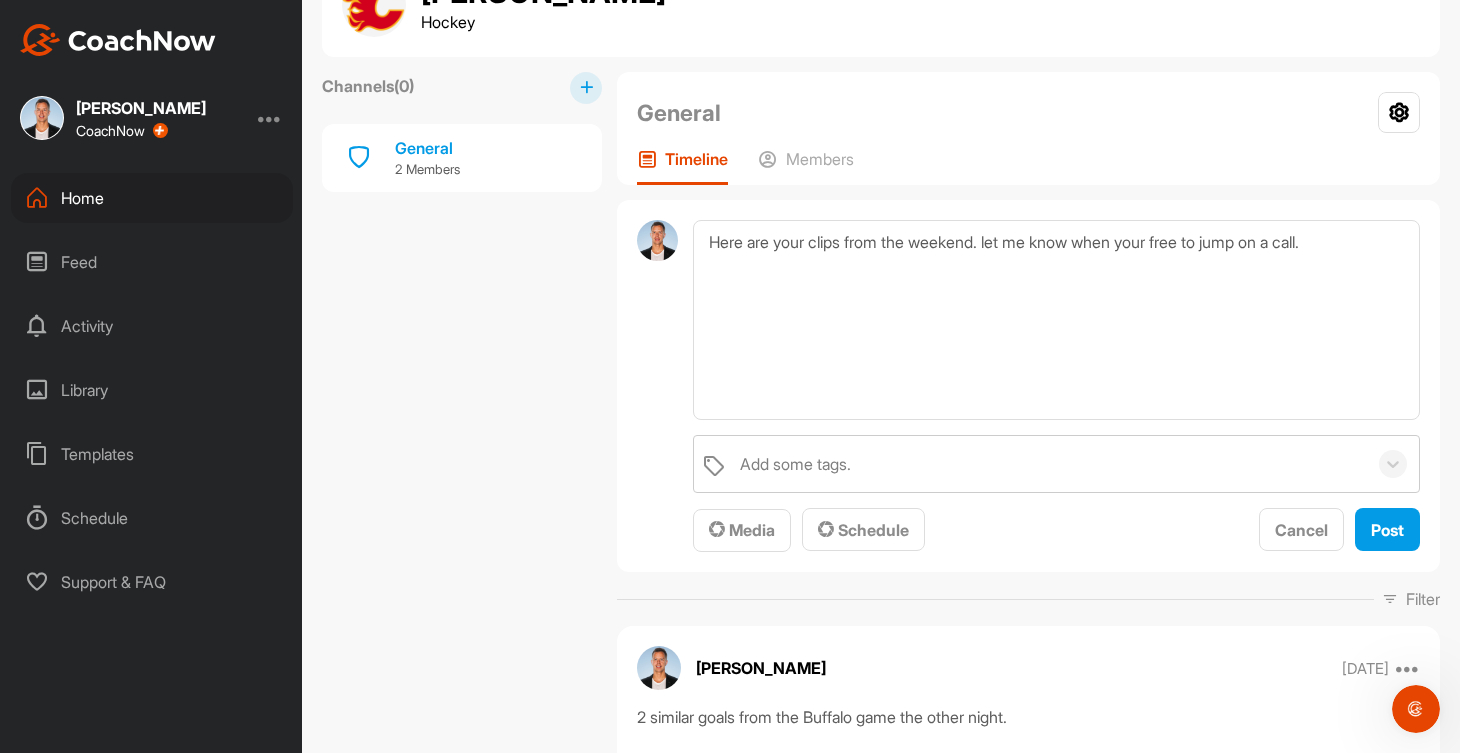 scroll, scrollTop: 0, scrollLeft: 0, axis: both 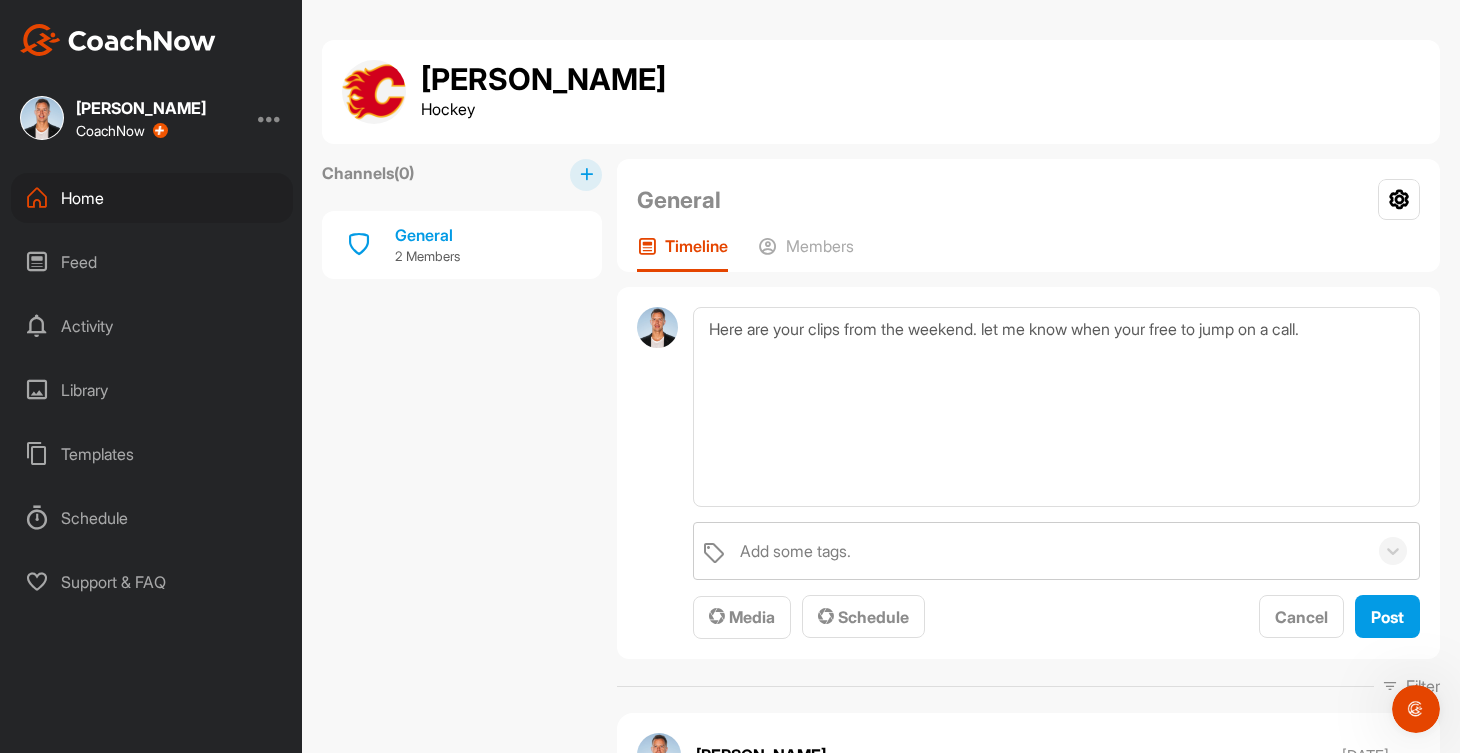 click on "Feed" at bounding box center (152, 262) 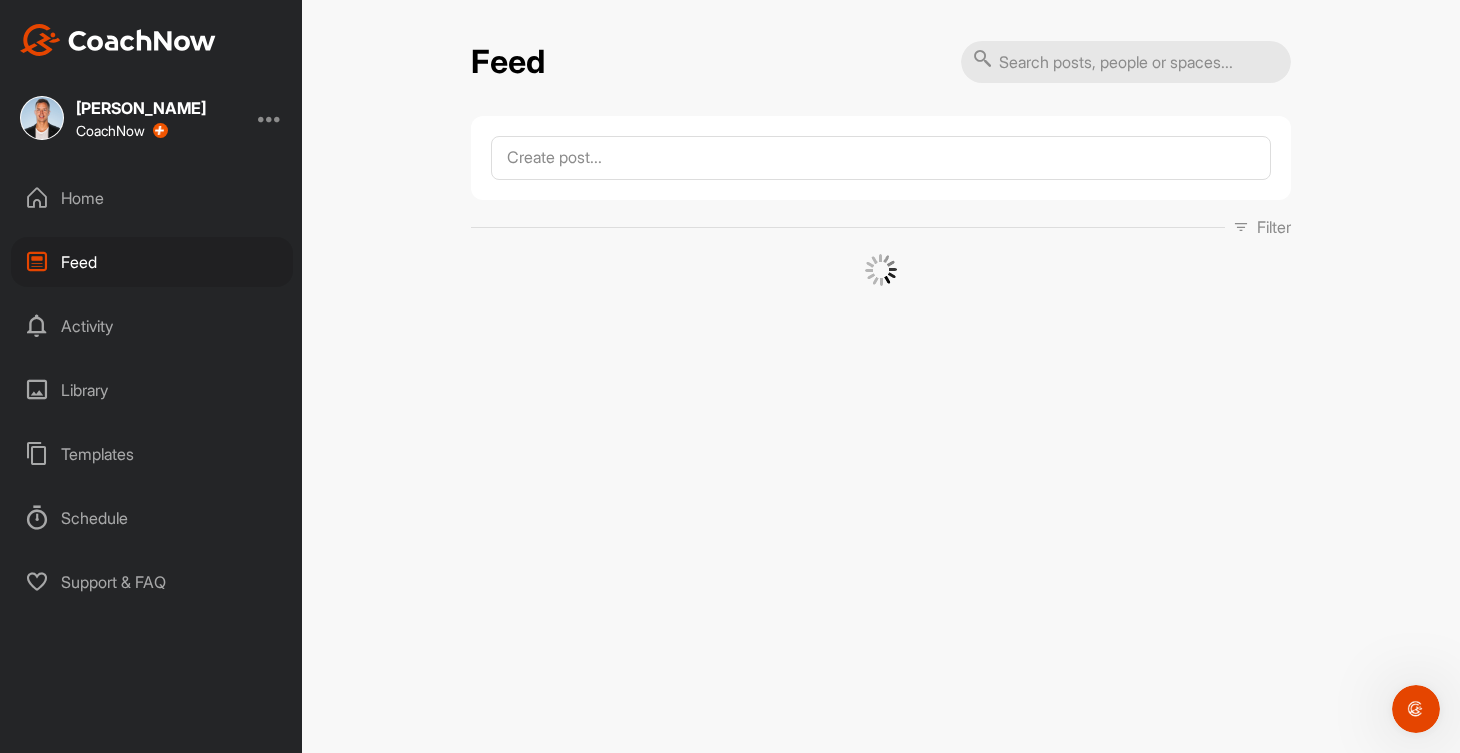 click on "Feed" at bounding box center [152, 262] 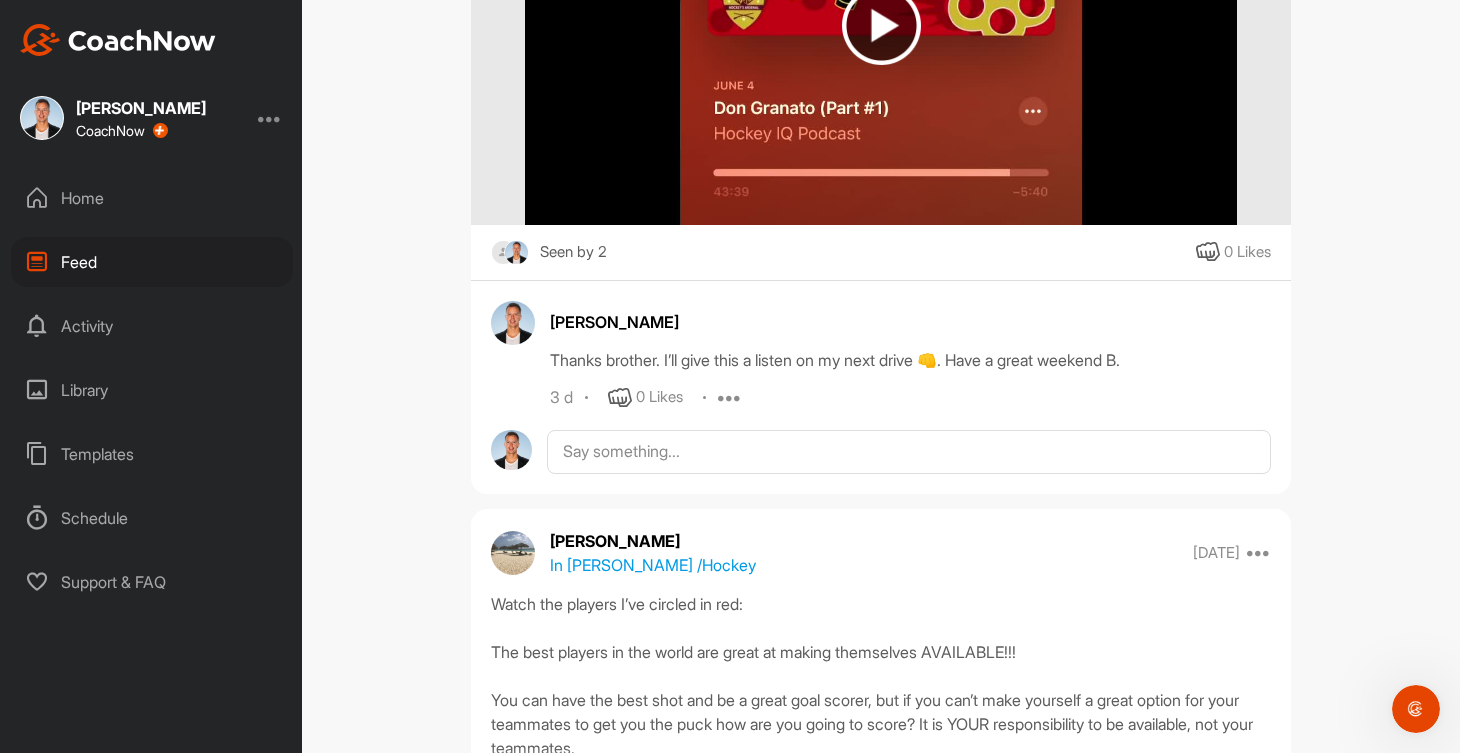 scroll, scrollTop: 0, scrollLeft: 0, axis: both 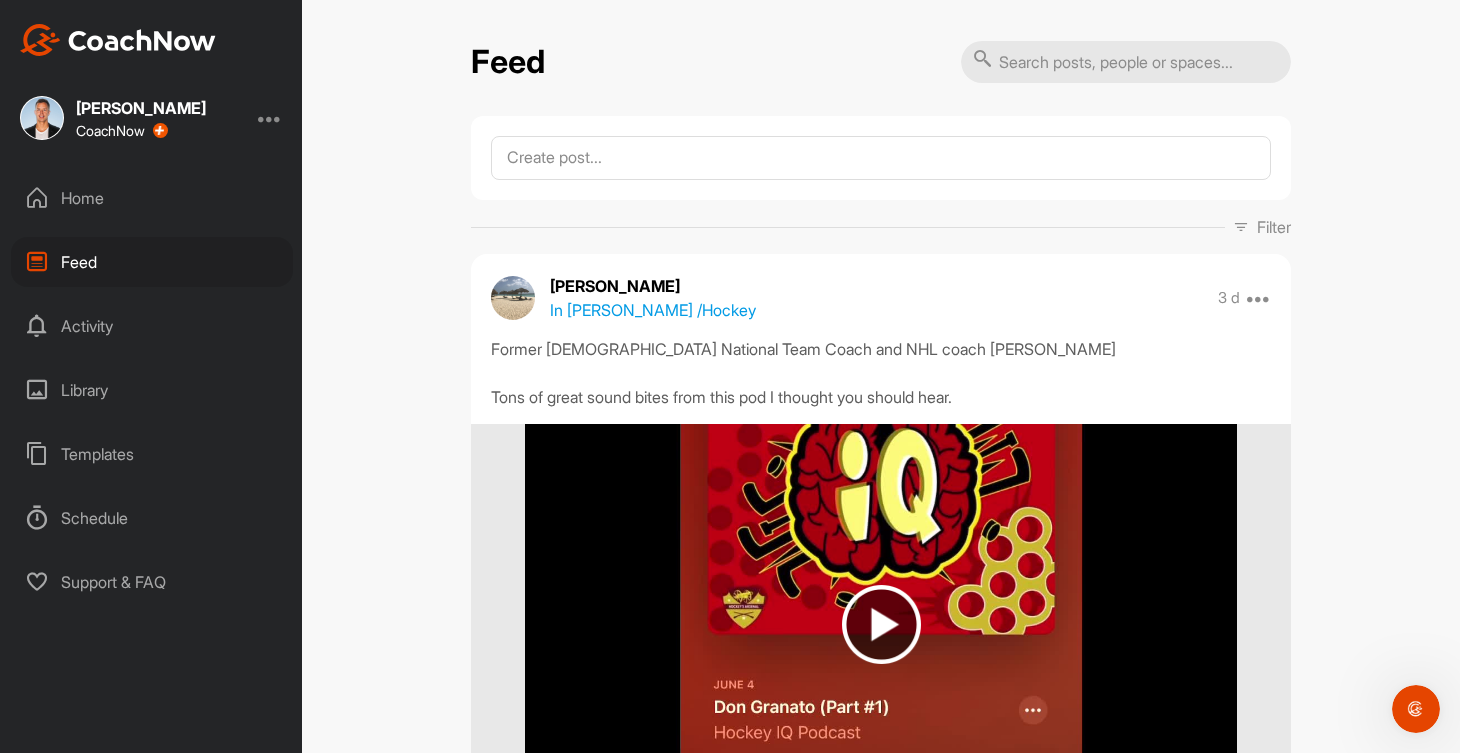 click on "Home" at bounding box center (152, 198) 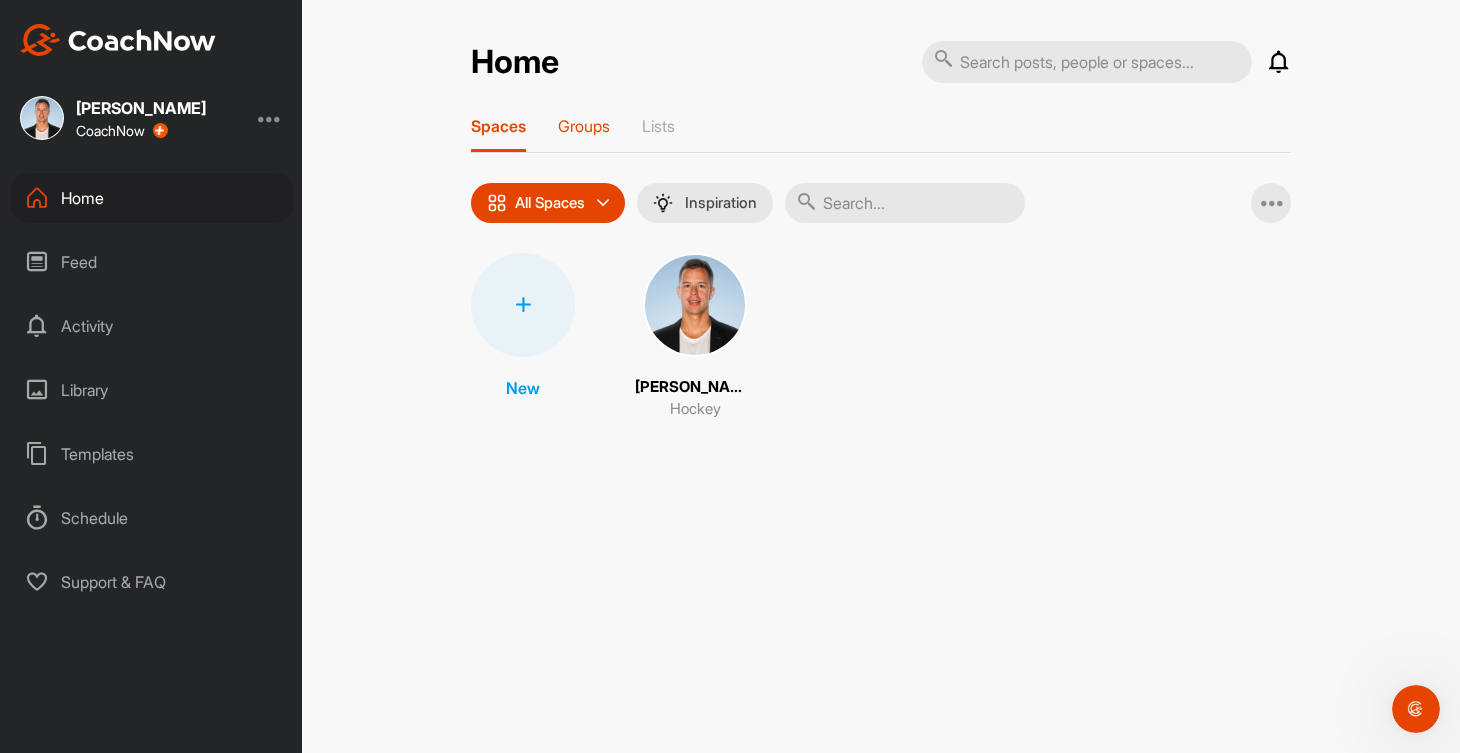 click on "Groups" at bounding box center [584, 126] 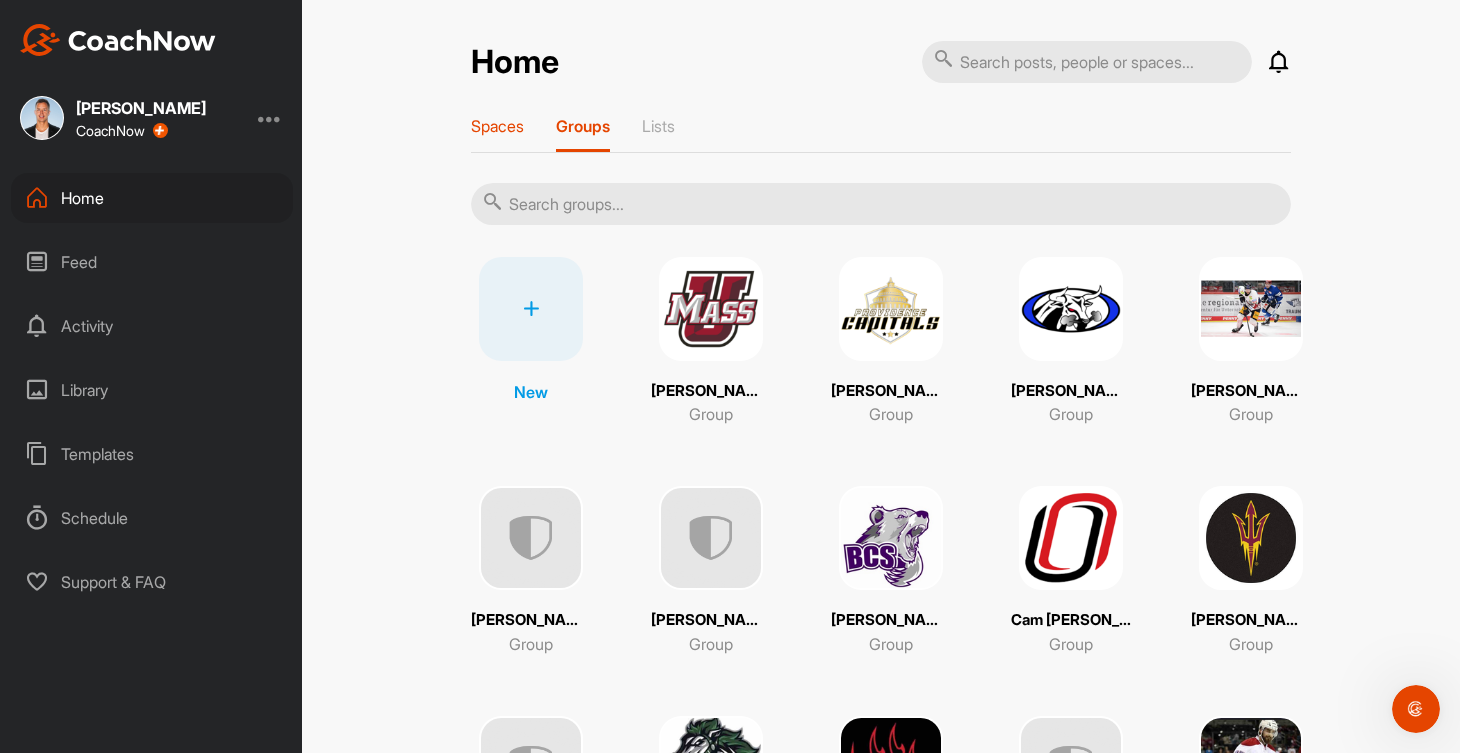 click on "Spaces" at bounding box center (497, 134) 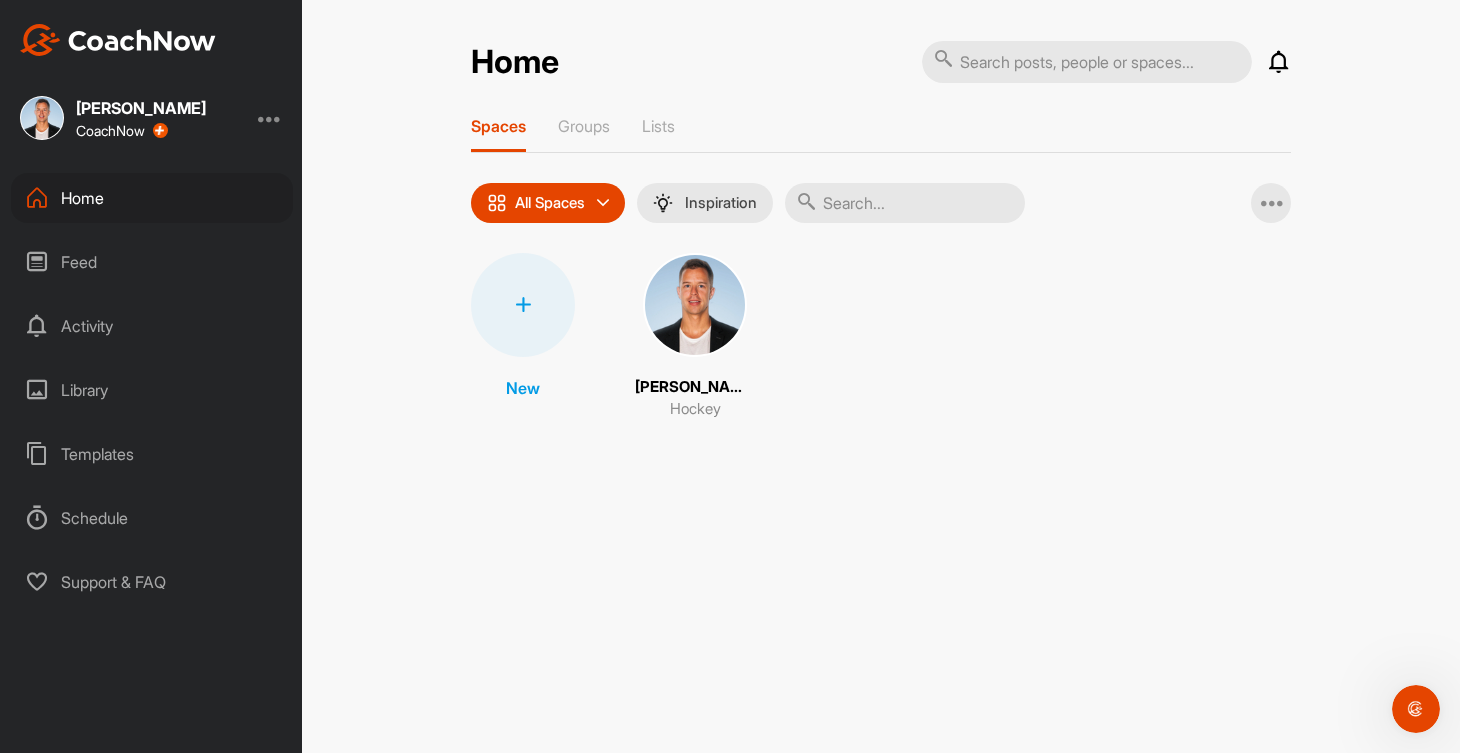 click at bounding box center (695, 305) 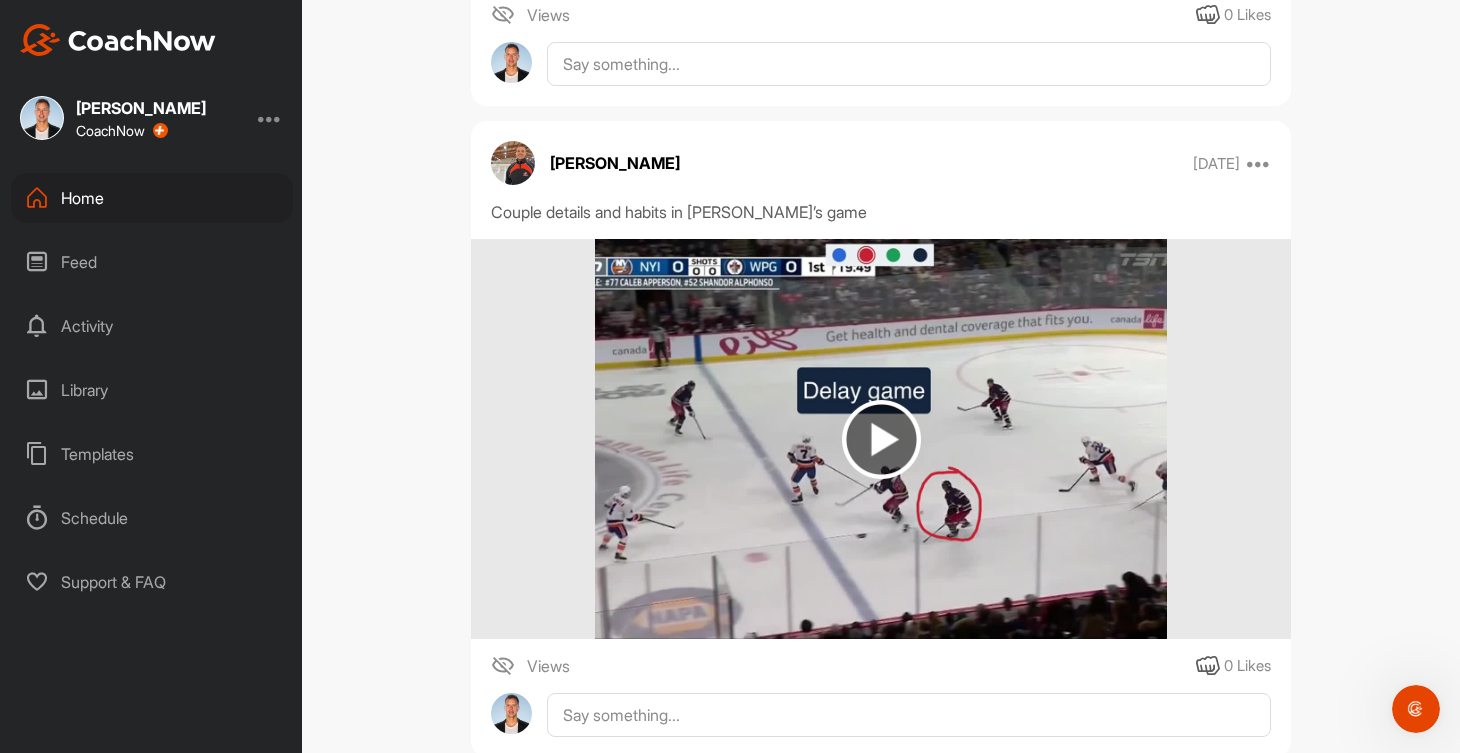 scroll, scrollTop: 6457, scrollLeft: 0, axis: vertical 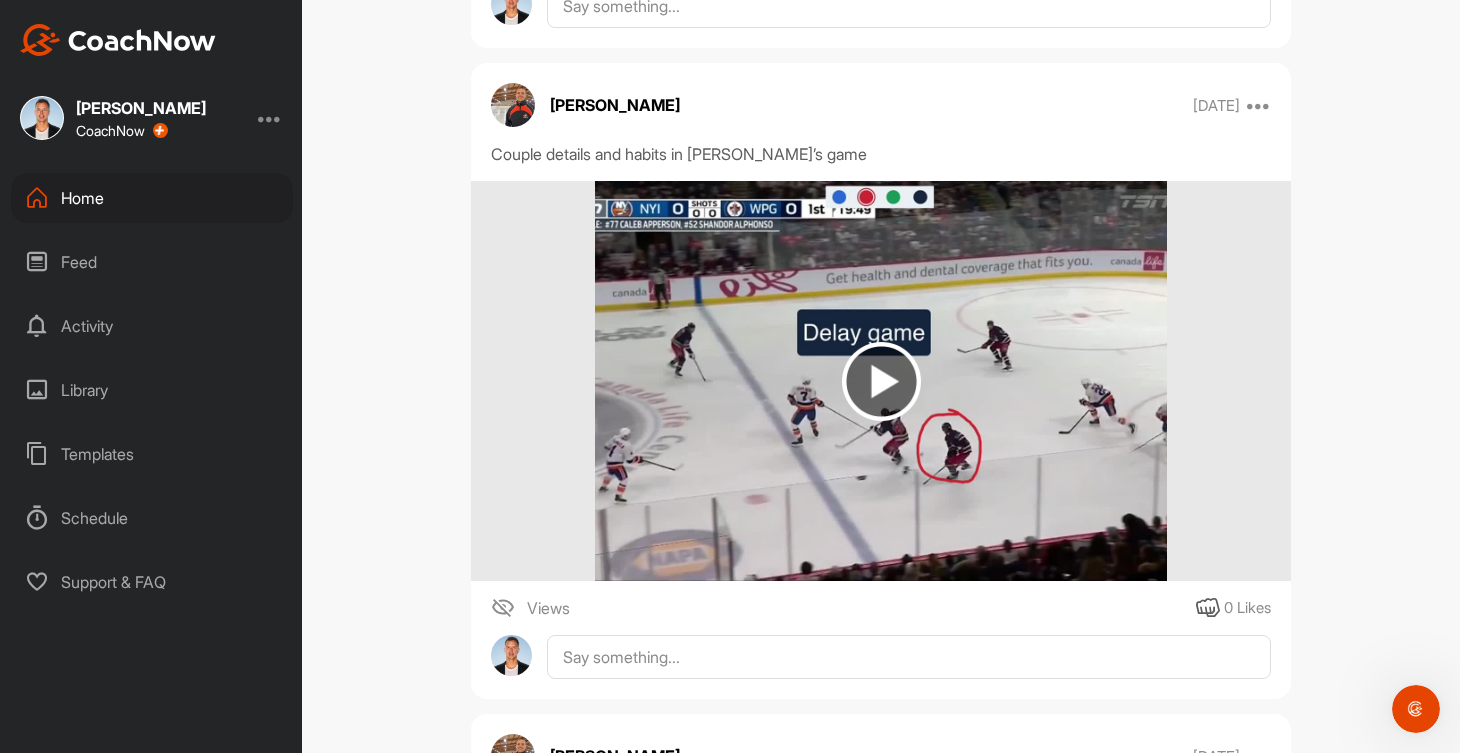 click at bounding box center [881, 381] 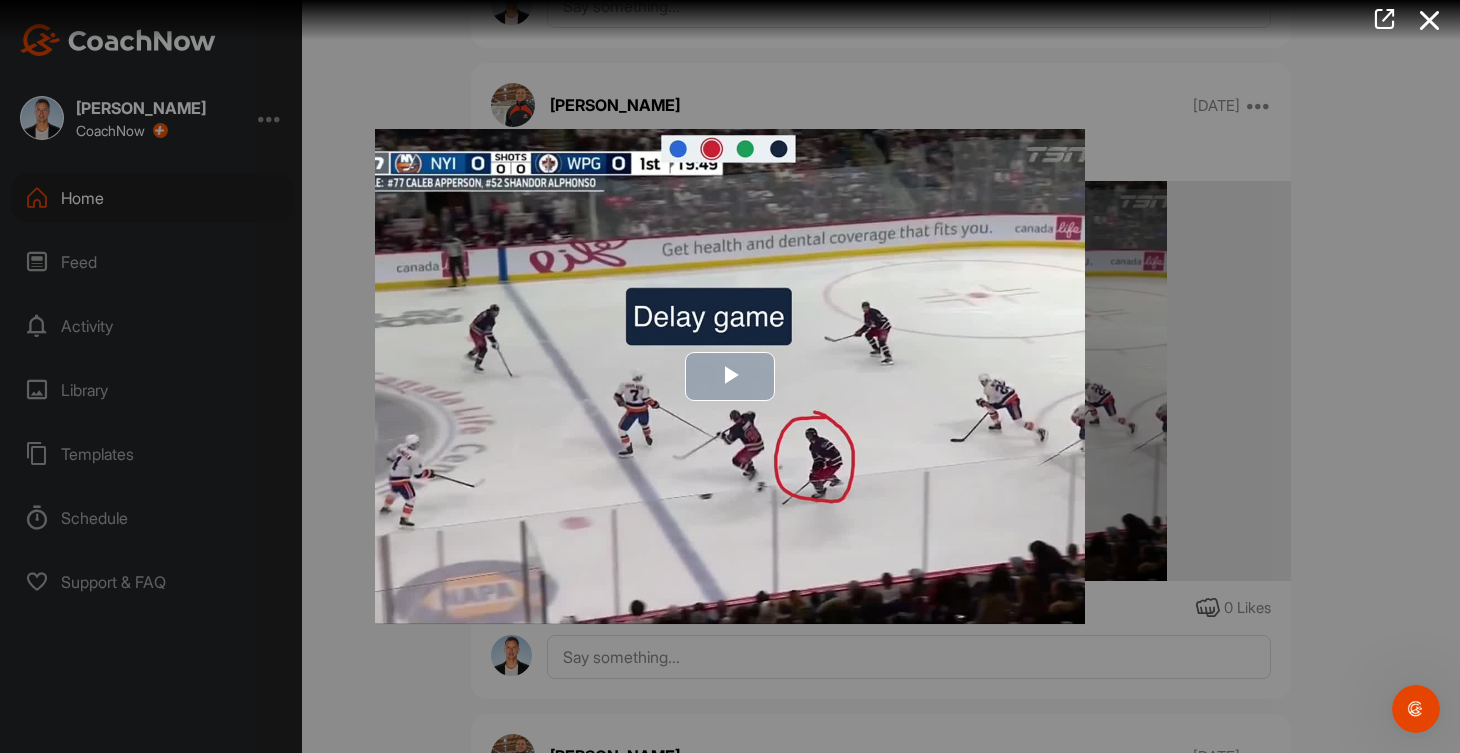 click at bounding box center [730, 376] 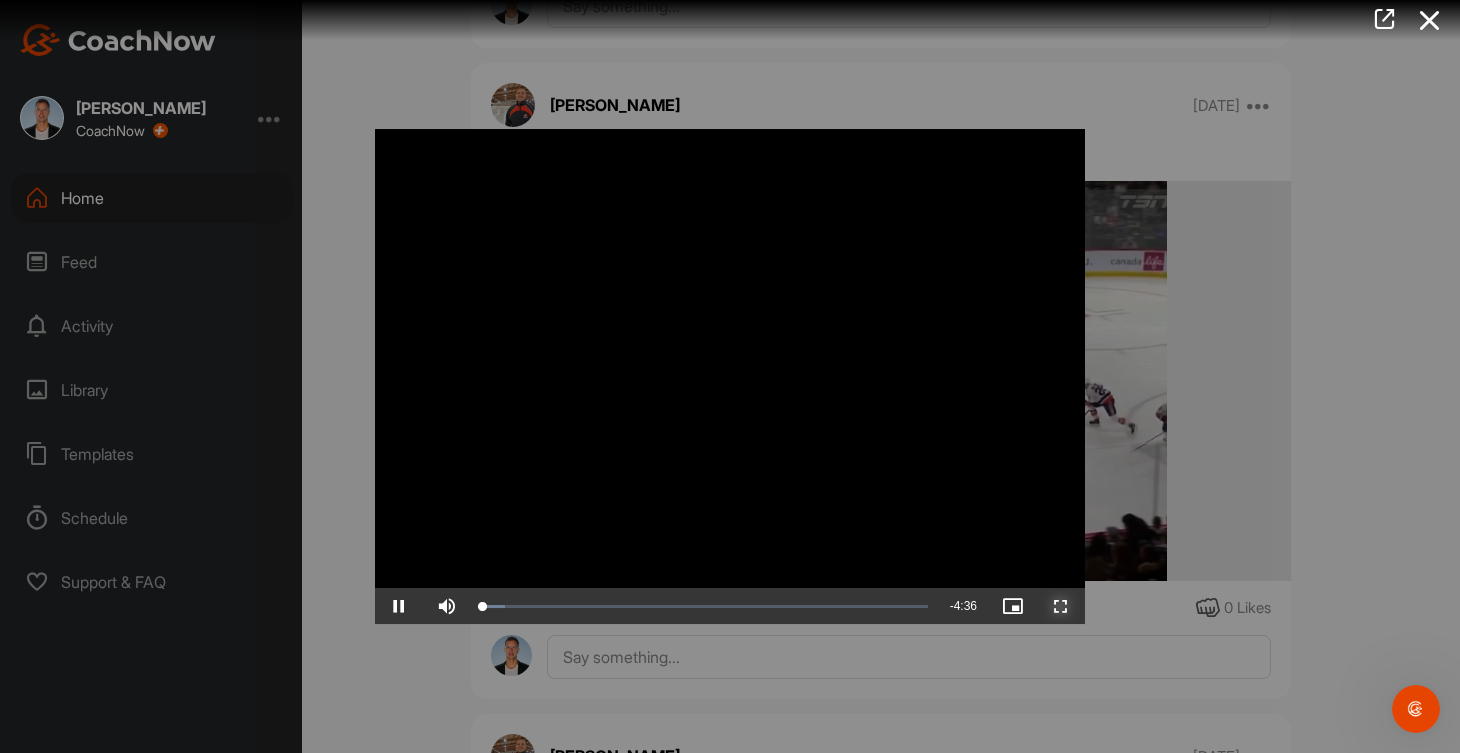 click at bounding box center (1061, 606) 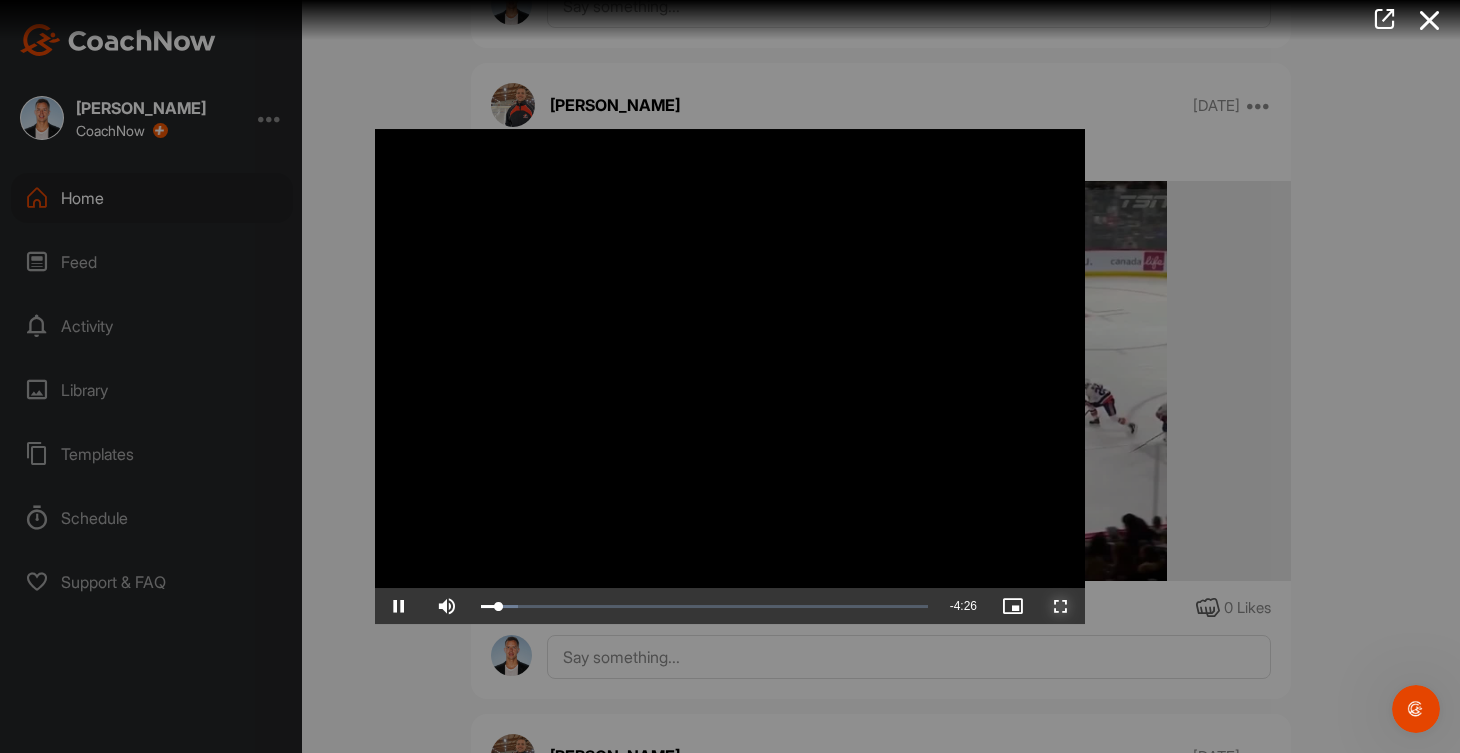 click at bounding box center (1061, 606) 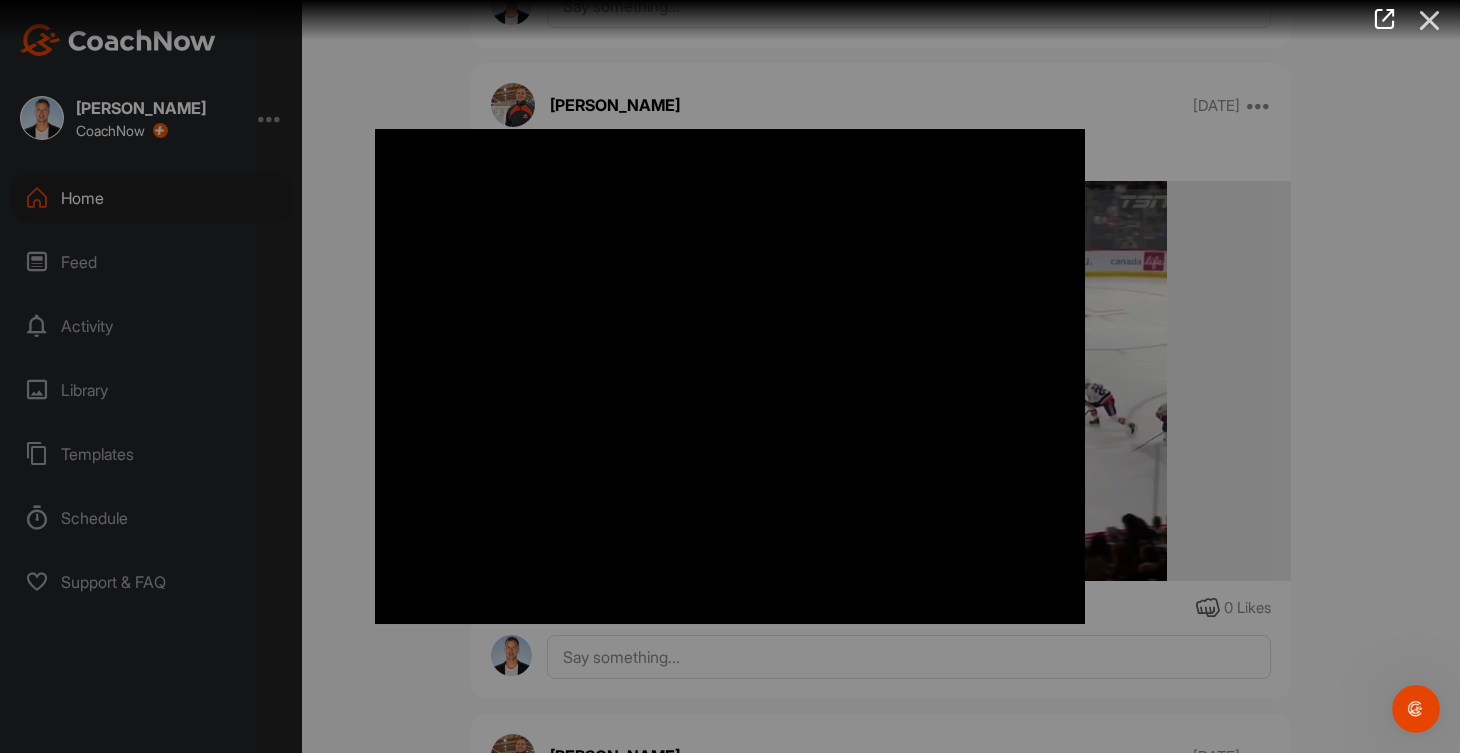 click at bounding box center [1430, 20] 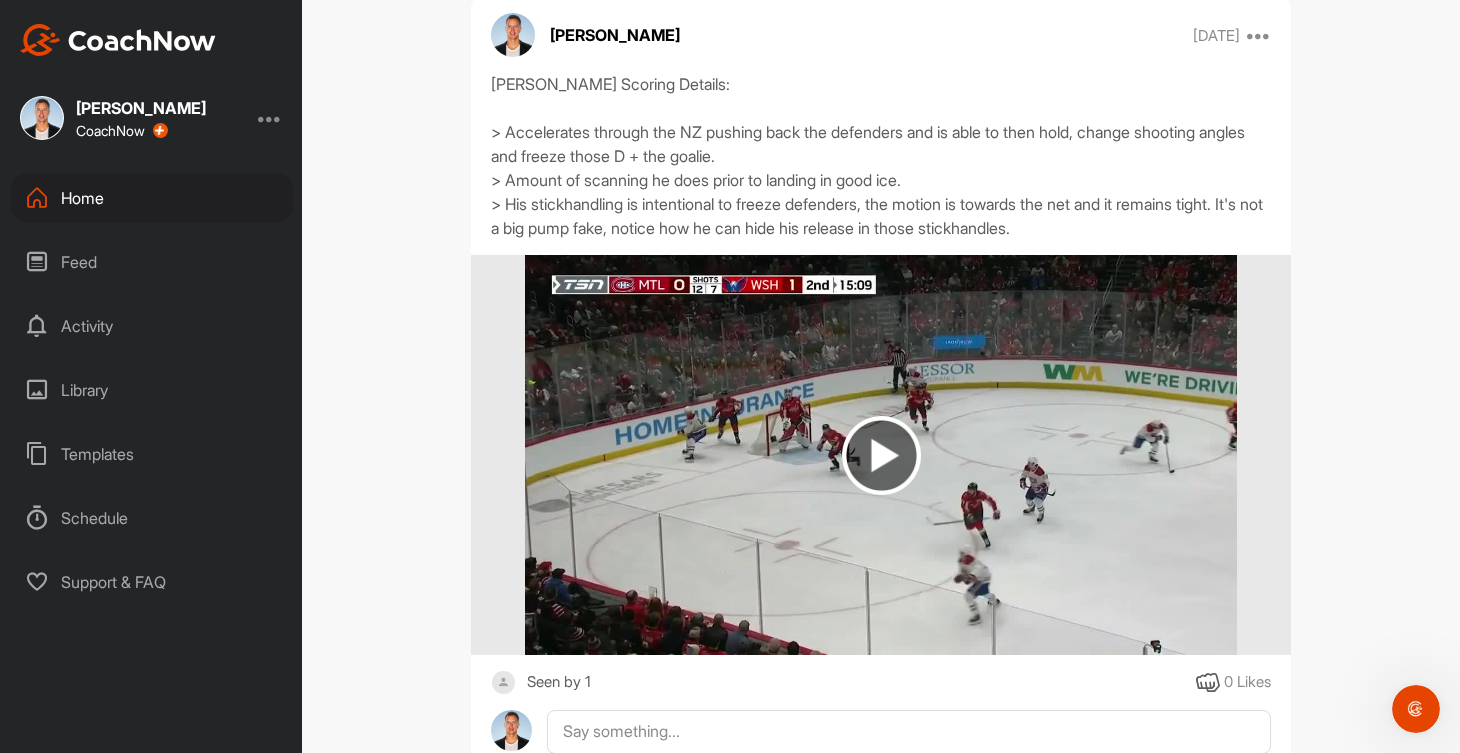 scroll, scrollTop: 9746, scrollLeft: 0, axis: vertical 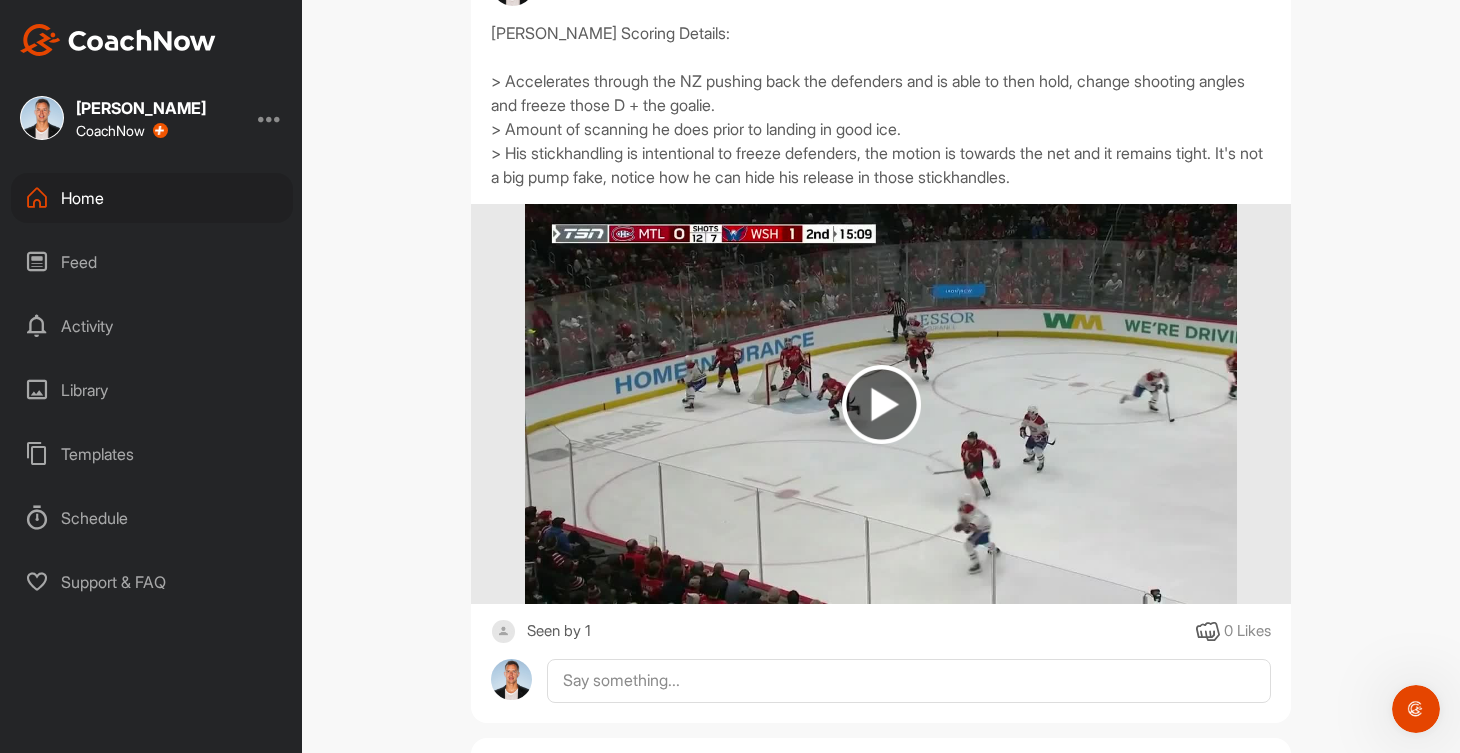 click at bounding box center (881, 404) 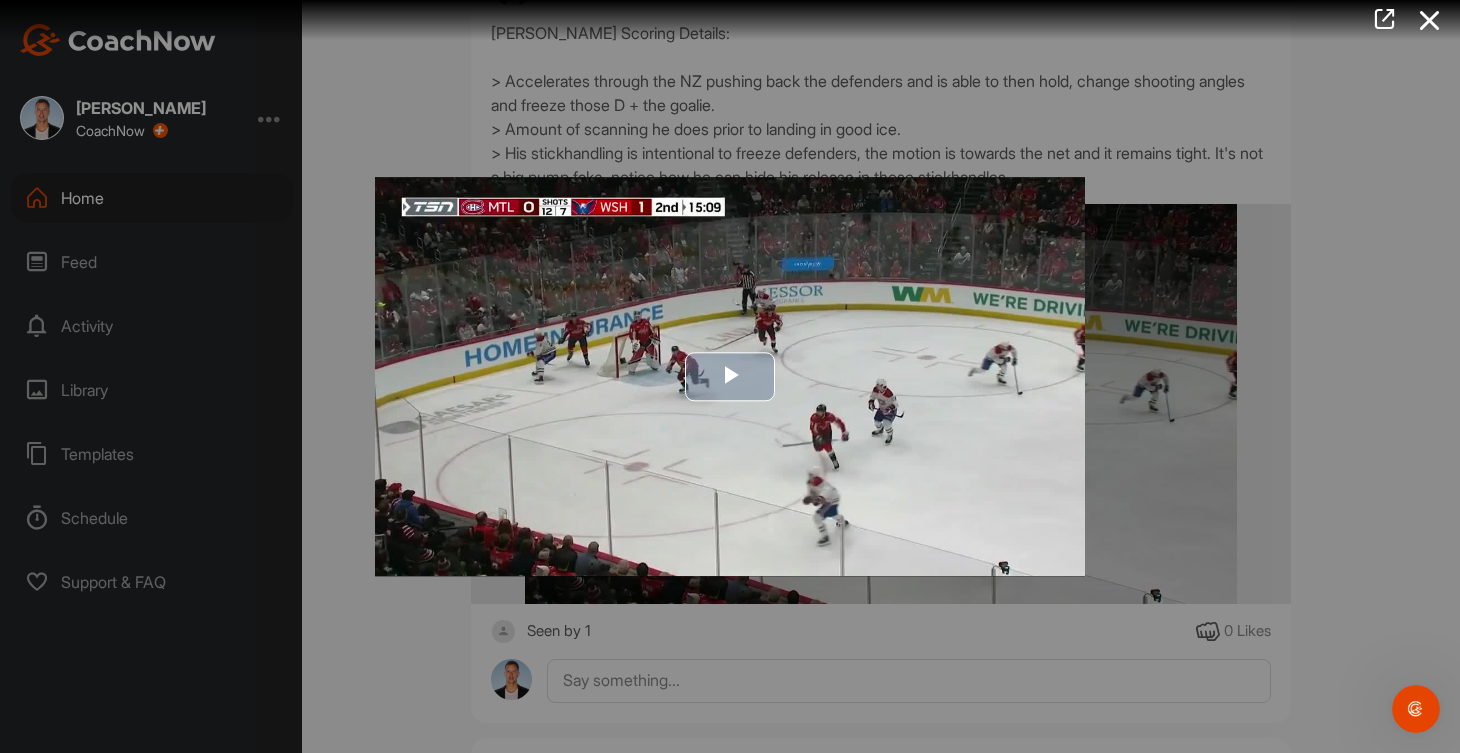 click at bounding box center (730, 377) 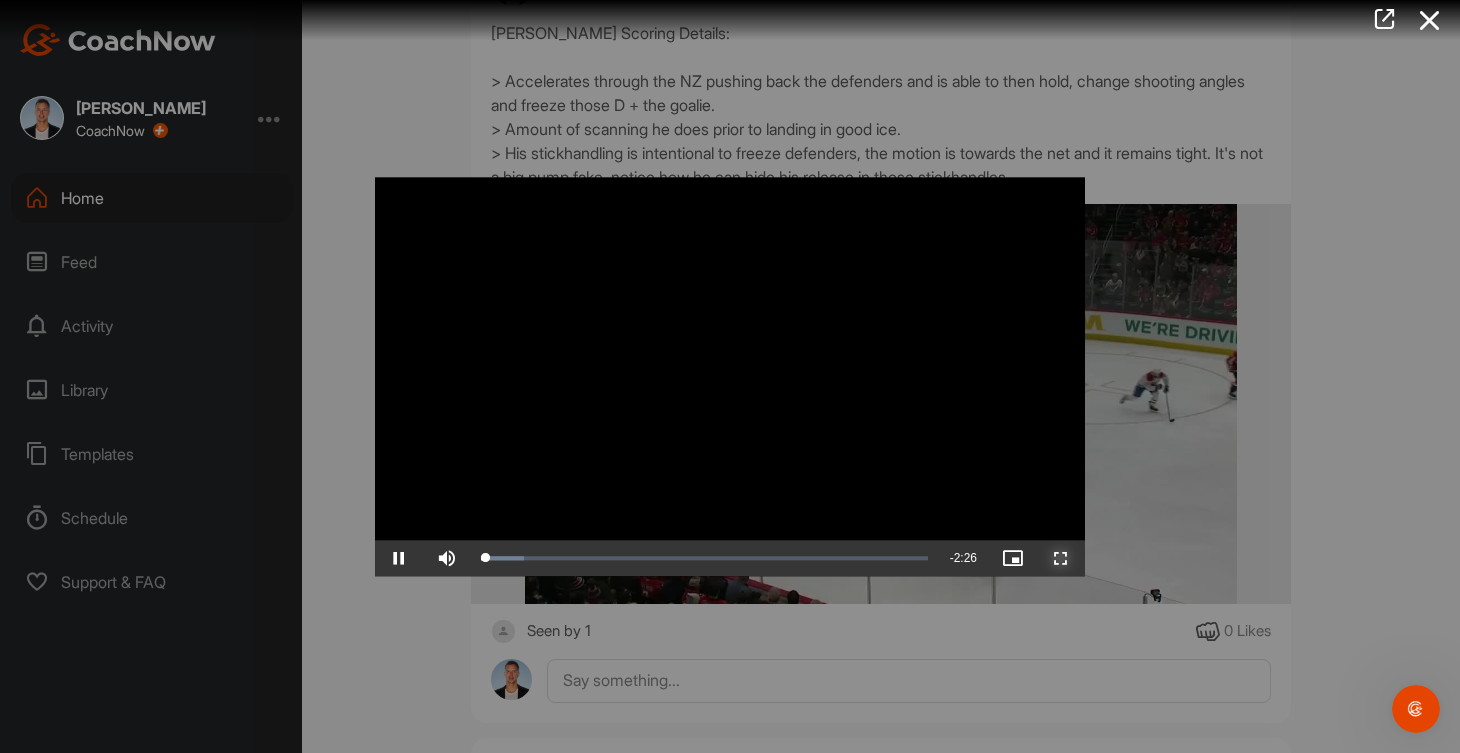 click at bounding box center (1061, 558) 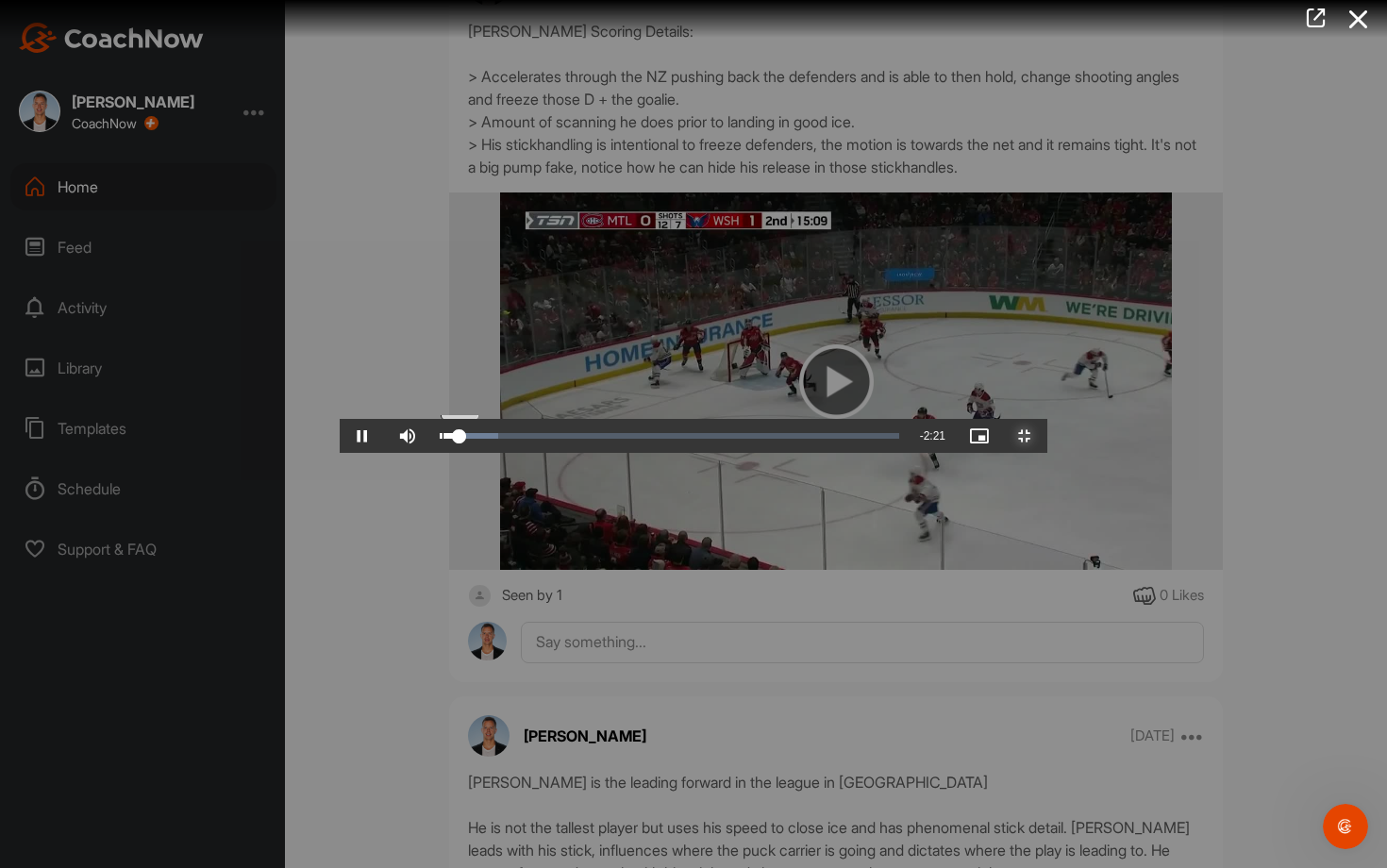 click on "0:00" at bounding box center [443, 436] 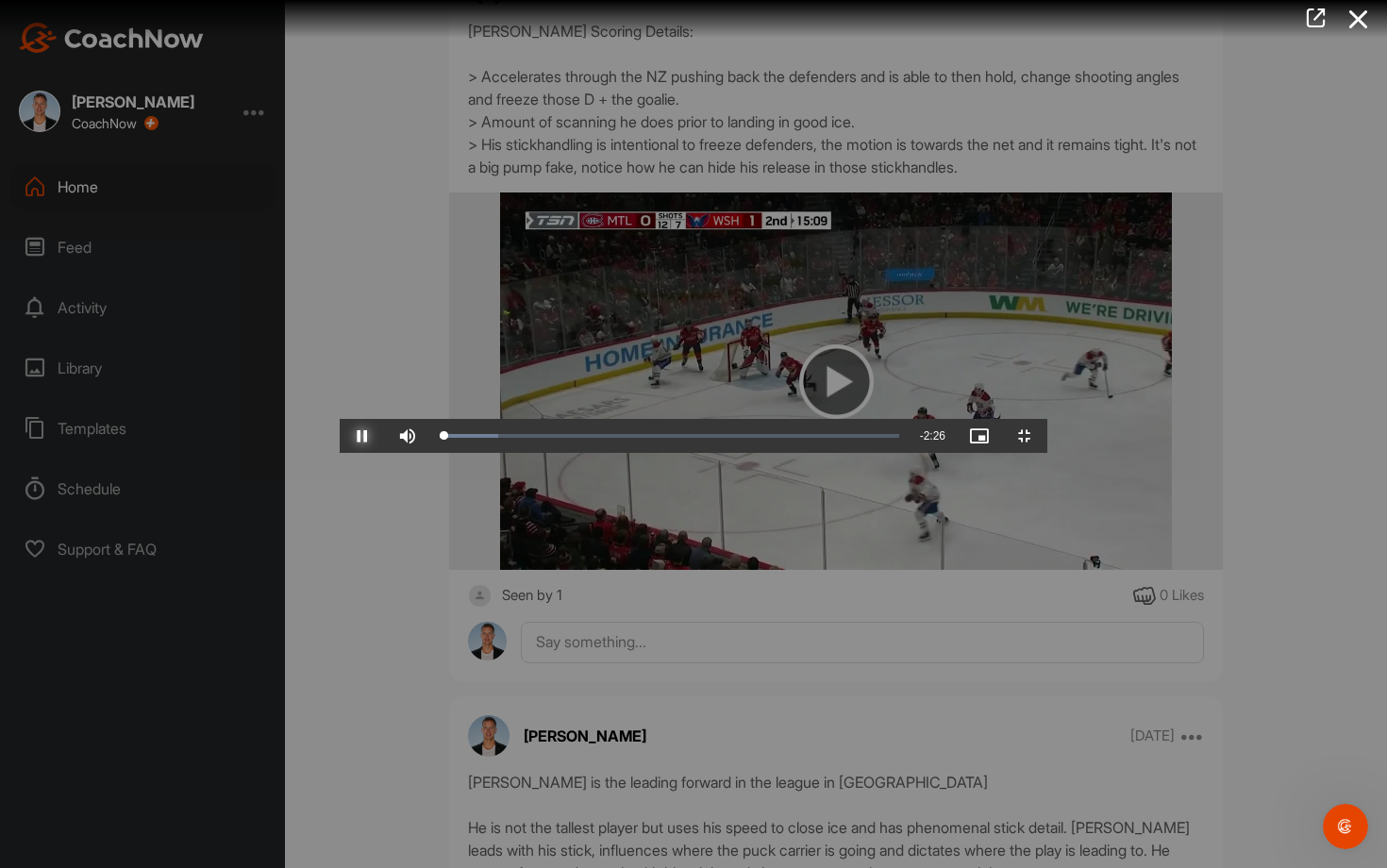 click at bounding box center [362, 436] 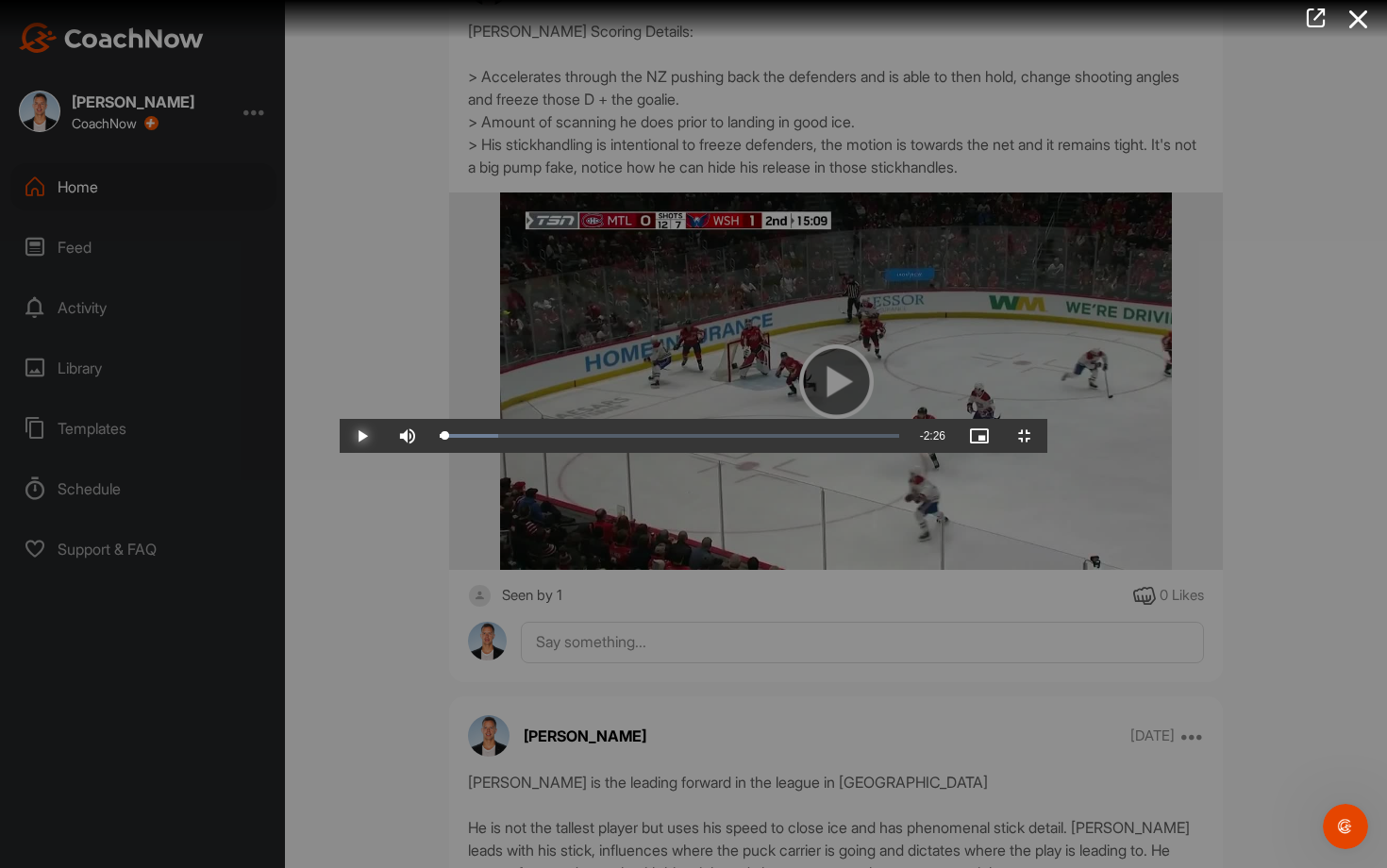 type 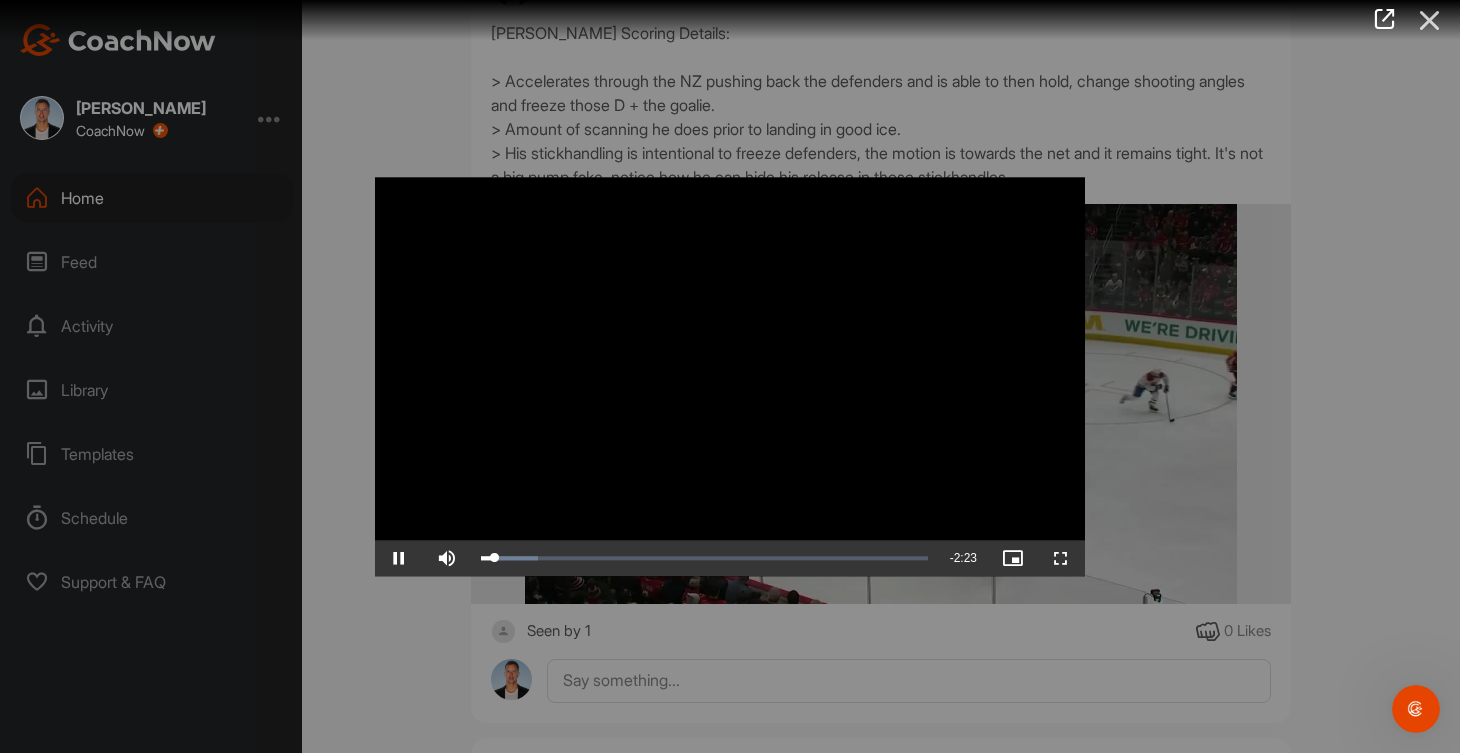 click at bounding box center [1430, 20] 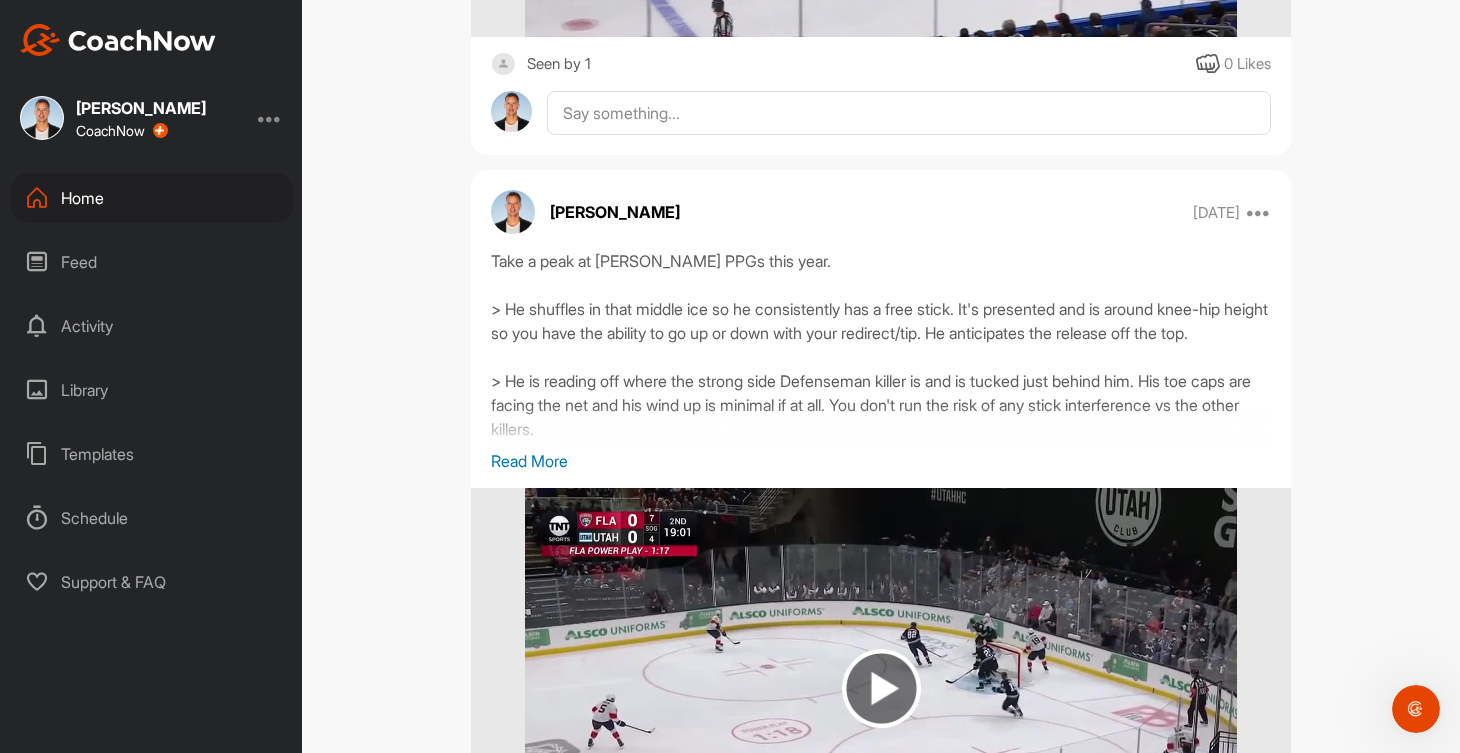 scroll, scrollTop: 11073, scrollLeft: 0, axis: vertical 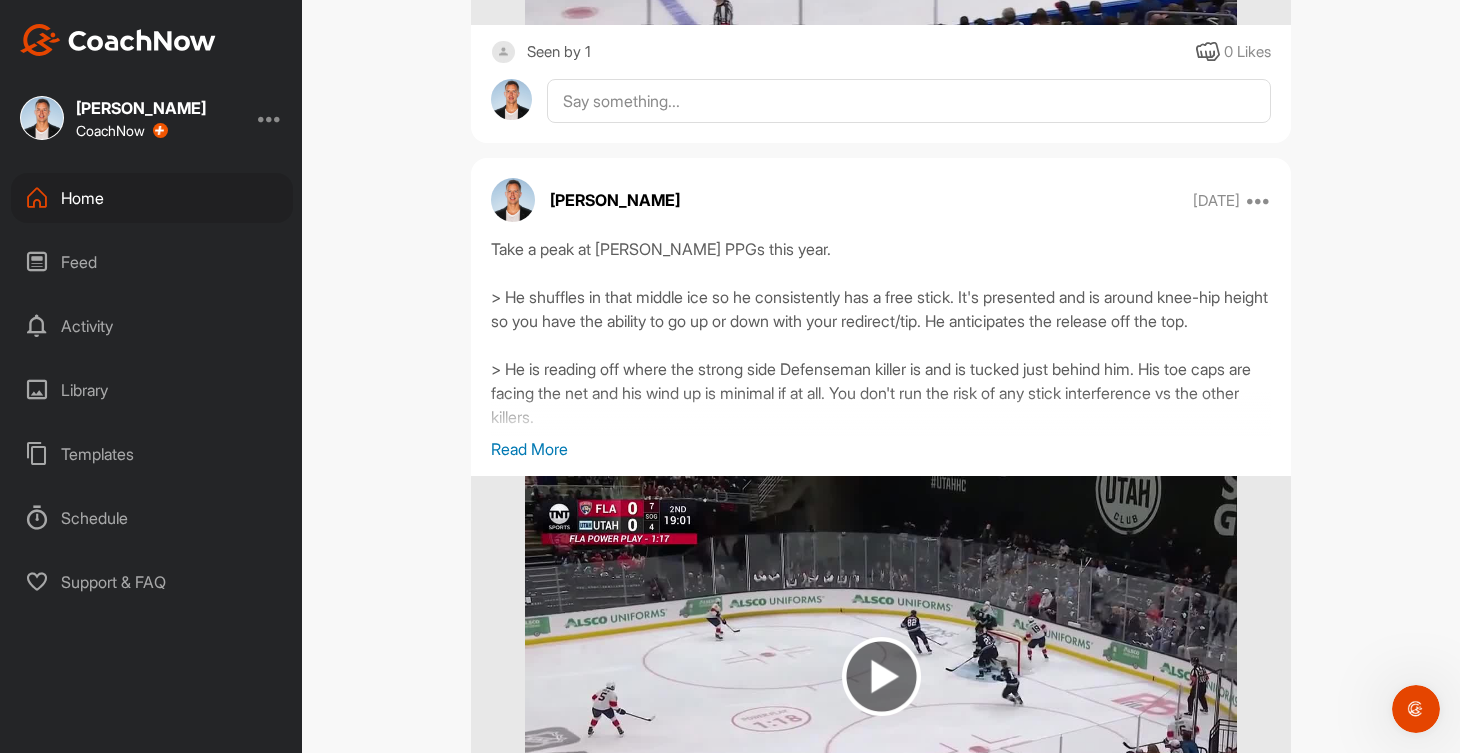 click on "Read More" at bounding box center (881, 449) 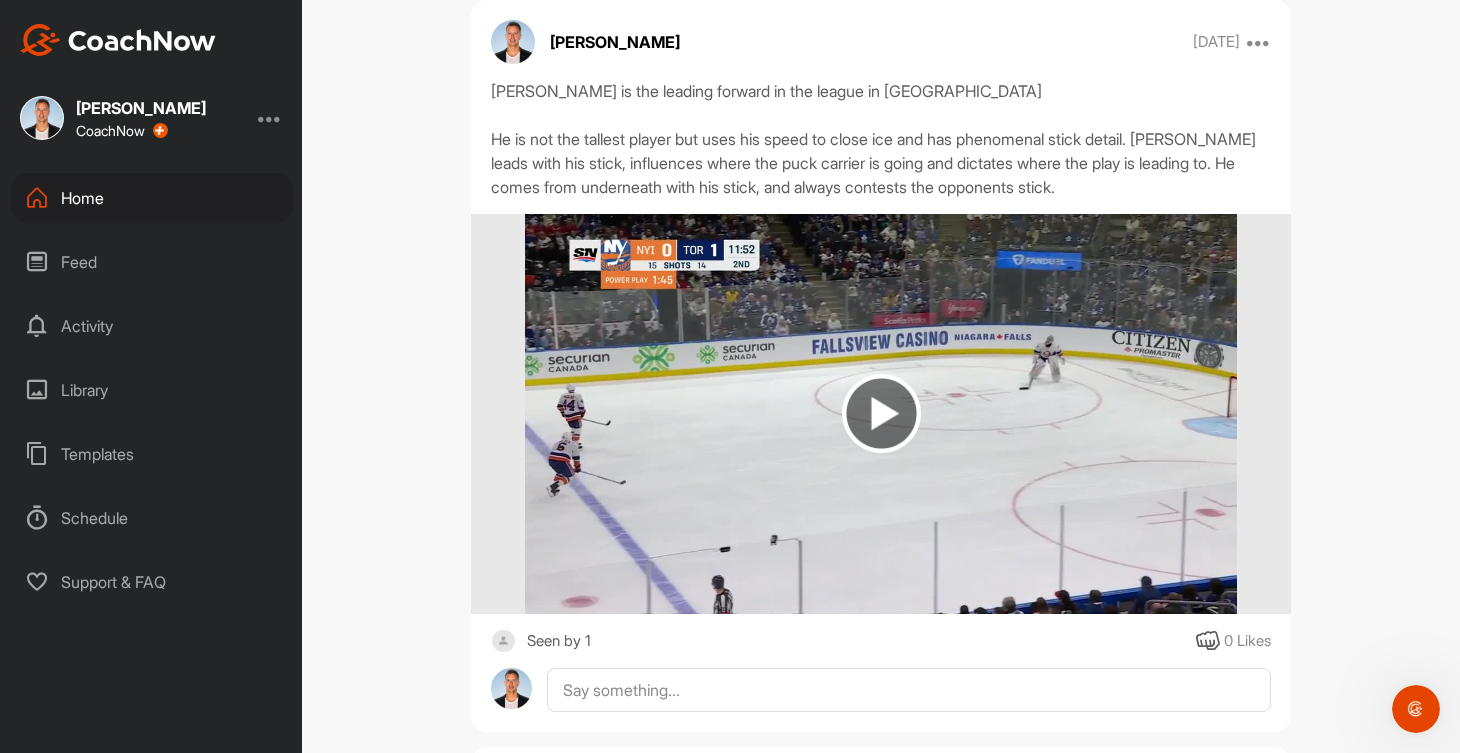 scroll, scrollTop: 10494, scrollLeft: 0, axis: vertical 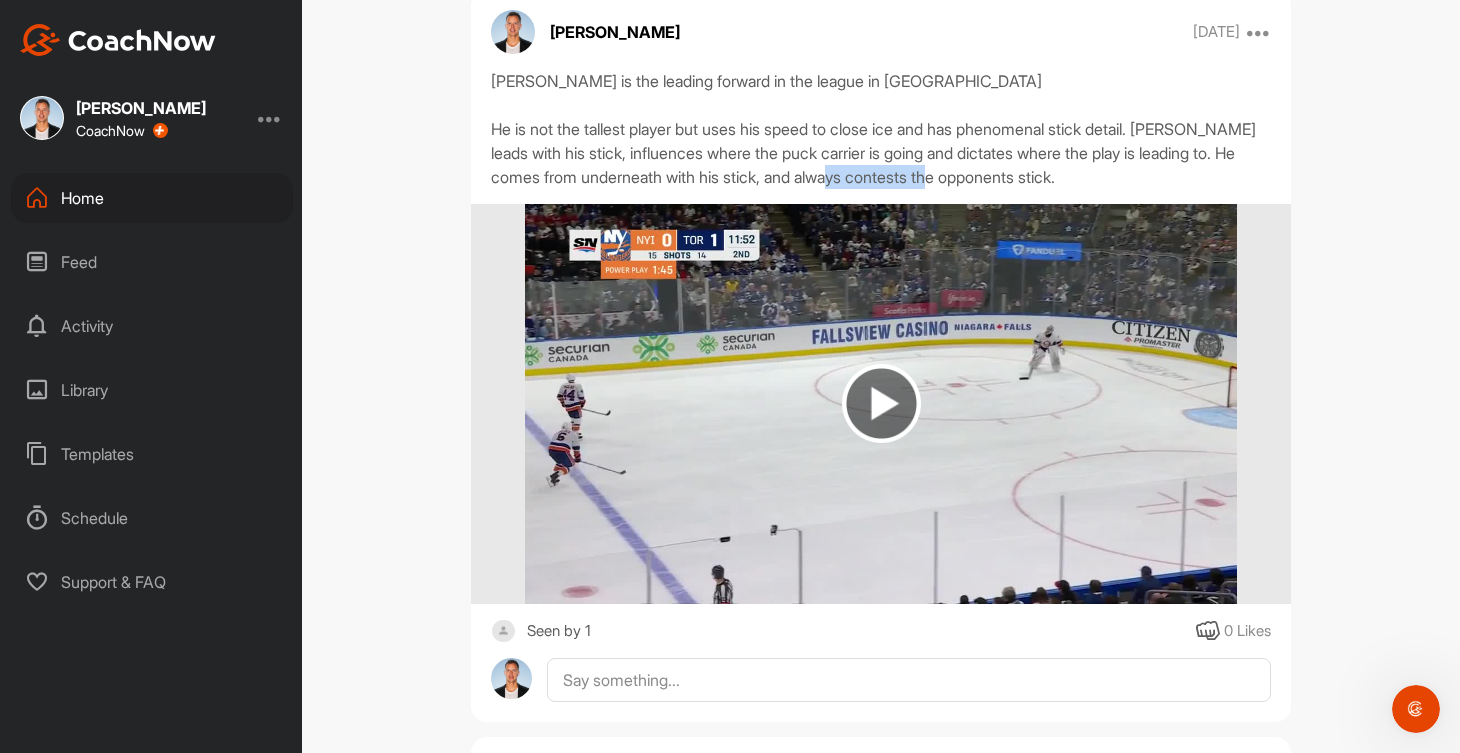 drag, startPoint x: 992, startPoint y: 185, endPoint x: 1108, endPoint y: 174, distance: 116.520386 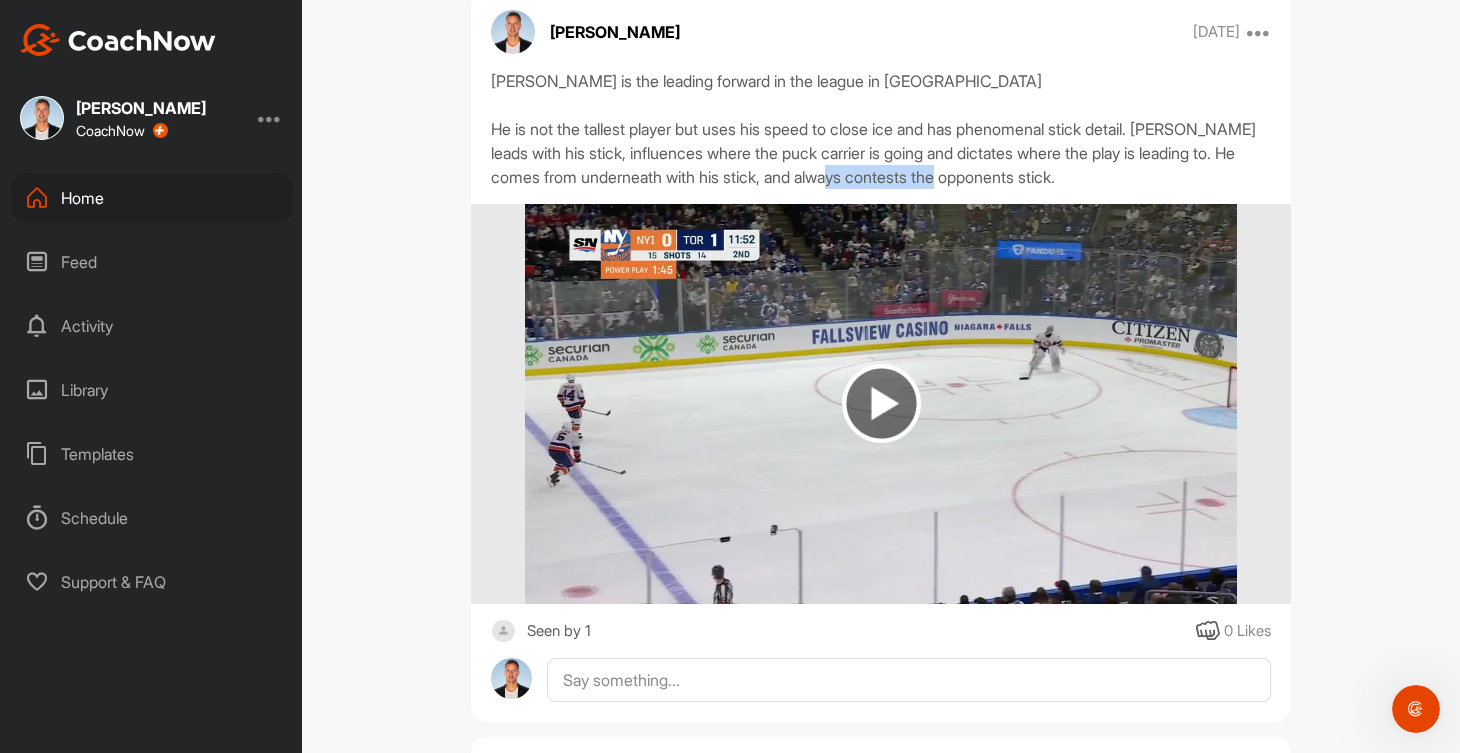 click on "Mitch Marner is the leading forward in the league in Takeaways
He is not the tallest player but uses his speed to close ice and has phenomenal stick detail. Marner leads with his stick, influences where the puck carrier is going and dictates where the play is leading to. He comes from underneath with his stick, and always contests the opponents stick." at bounding box center [881, 129] 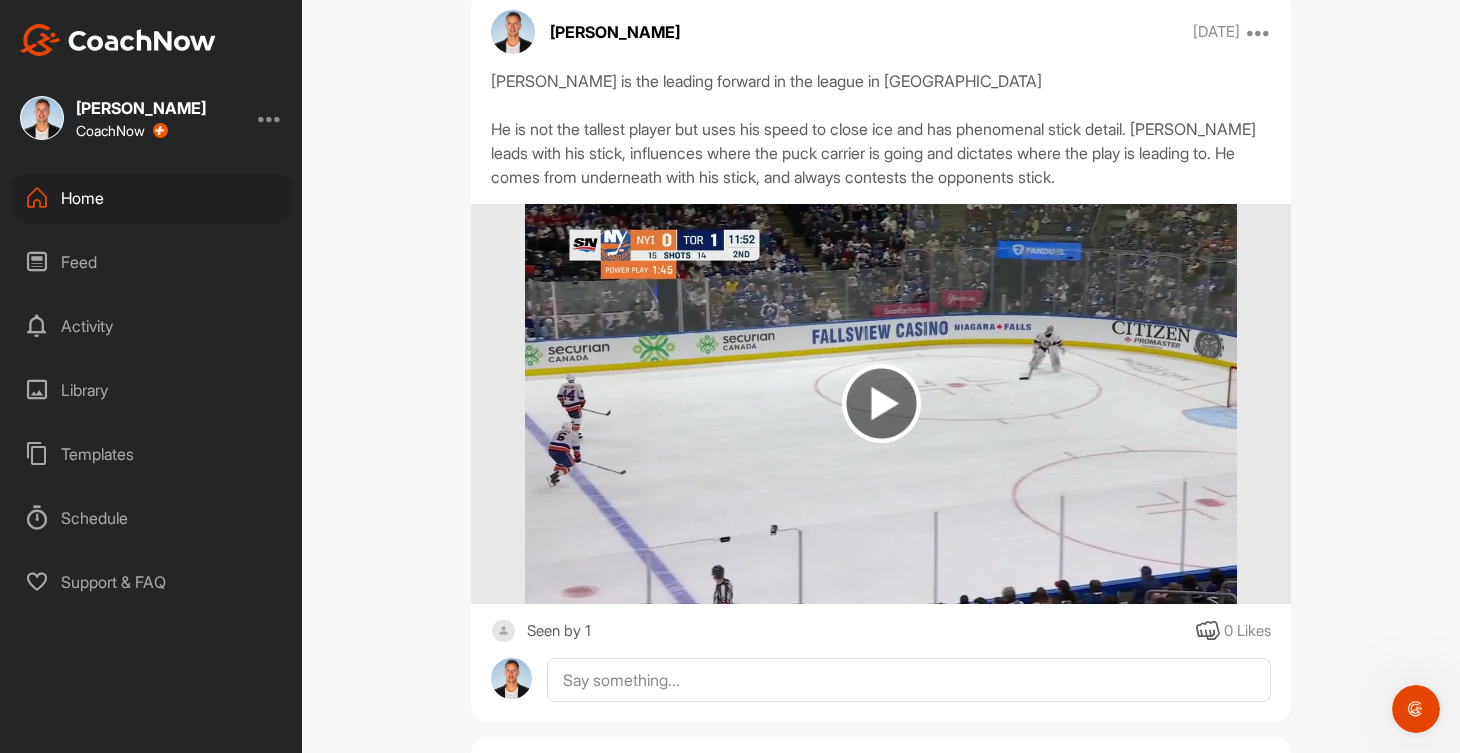 click at bounding box center [881, 403] 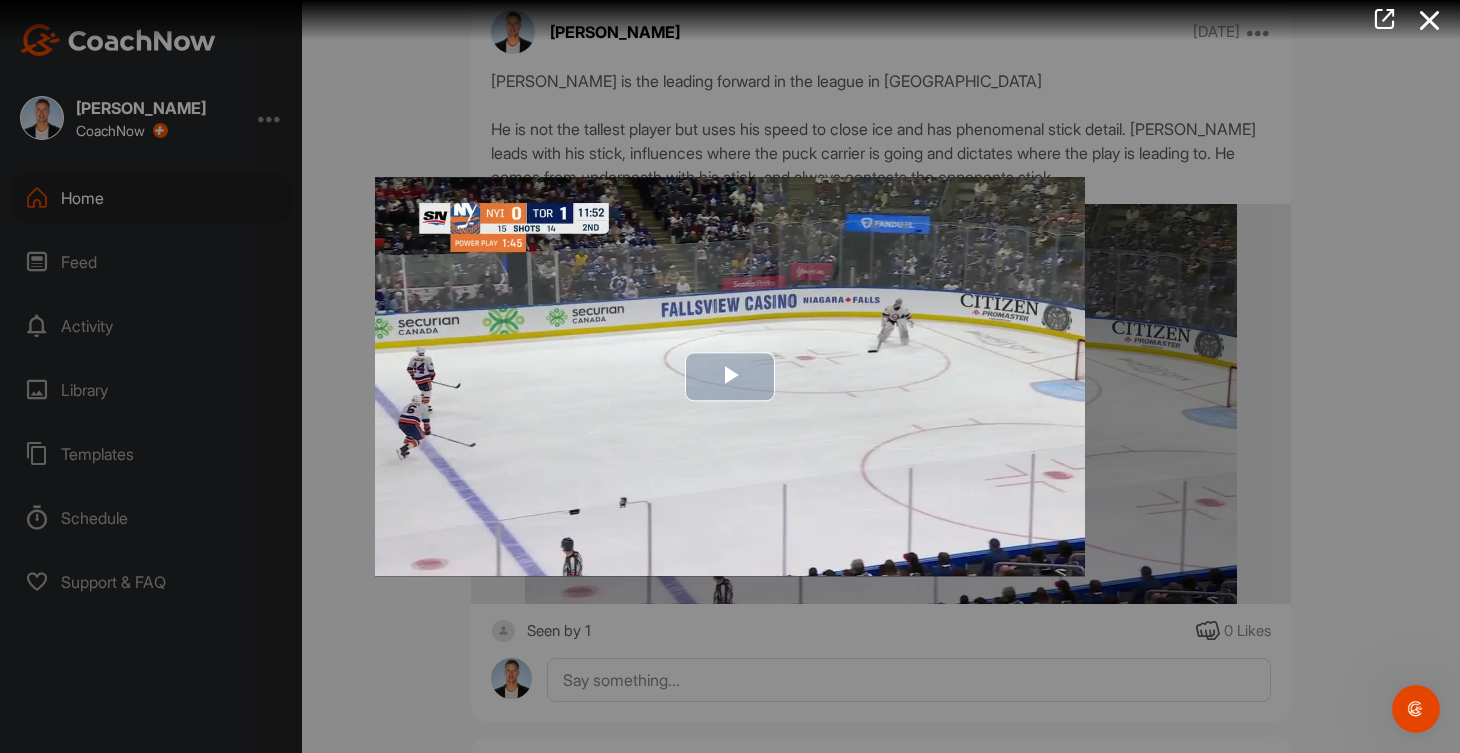 click at bounding box center [730, 377] 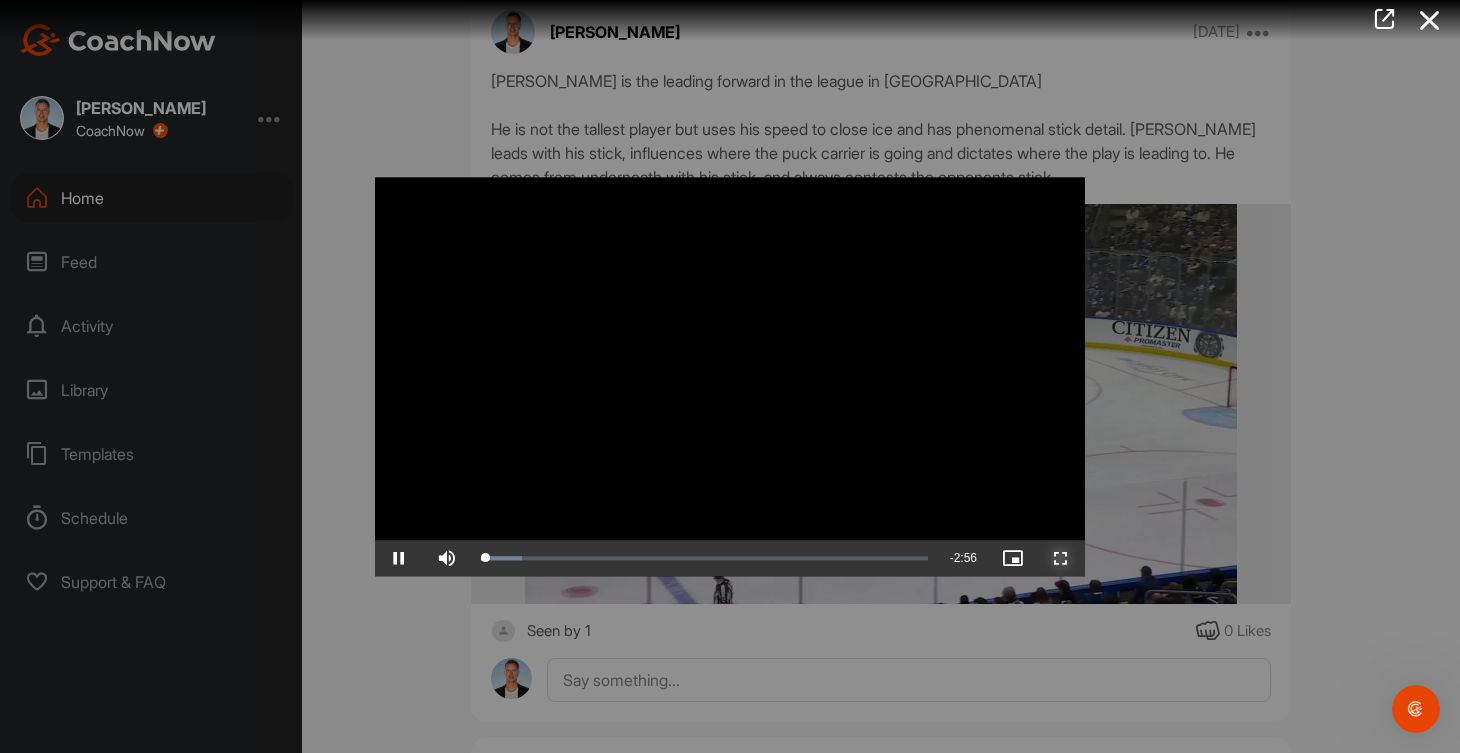 click at bounding box center (1061, 558) 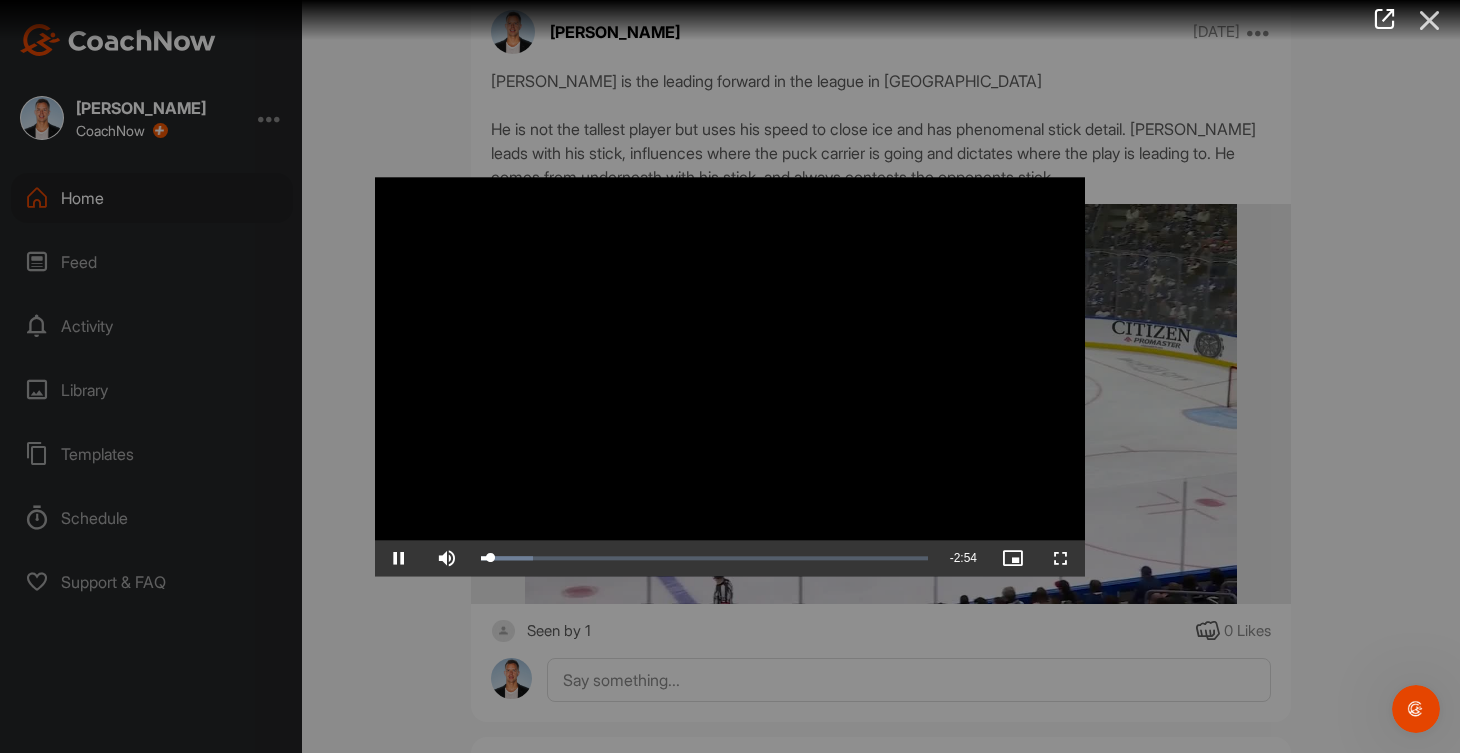 click at bounding box center [1430, 20] 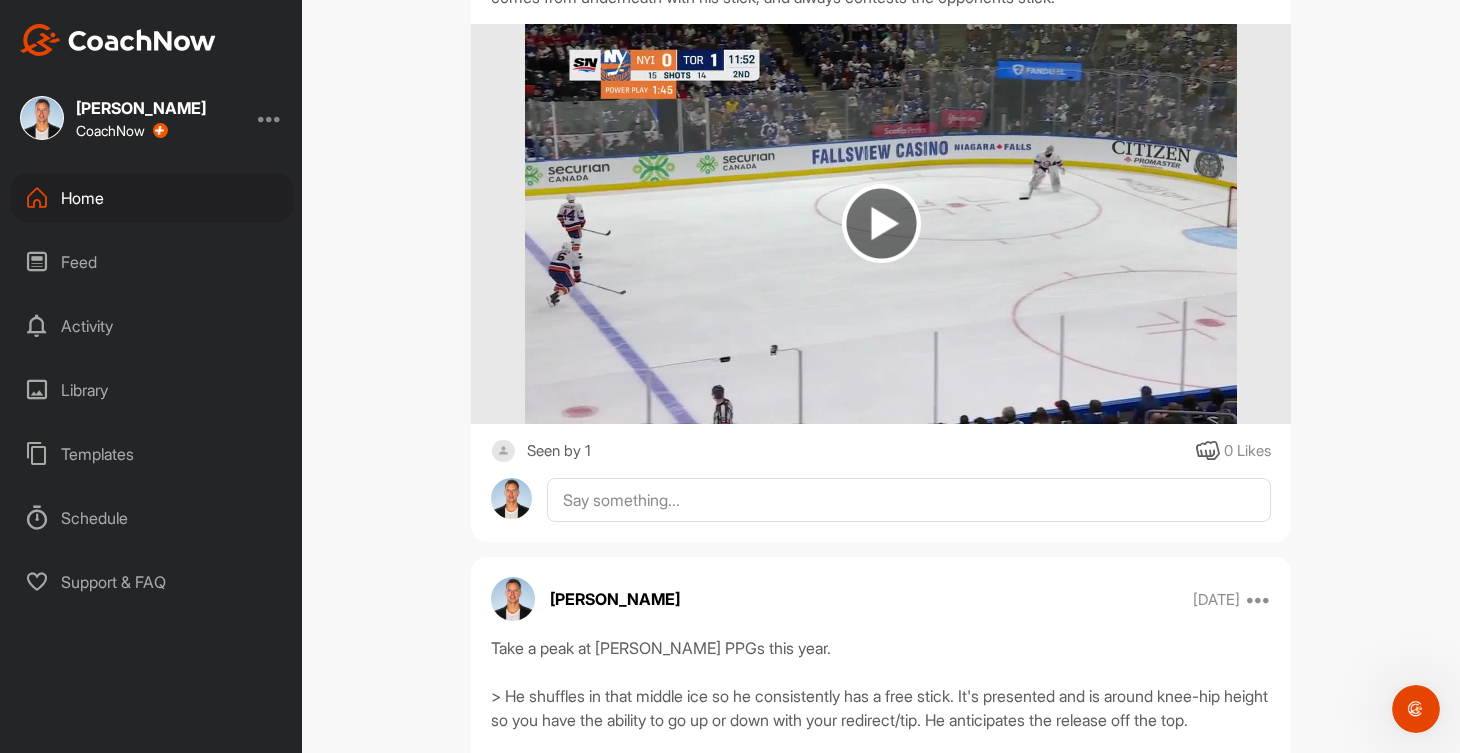 scroll, scrollTop: 9096, scrollLeft: 0, axis: vertical 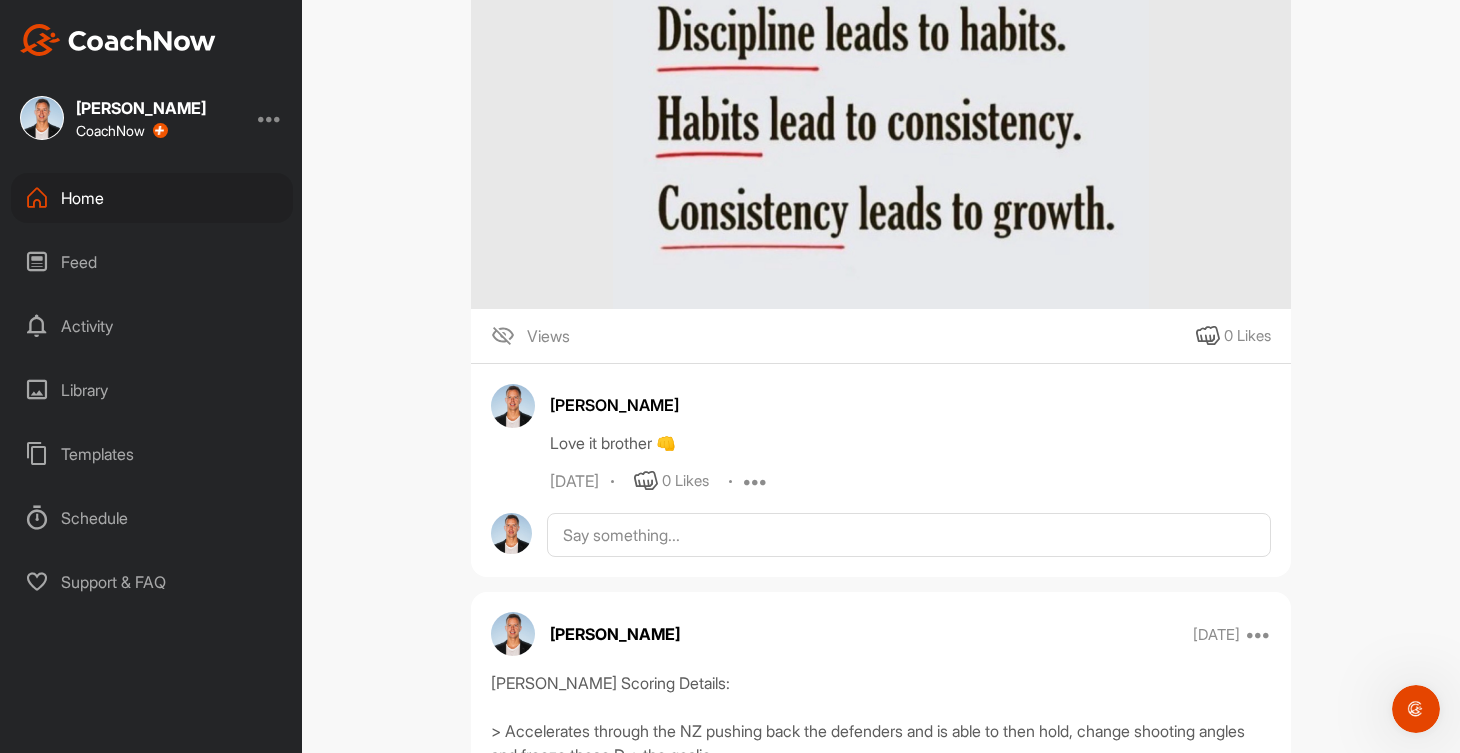 click on "Home" at bounding box center (152, 198) 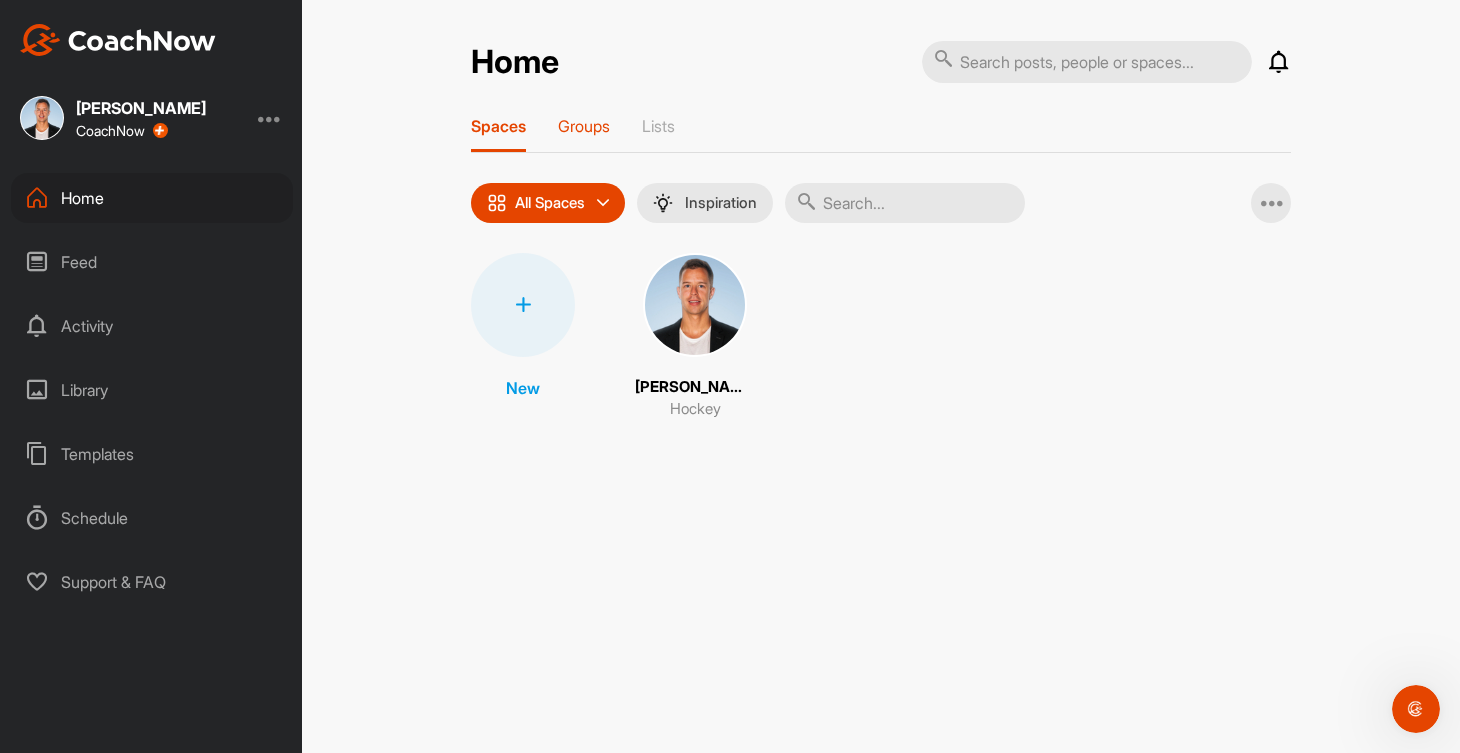 click on "Groups" at bounding box center [584, 126] 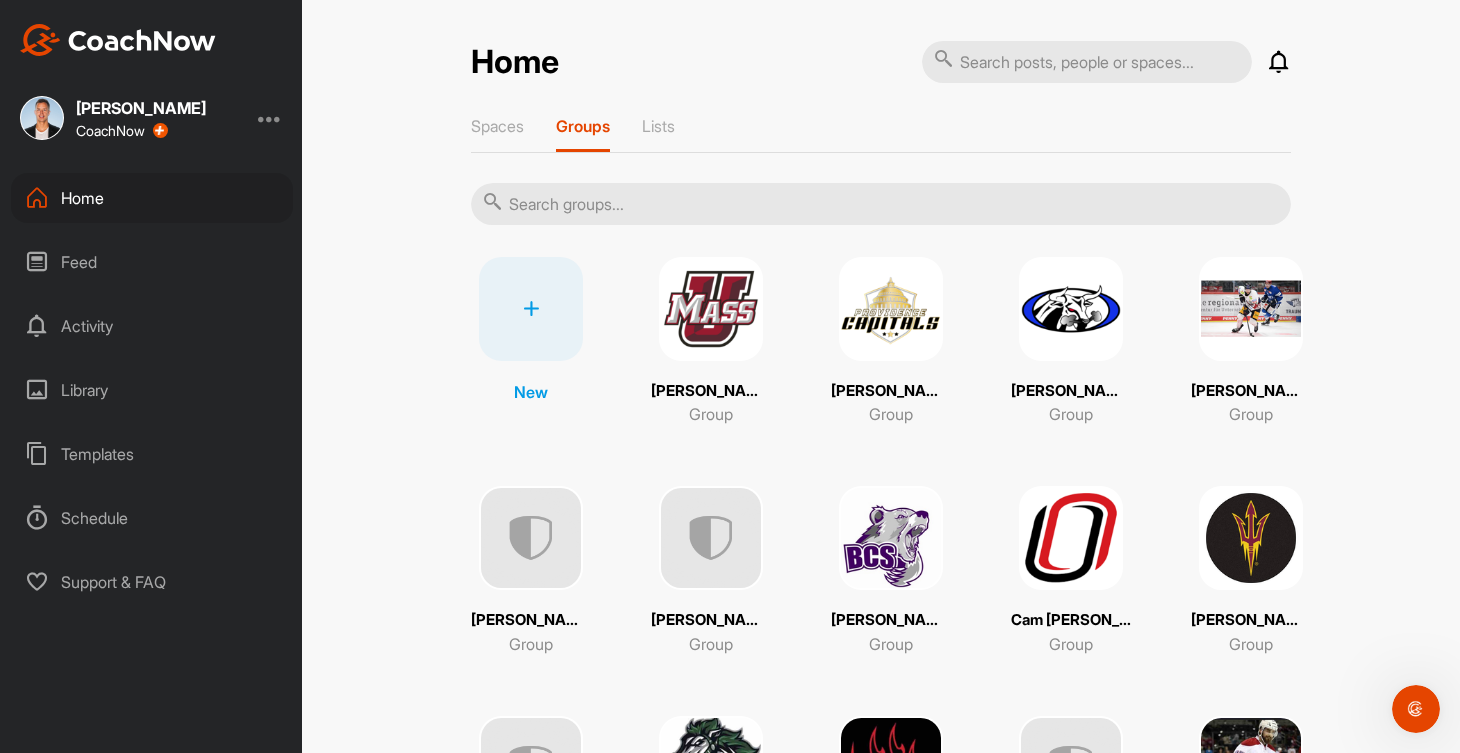 click on "Home Notifications Invitations This Week Brett D.   posted a video : " Former US National Team Coa... " 3 d  • Kevin C. / Hockey Everything Else Brett D.   posted a video : " Watch the players I’ve circ... " 24 Apr  • Kevin C. / Hockey Brandon F.   liked your video . 9 Apr  • Brandon Fucielli / General Owen C.   liked your video . 20 Mar  • Owen Chartier / General Owen C.   liked your video . 10 Mar  • Owen Chartier / General Brett D.   liked your post . 6 Mar  • Kevin Clark / Hockey Brett D.   liked your post . 6 Mar  • Kevin Clark / Hockey Brett D.   posted a video : " Building on my last post on... " 6 Mar  • Kevin C. / Hockey Brett D.   posted a video : " Taking good contact and hav... " 4 Mar  • Kevin C. / Hockey Owen C.   replied to a post : "I’ll work on taking one ts ..." 3 Mar  • Owen Chartier / General Owen C.   liked your video . 3 Mar  • Owen Chartier / General Sam L.   liked your video . 28 Feb  • Sam Leman / General SM Sam M.   liked your video . 27 Feb Brett D.     ." at bounding box center (881, 931) 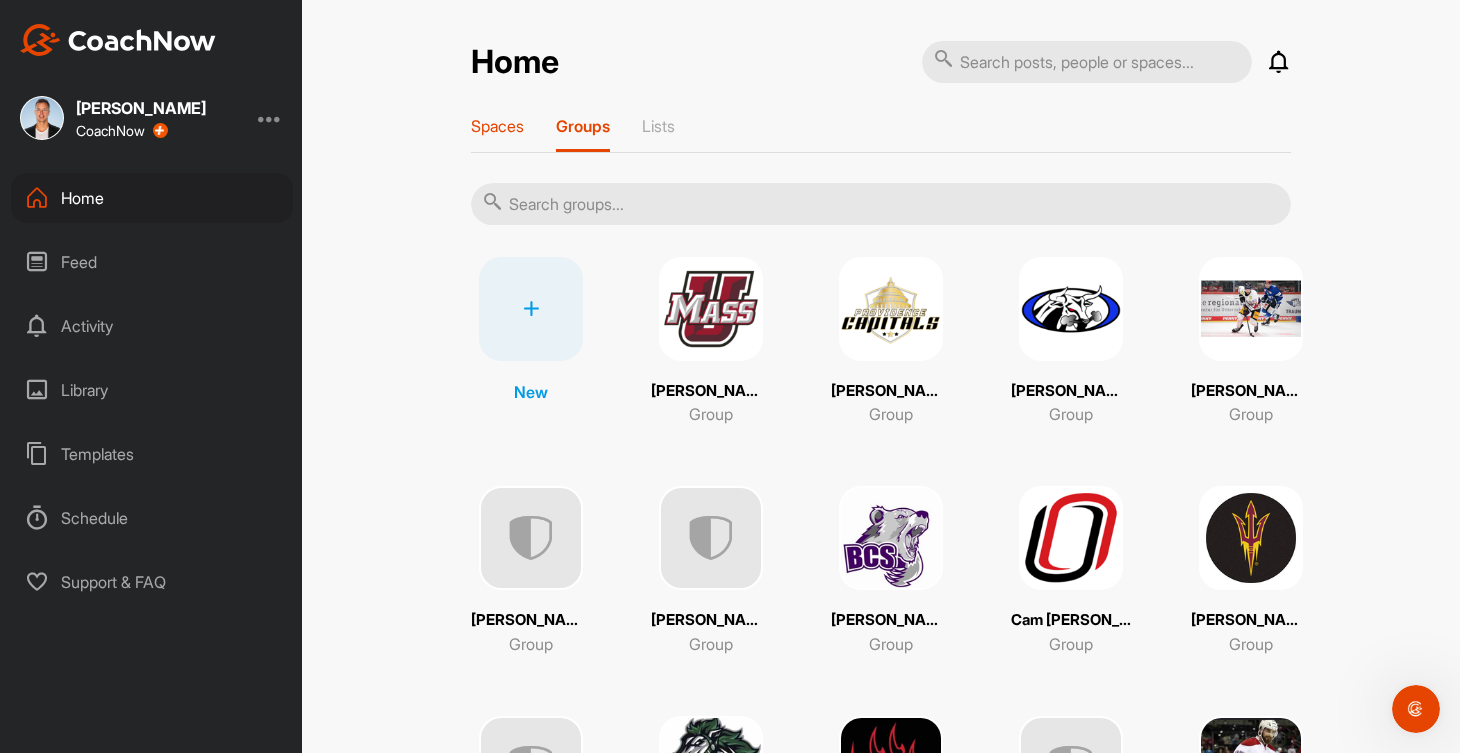 click on "Spaces" at bounding box center [497, 126] 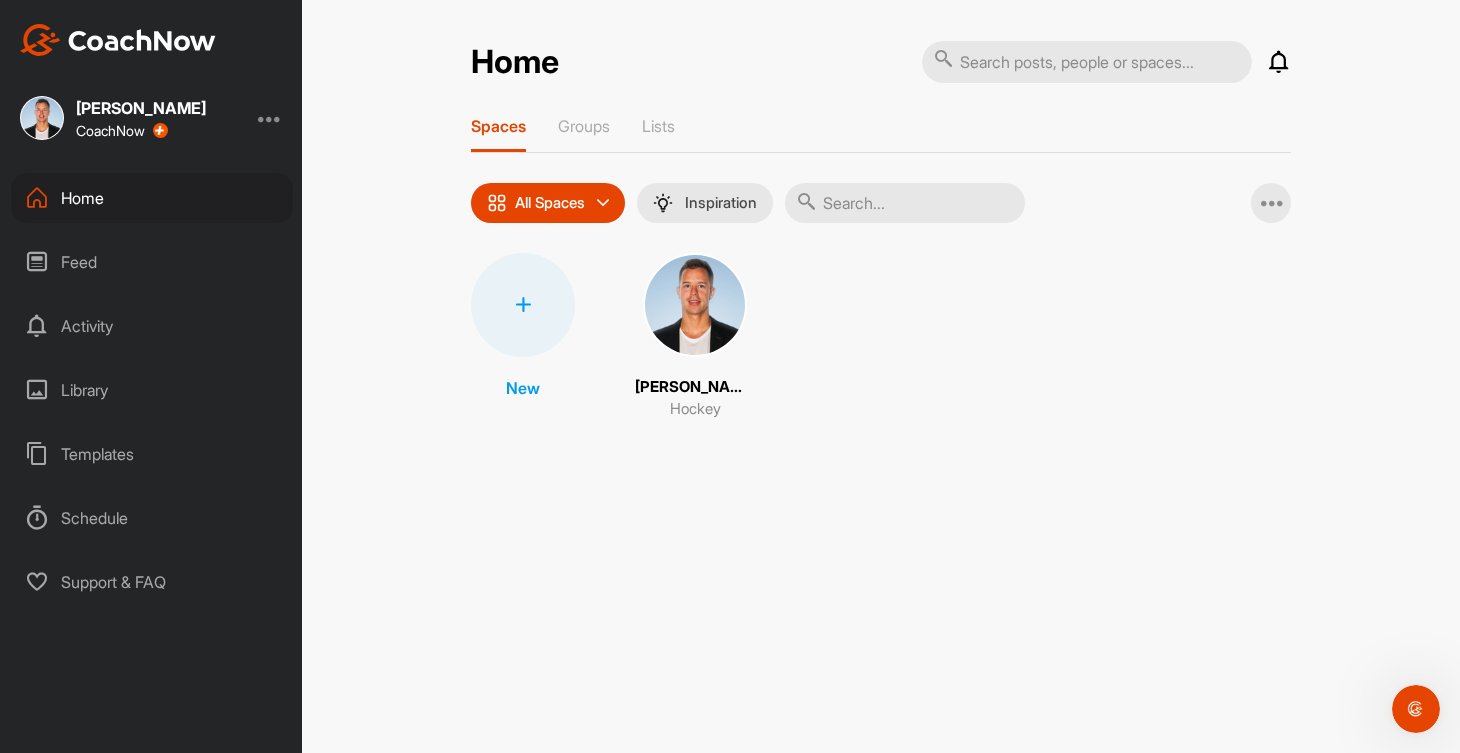 click at bounding box center (1087, 62) 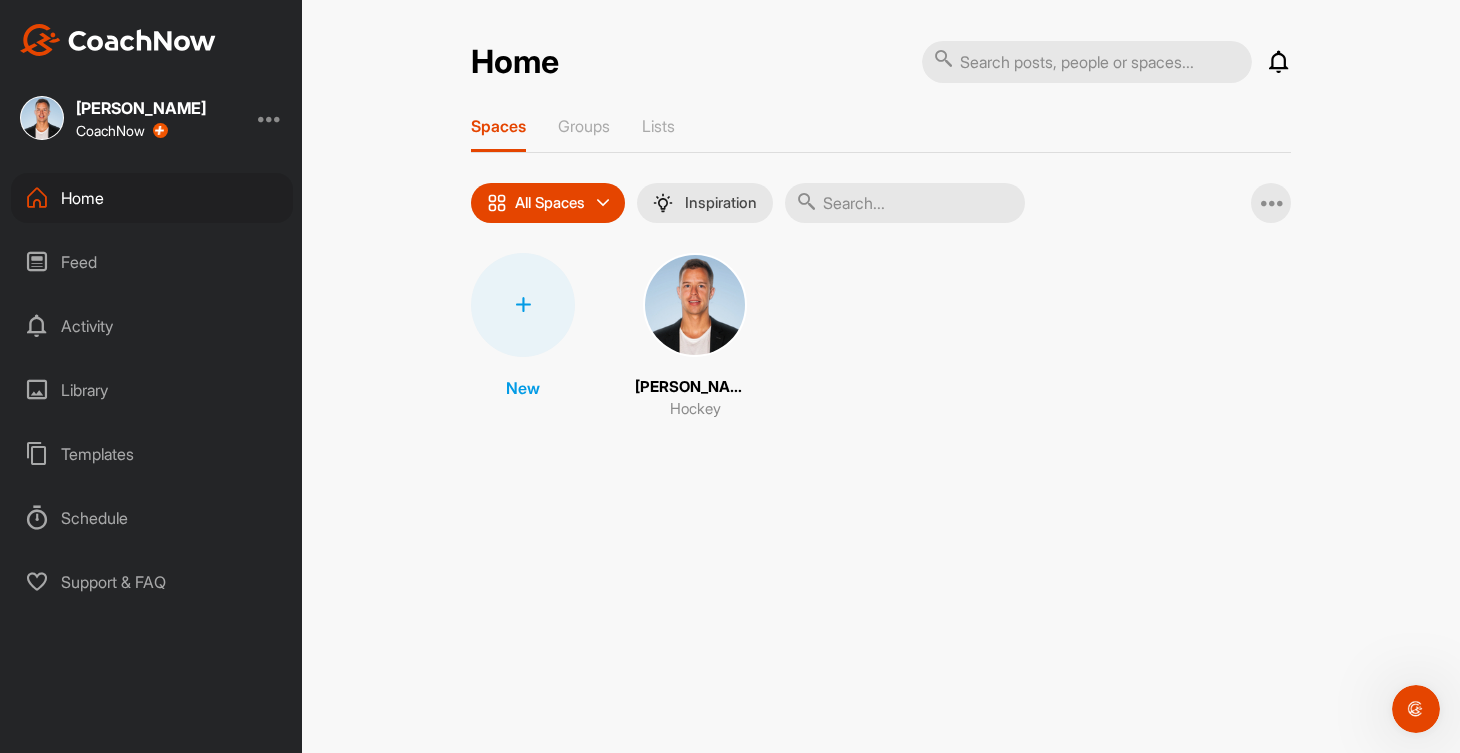 click at bounding box center (523, 305) 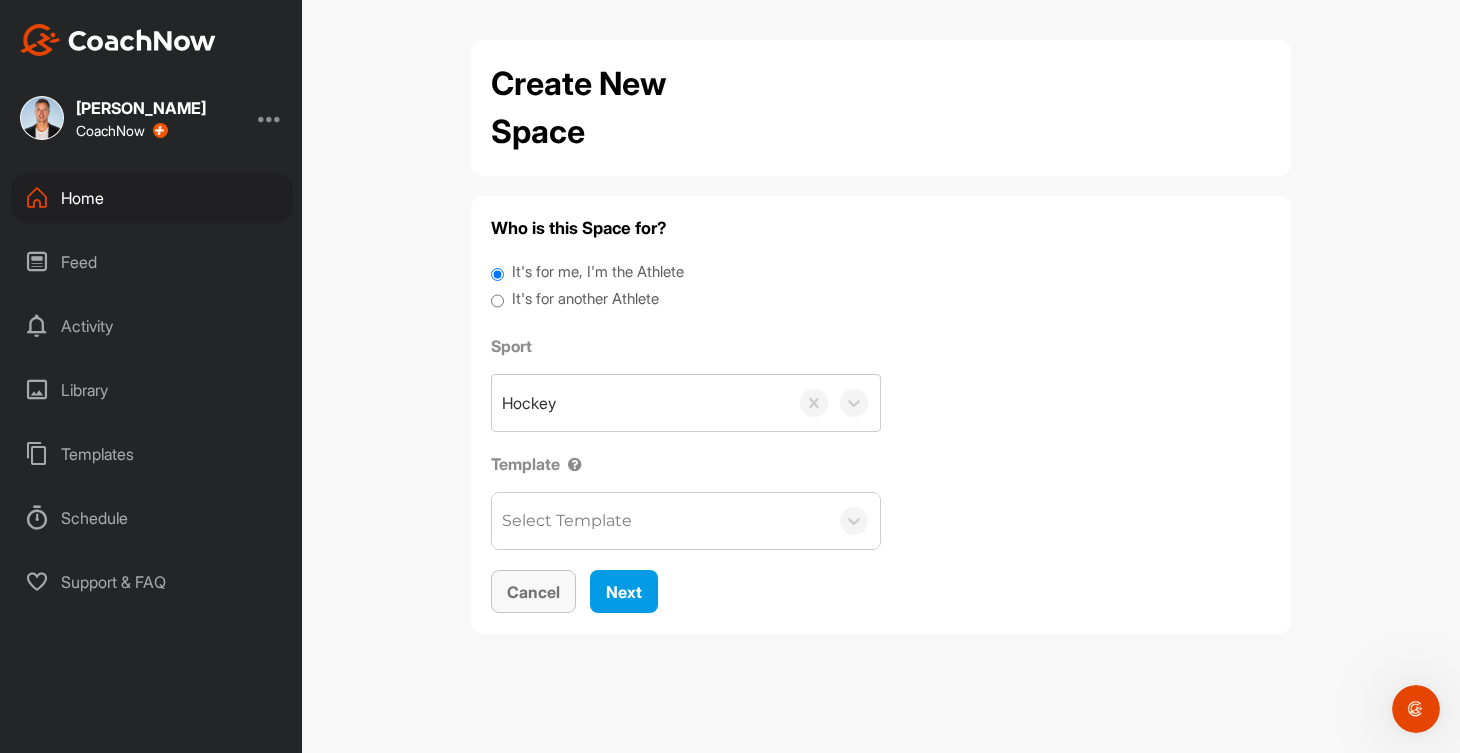 click on "Cancel" at bounding box center (533, 592) 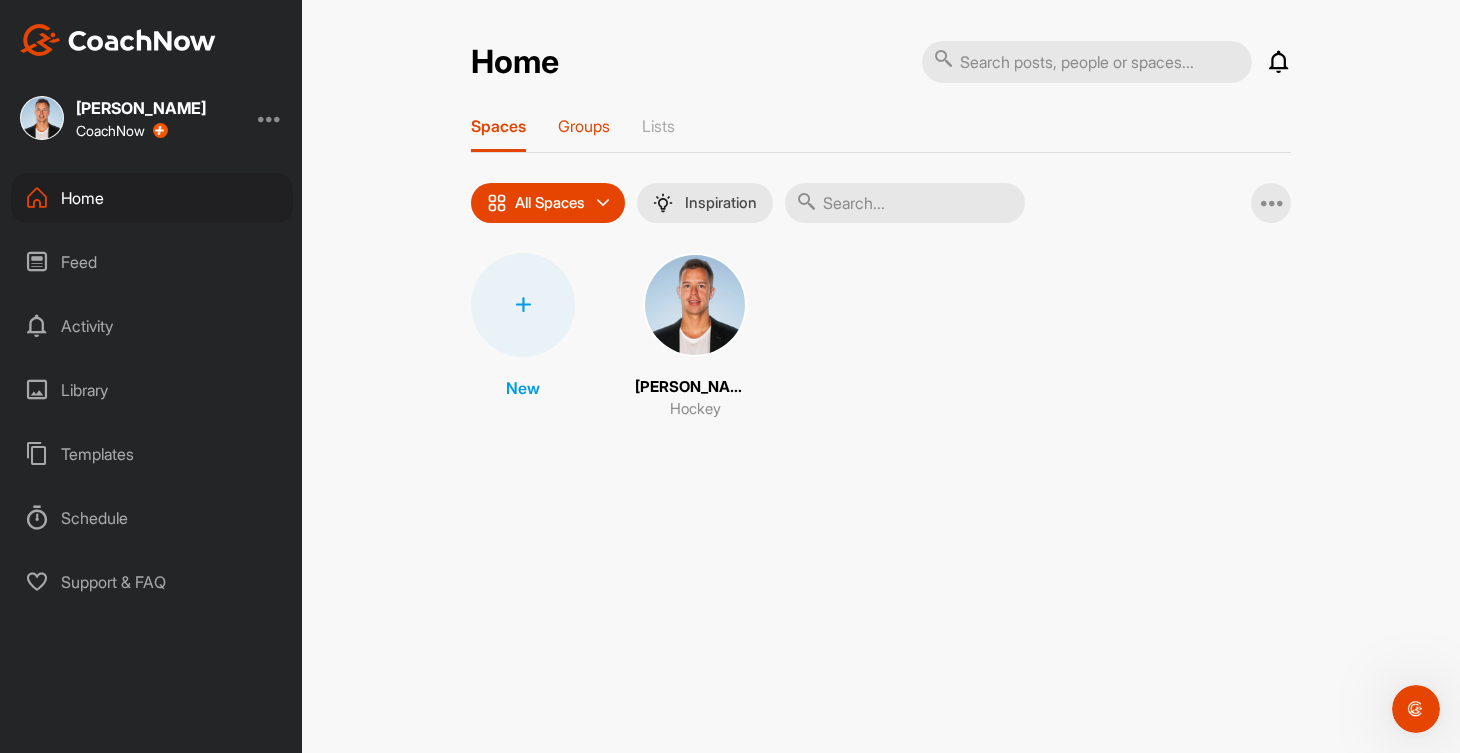 click on "Groups" at bounding box center [584, 126] 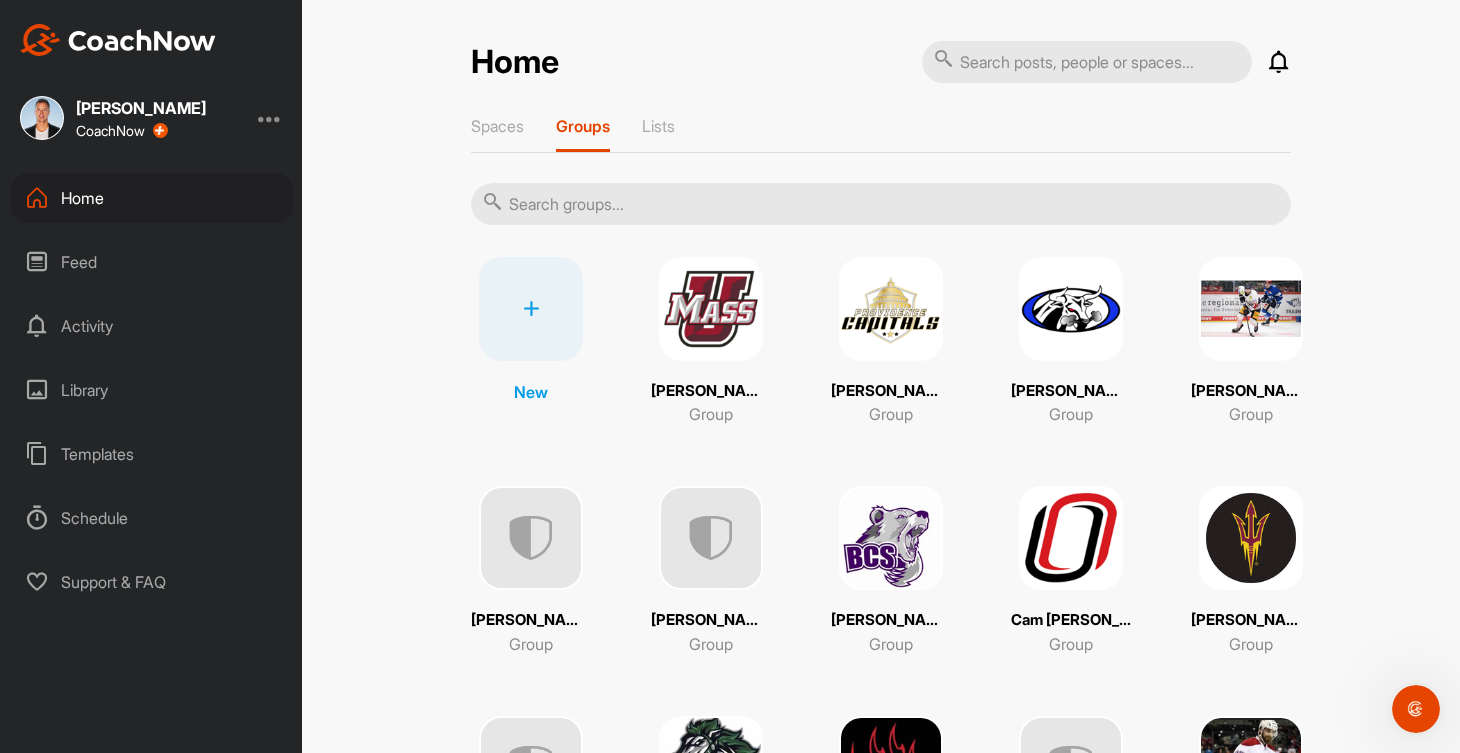 click at bounding box center (881, 204) 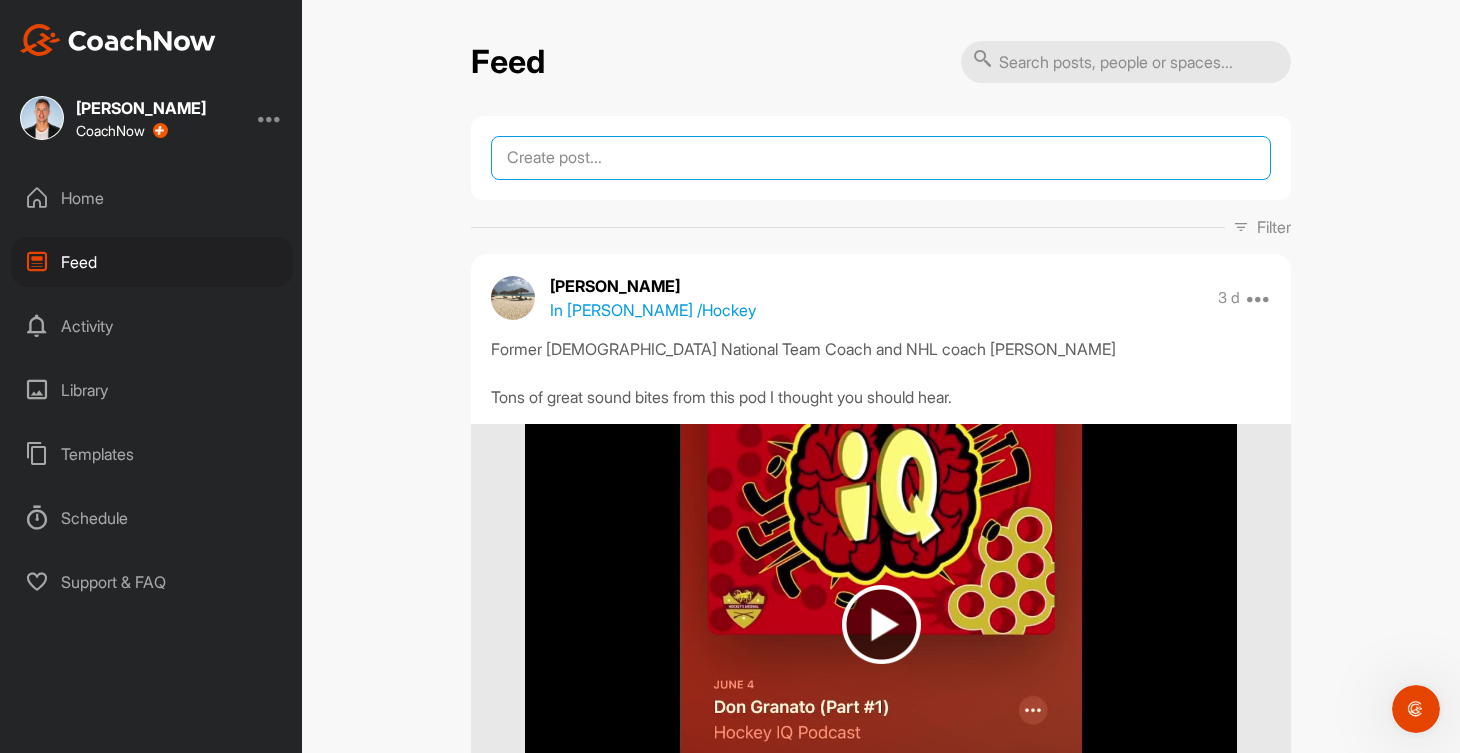 click at bounding box center [881, 158] 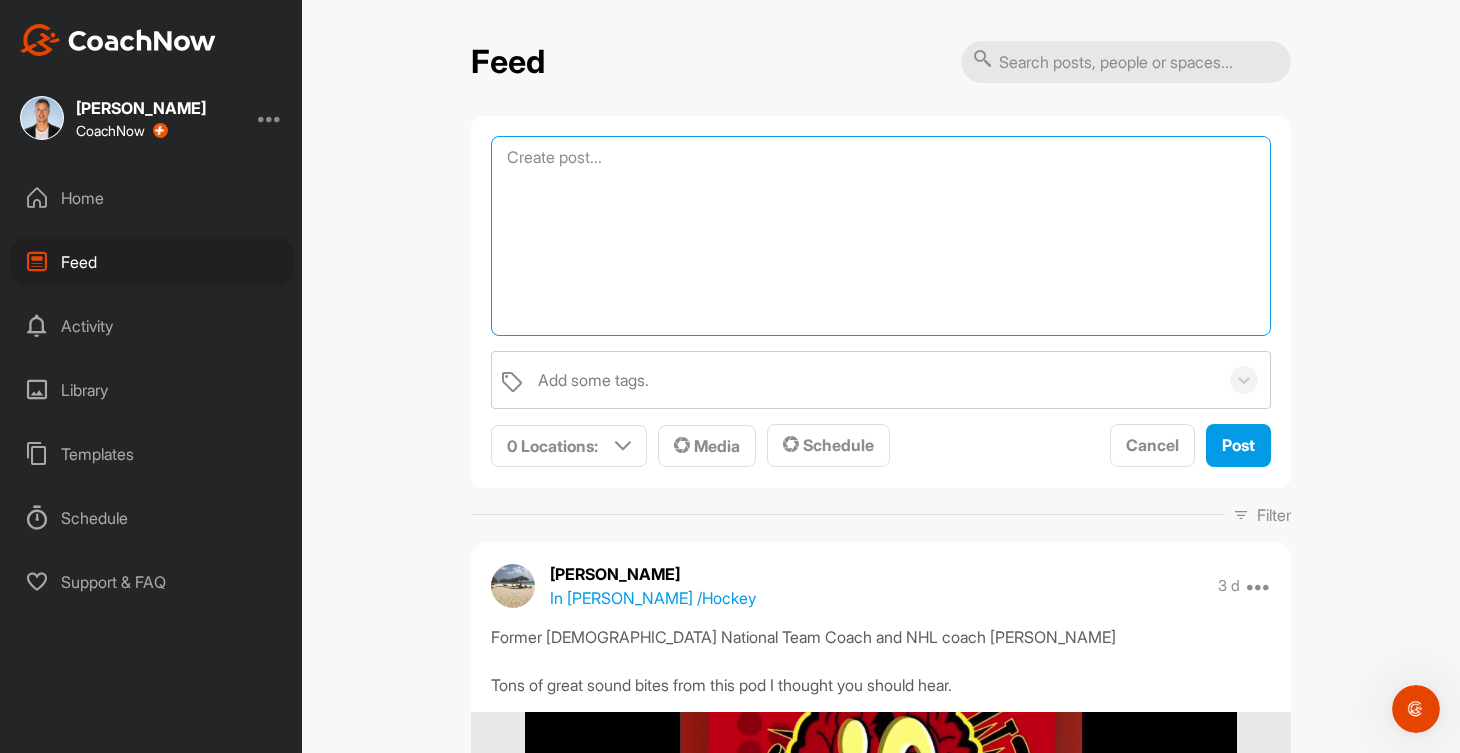 type on "J" 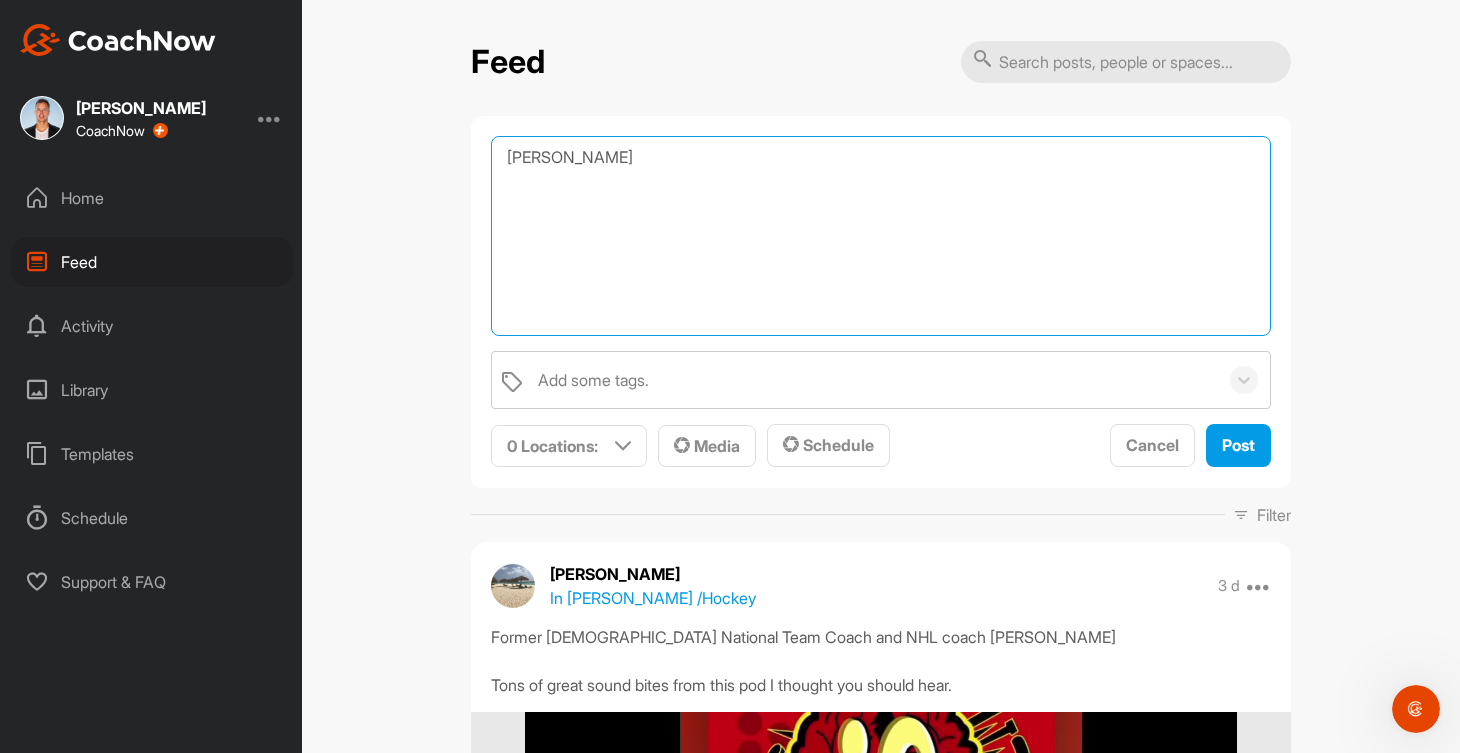 click on "Mitch Marner" at bounding box center [881, 236] 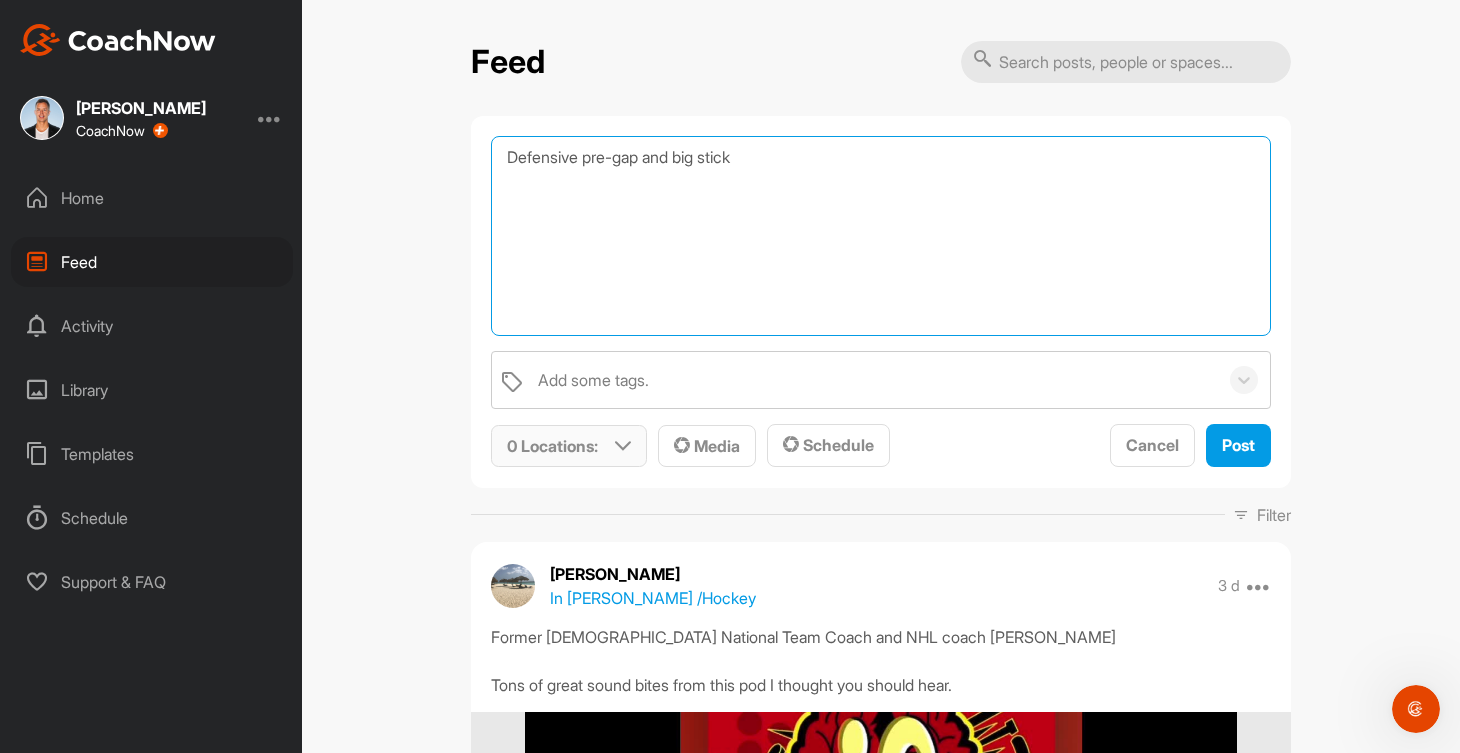 type on "Defensive pre-gap and big stick" 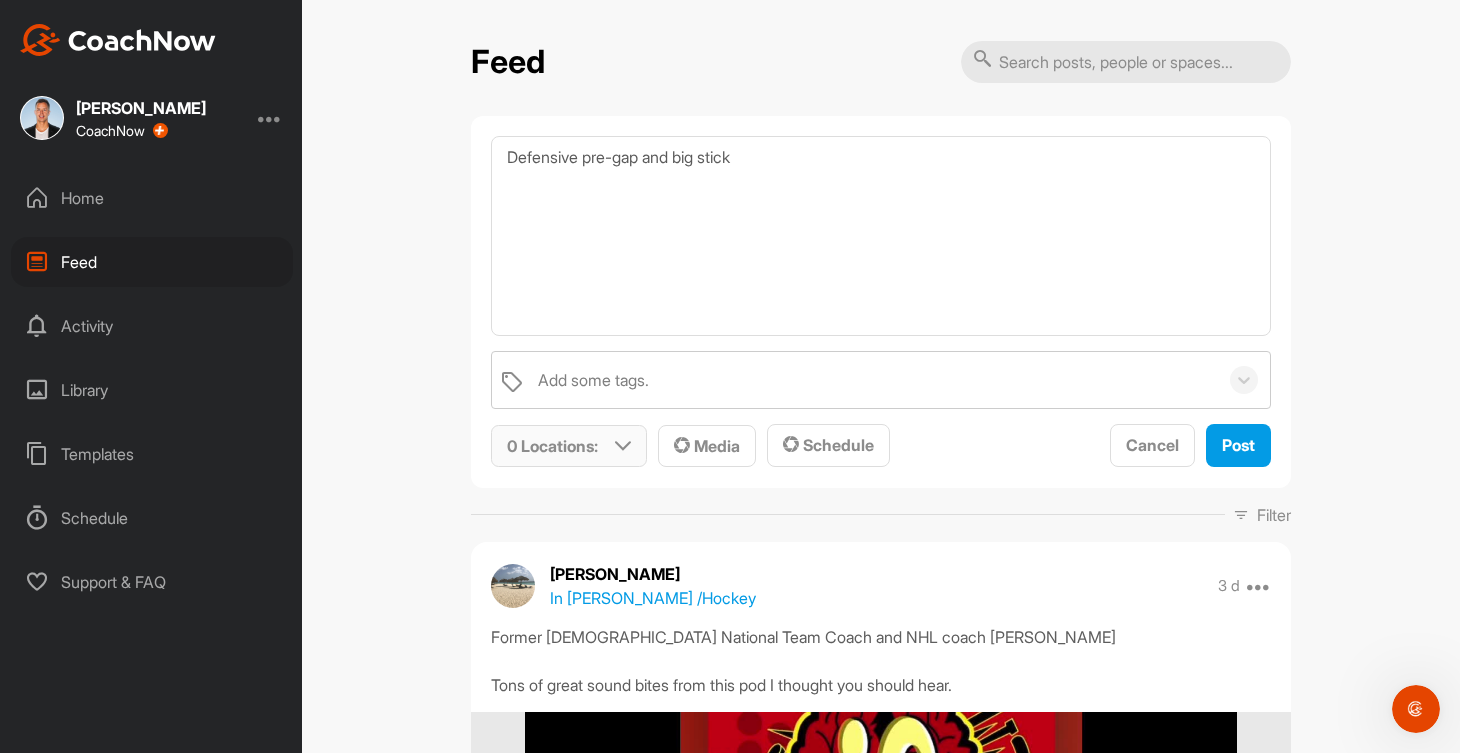 click on "0 Locations :" at bounding box center [552, 446] 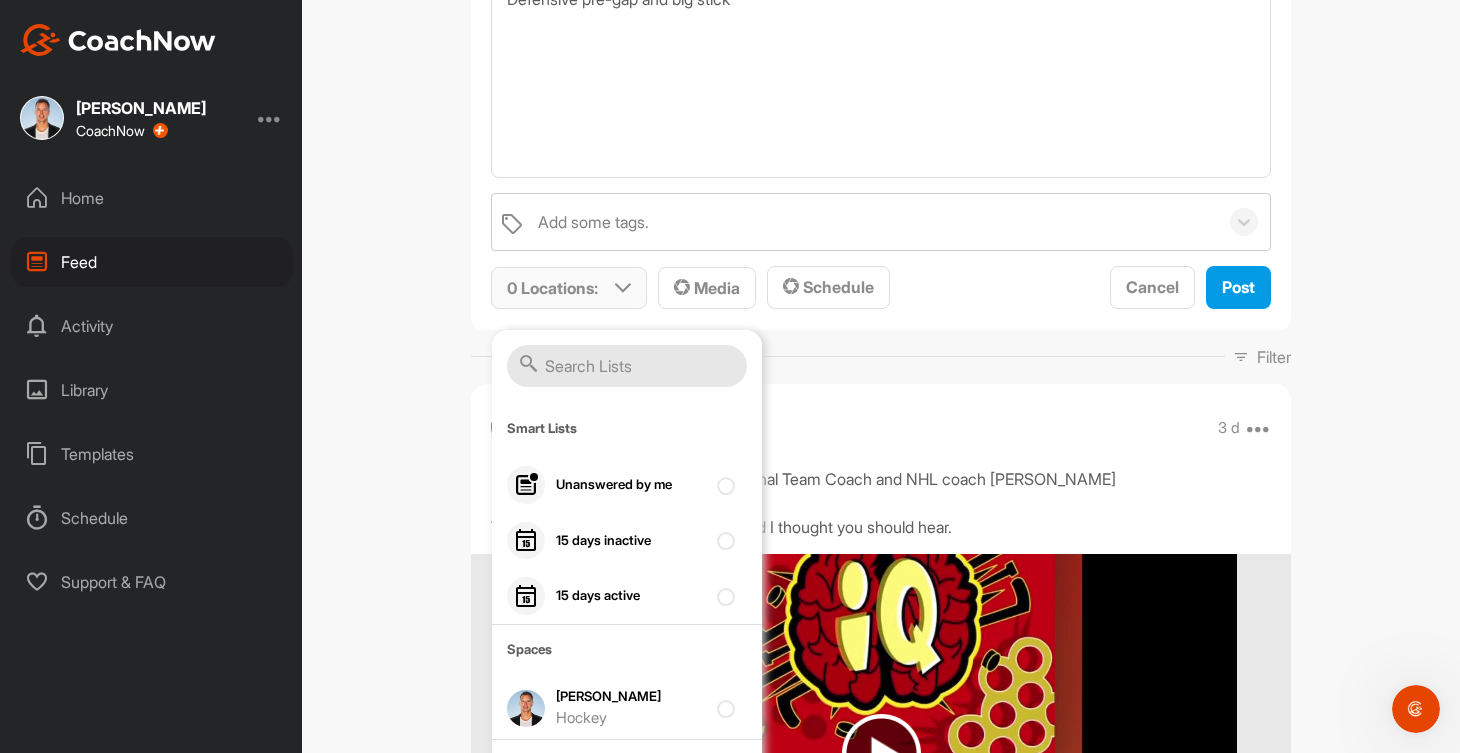scroll, scrollTop: 166, scrollLeft: 0, axis: vertical 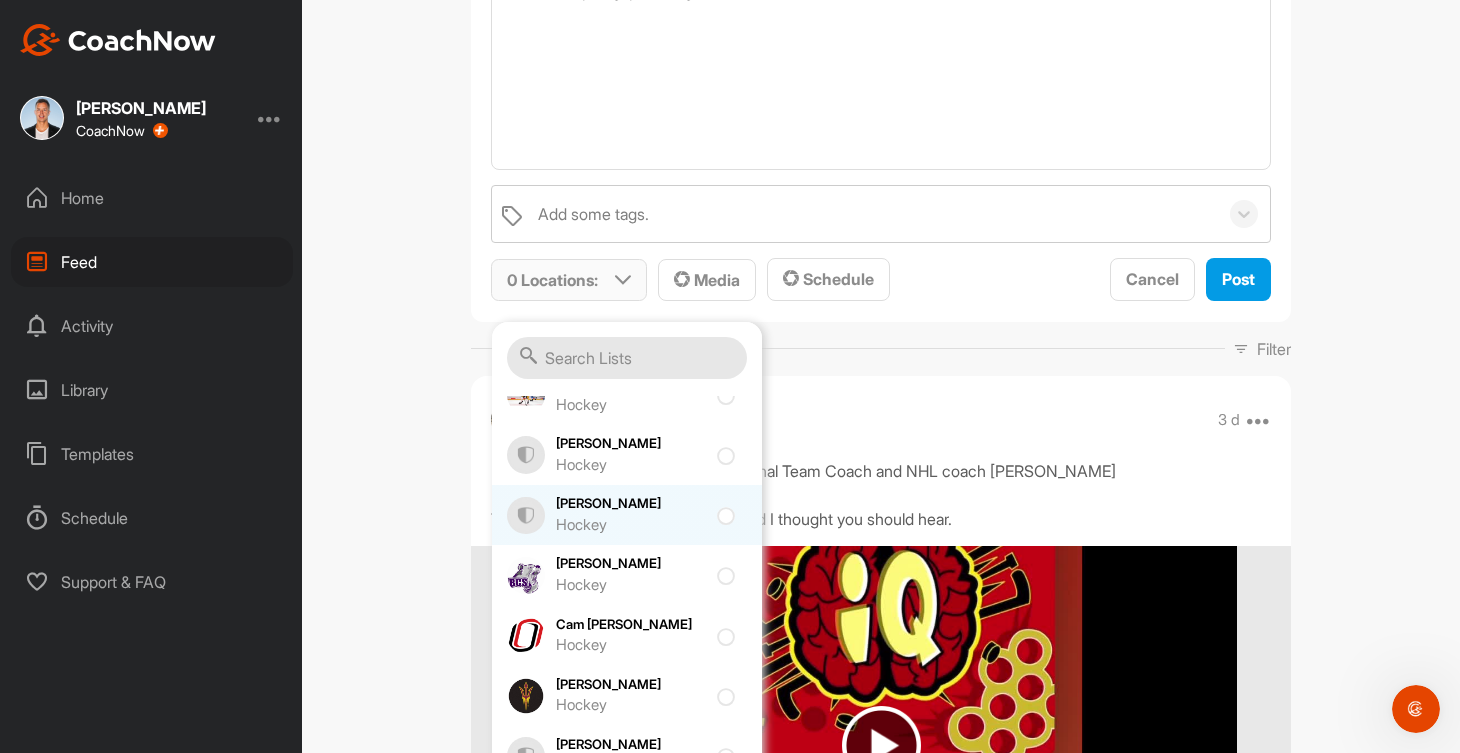 click on "Hockey" at bounding box center [631, 525] 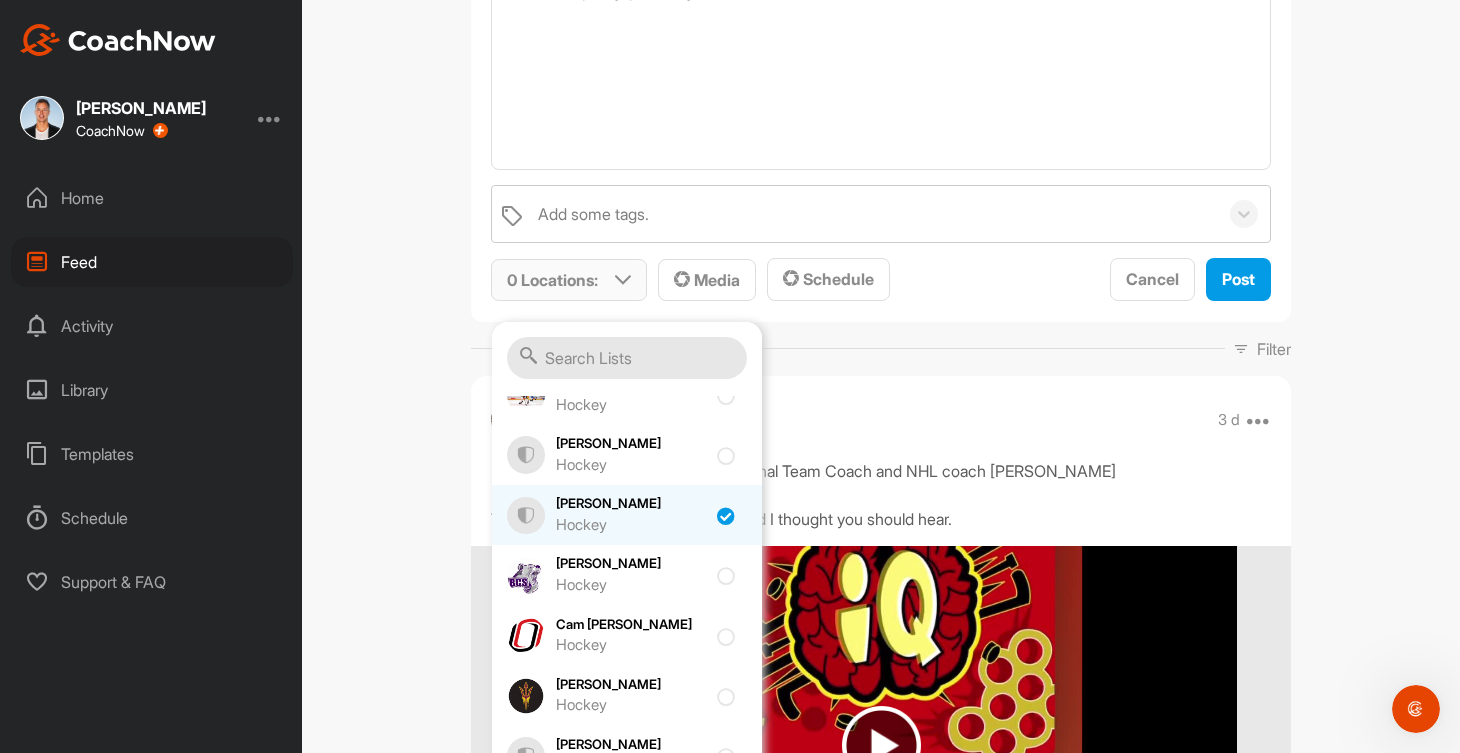checkbox on "true" 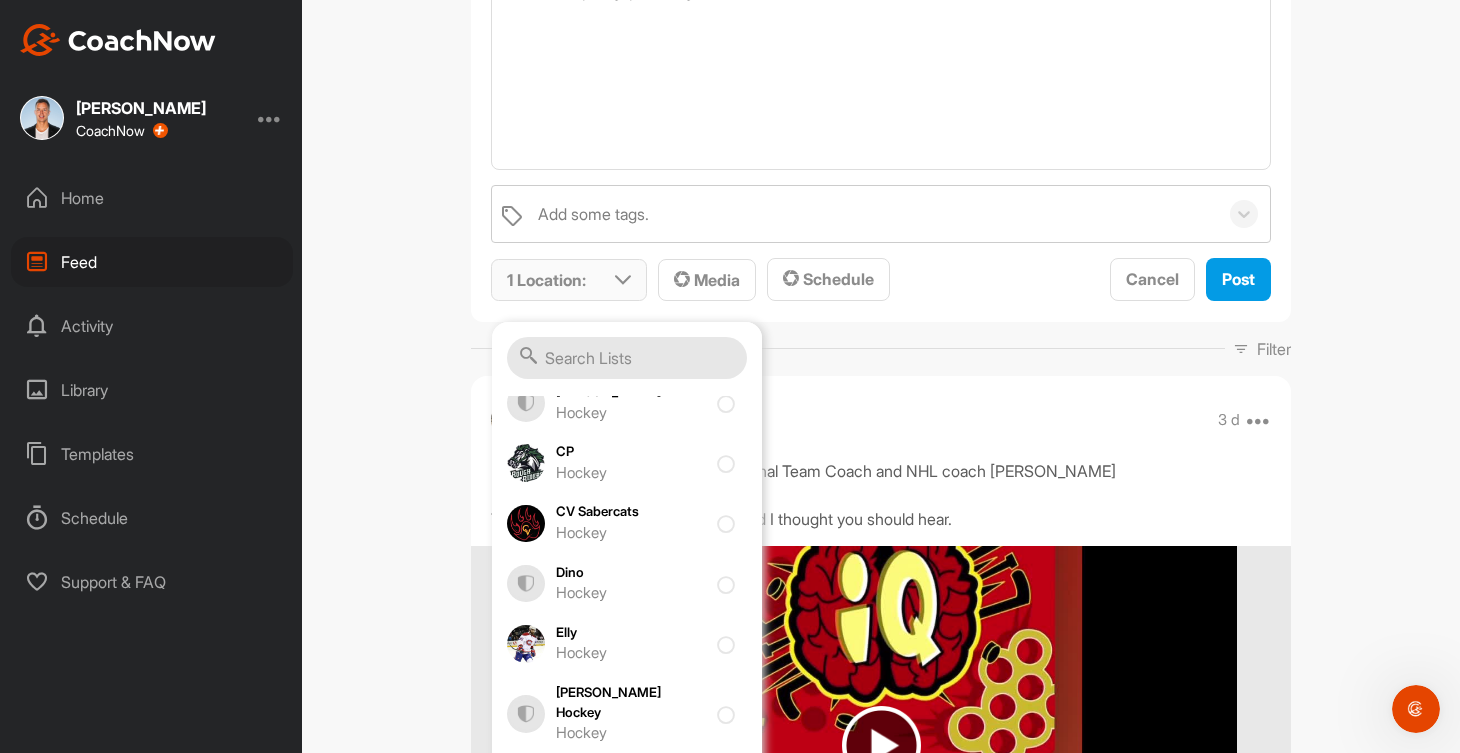 scroll, scrollTop: 935, scrollLeft: 0, axis: vertical 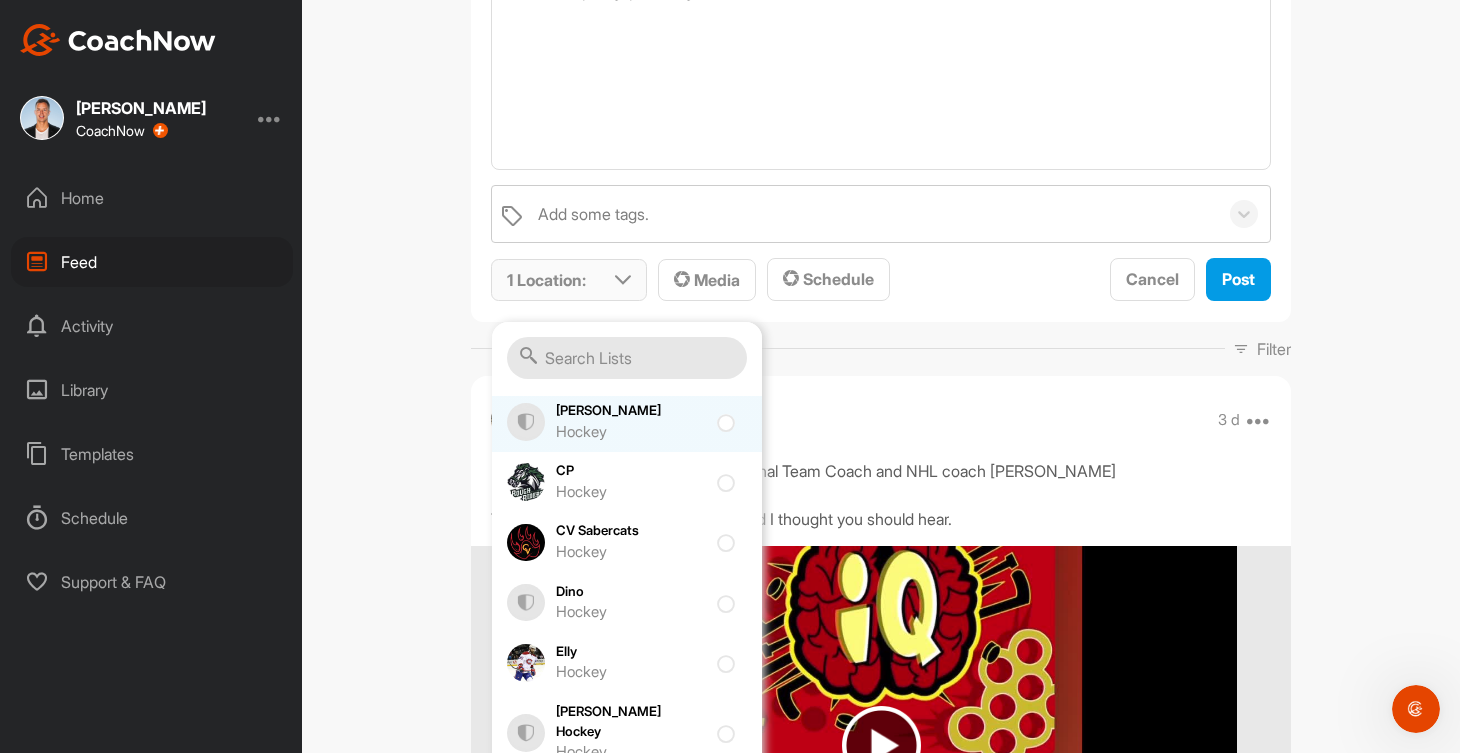 click on "Colton Whitfield Hockey" at bounding box center [631, 422] 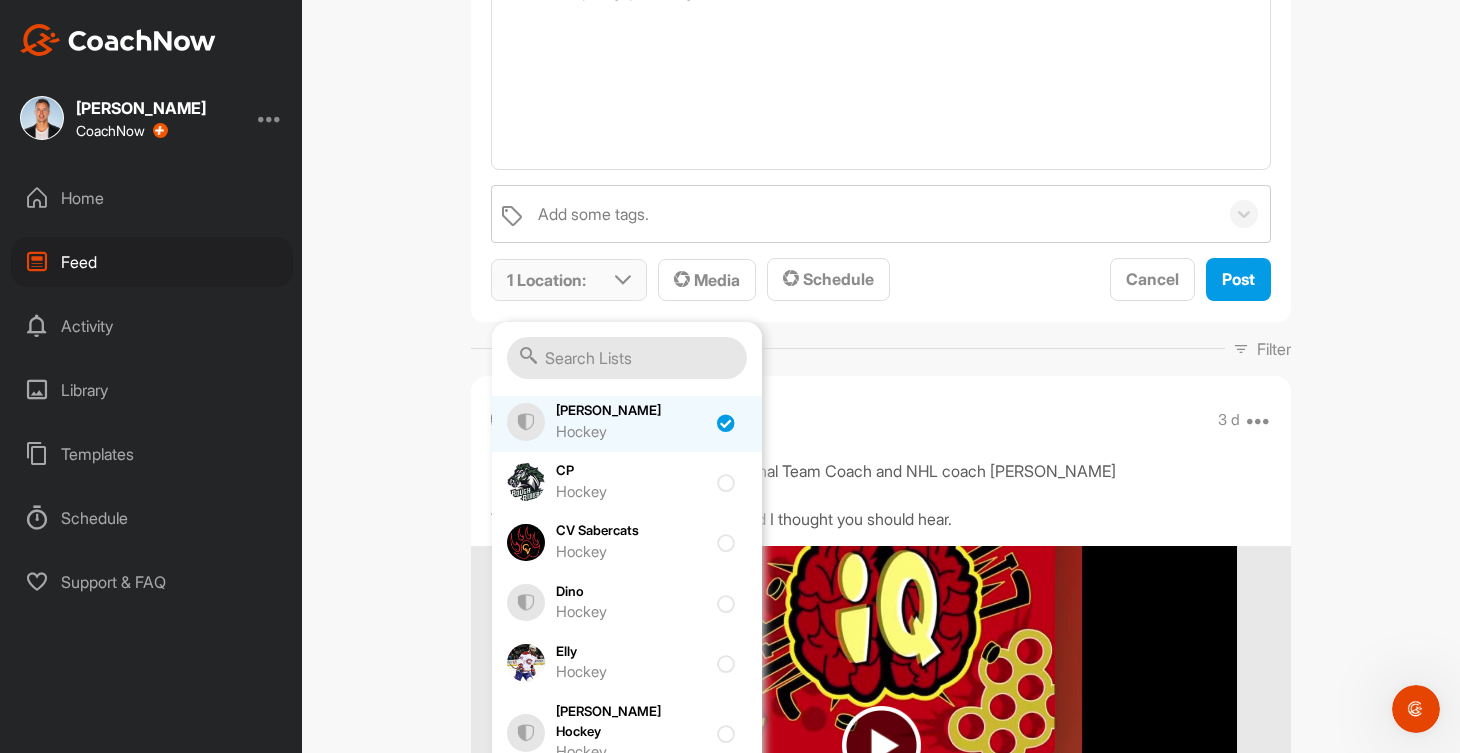 checkbox on "true" 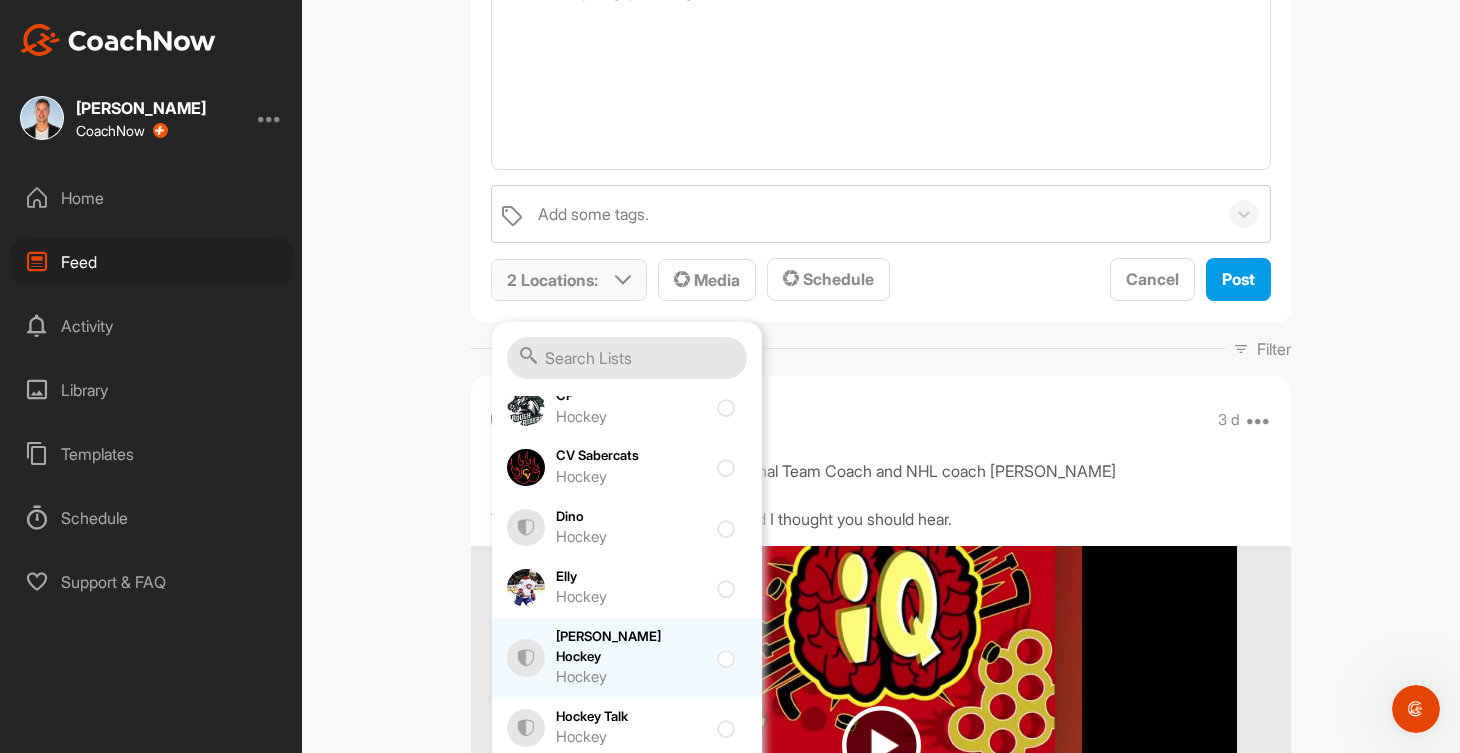 scroll, scrollTop: 1101, scrollLeft: 0, axis: vertical 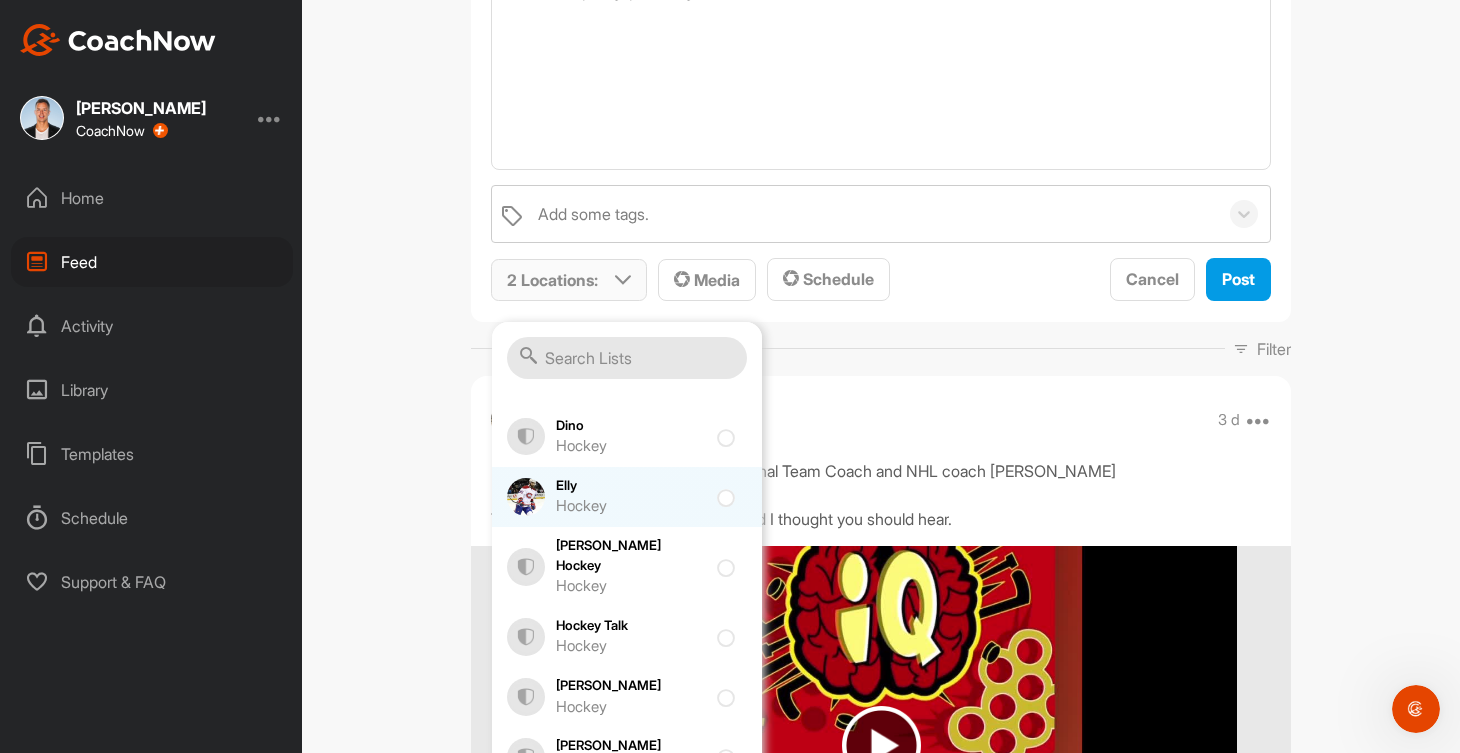 click on "Elly Hockey" at bounding box center (631, 497) 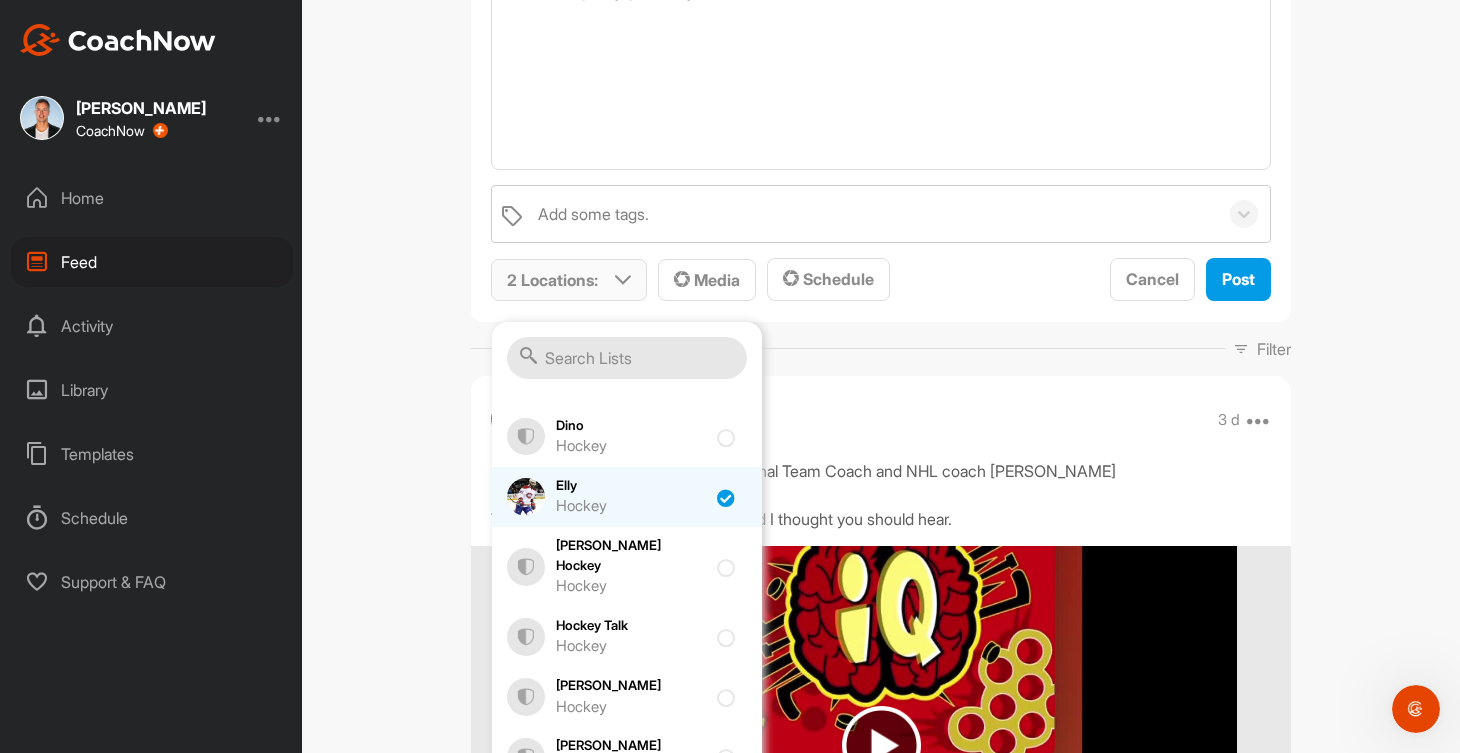 checkbox on "true" 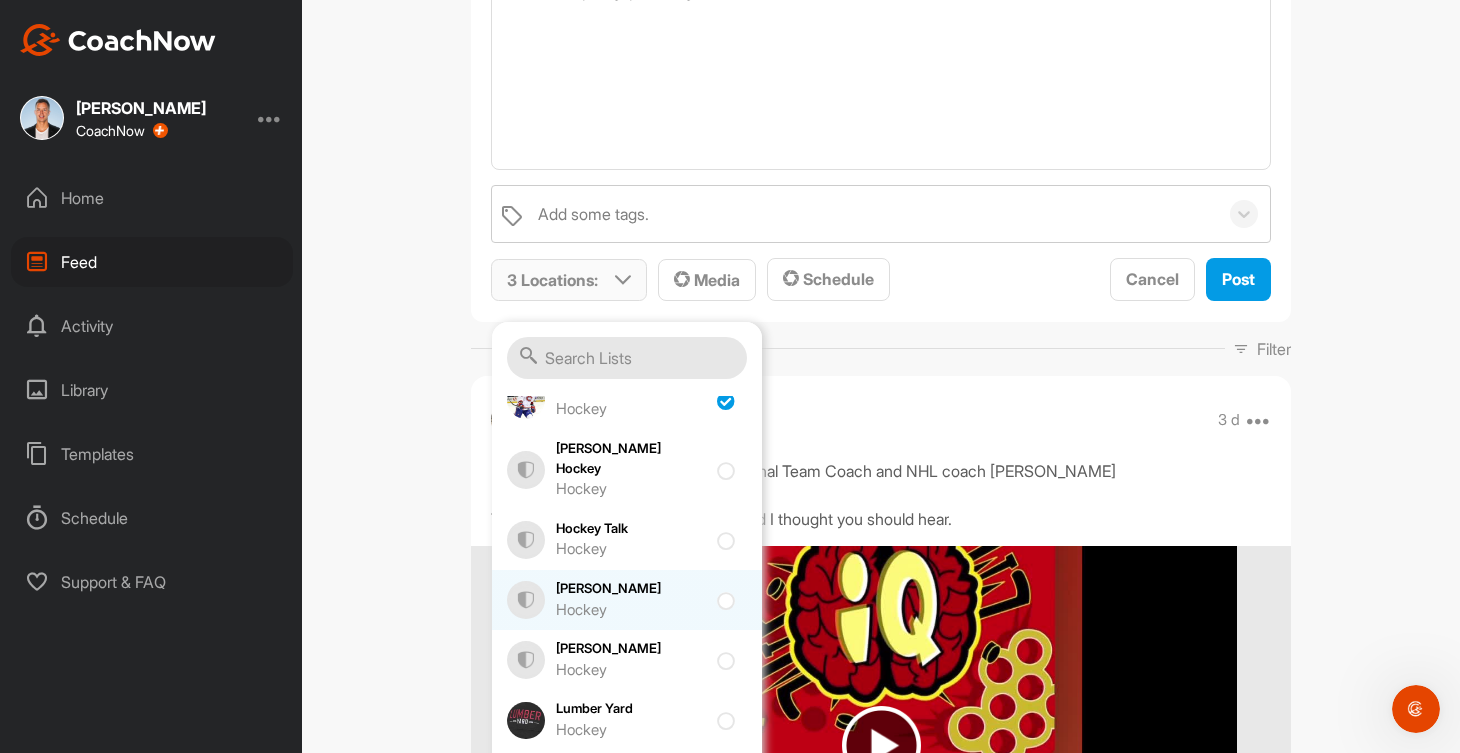click on "Hockey" at bounding box center (631, 610) 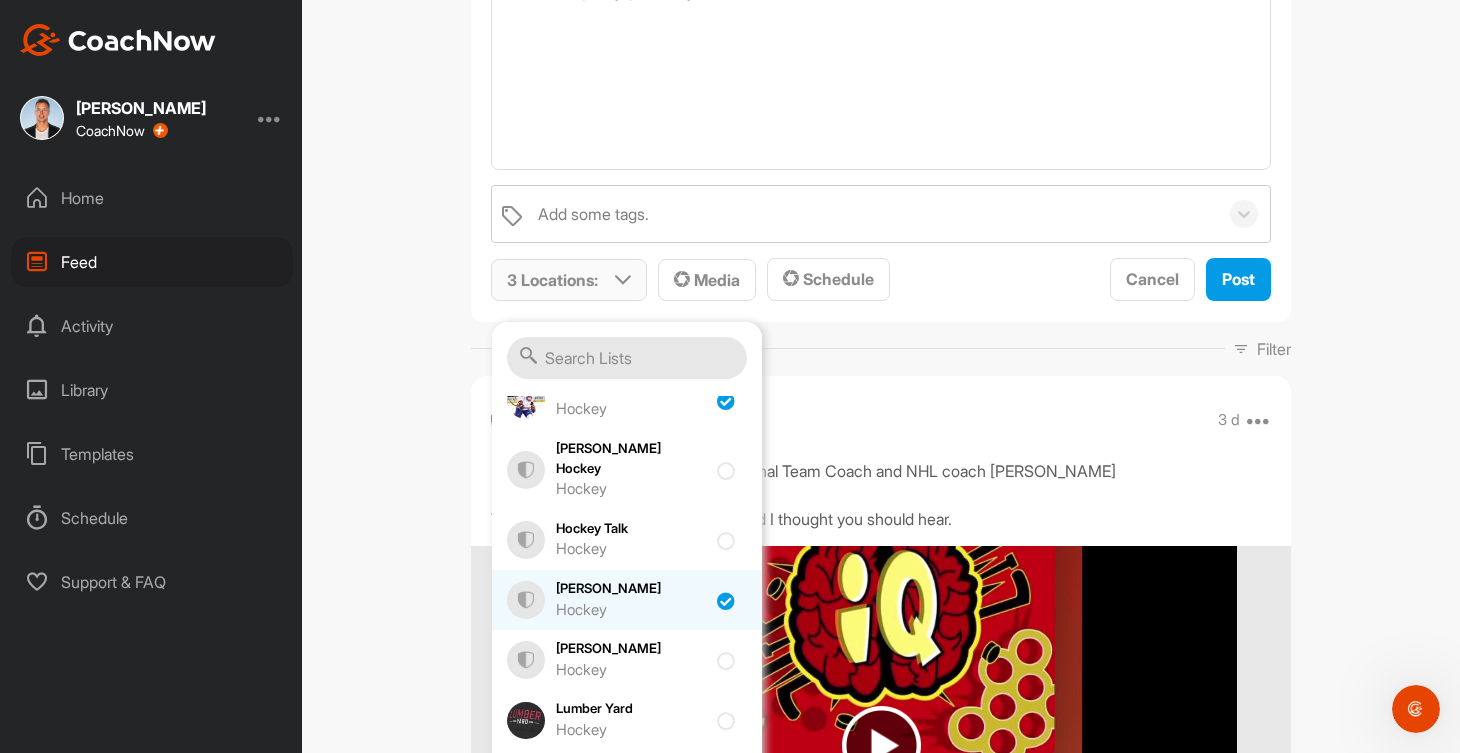 checkbox on "true" 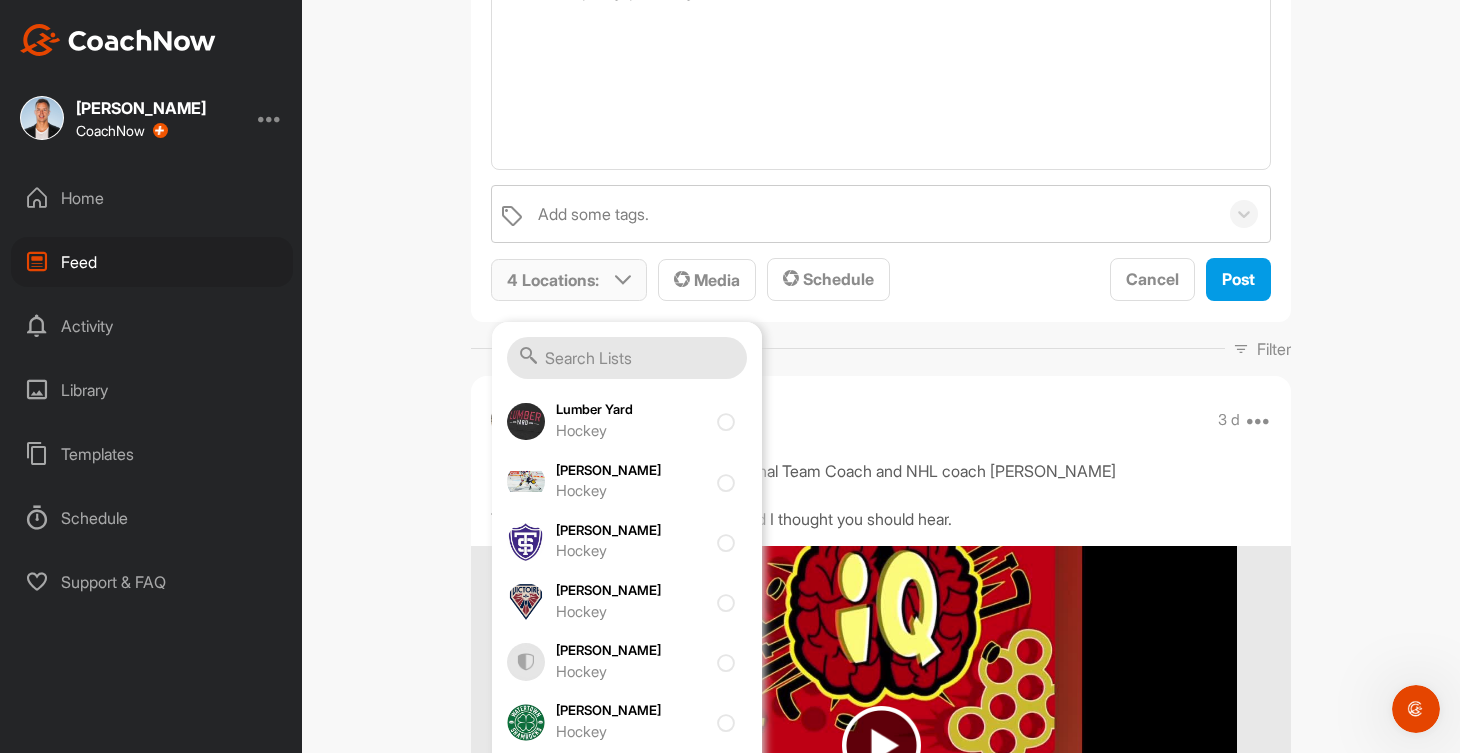 scroll, scrollTop: 1548, scrollLeft: 0, axis: vertical 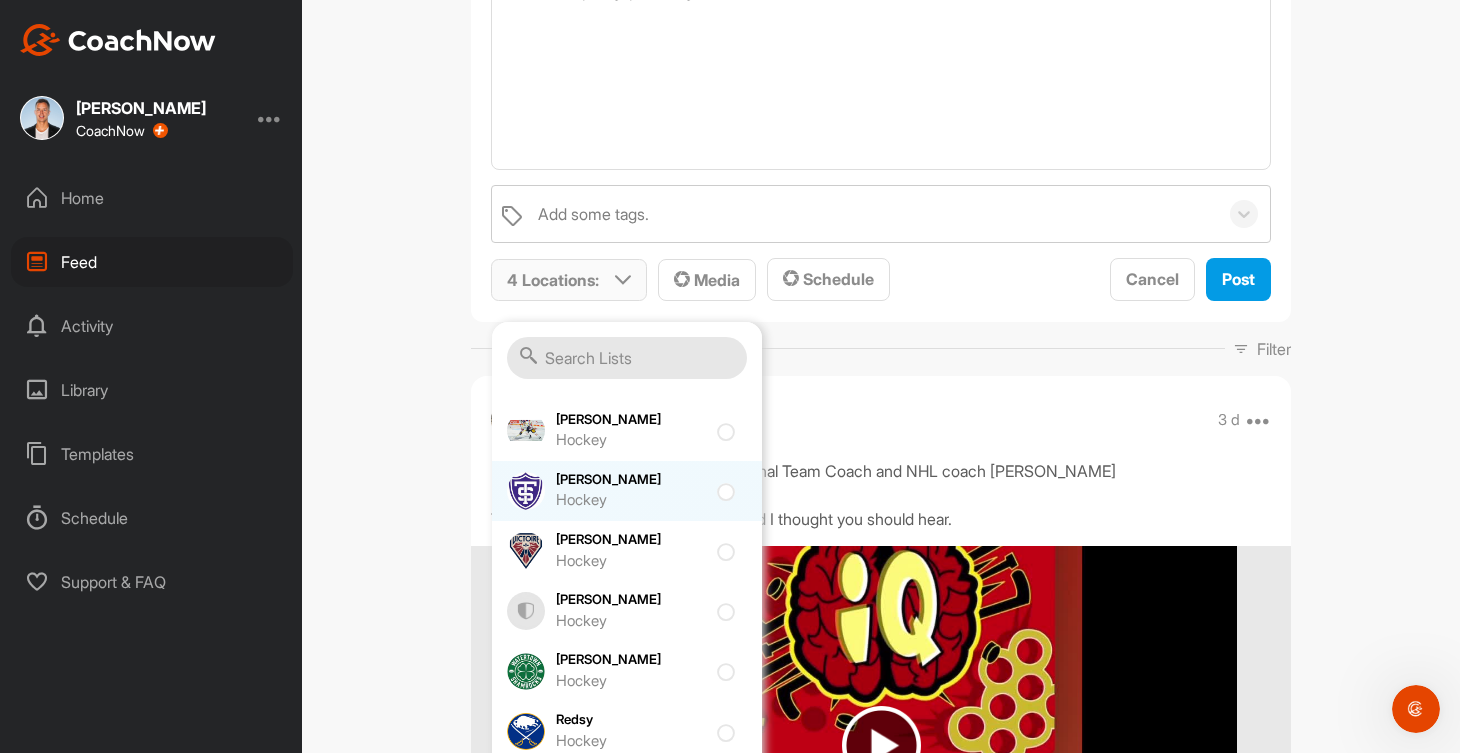 click on "Hockey" at bounding box center (631, 500) 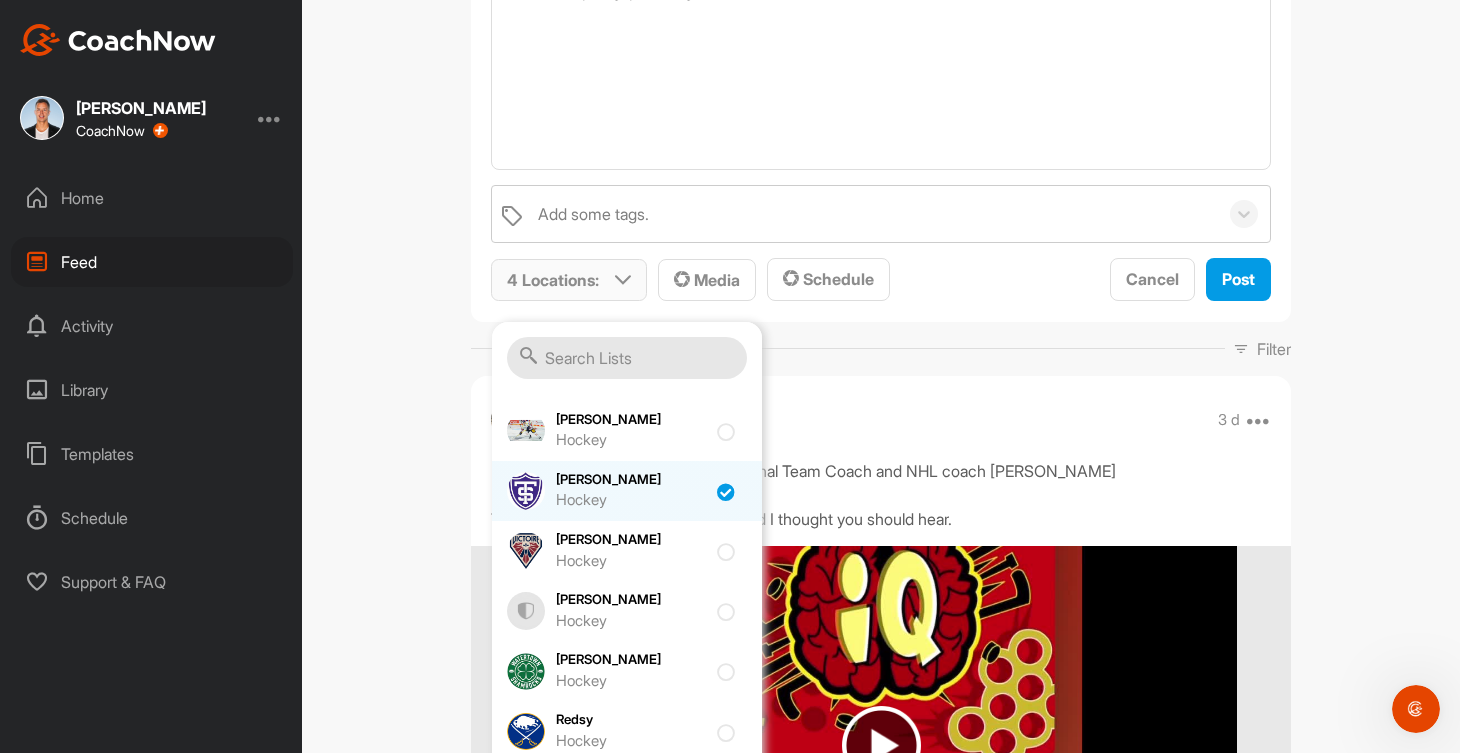 checkbox on "true" 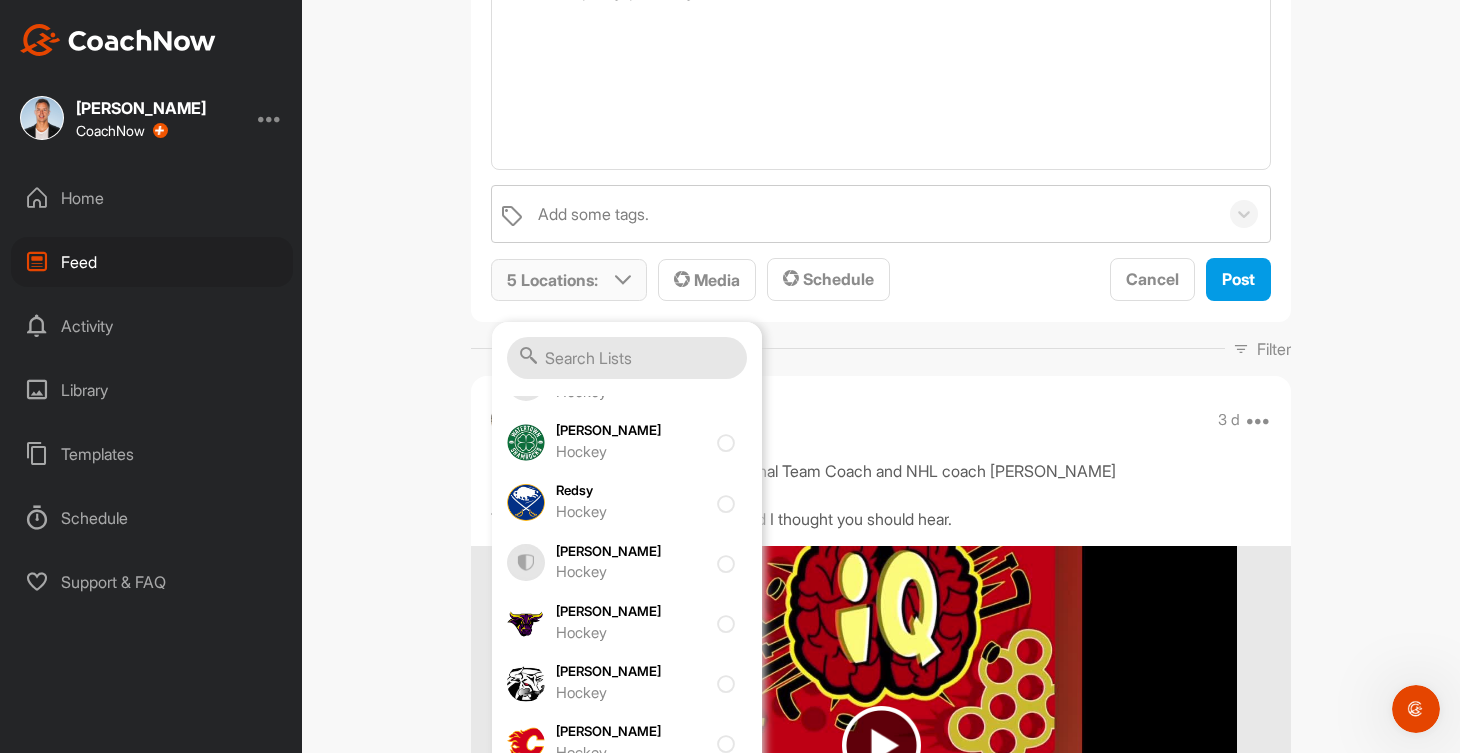 scroll, scrollTop: 1813, scrollLeft: 0, axis: vertical 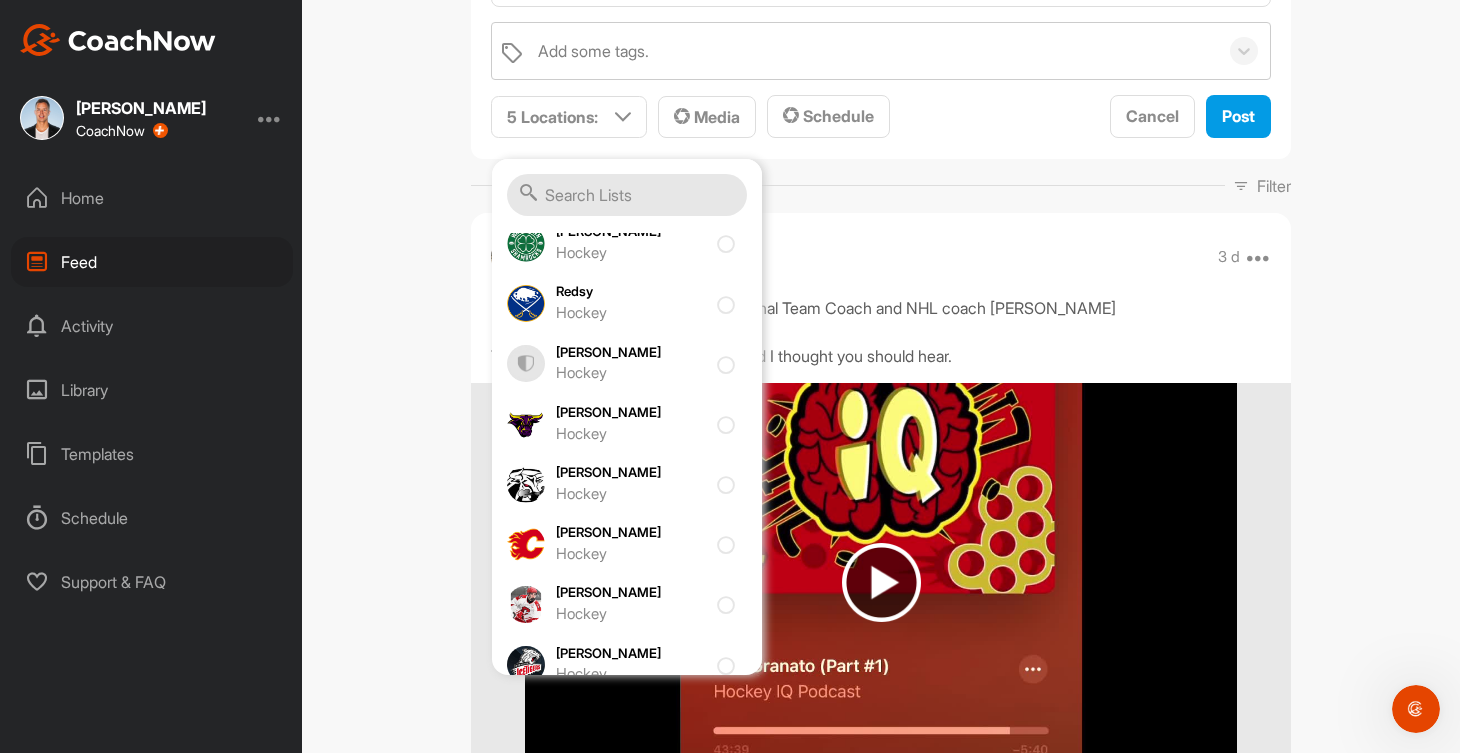 click on "Brett Dudar   In Kevin Clark   /  Hockey 3 d Pin to top Report Delete" at bounding box center [881, 257] 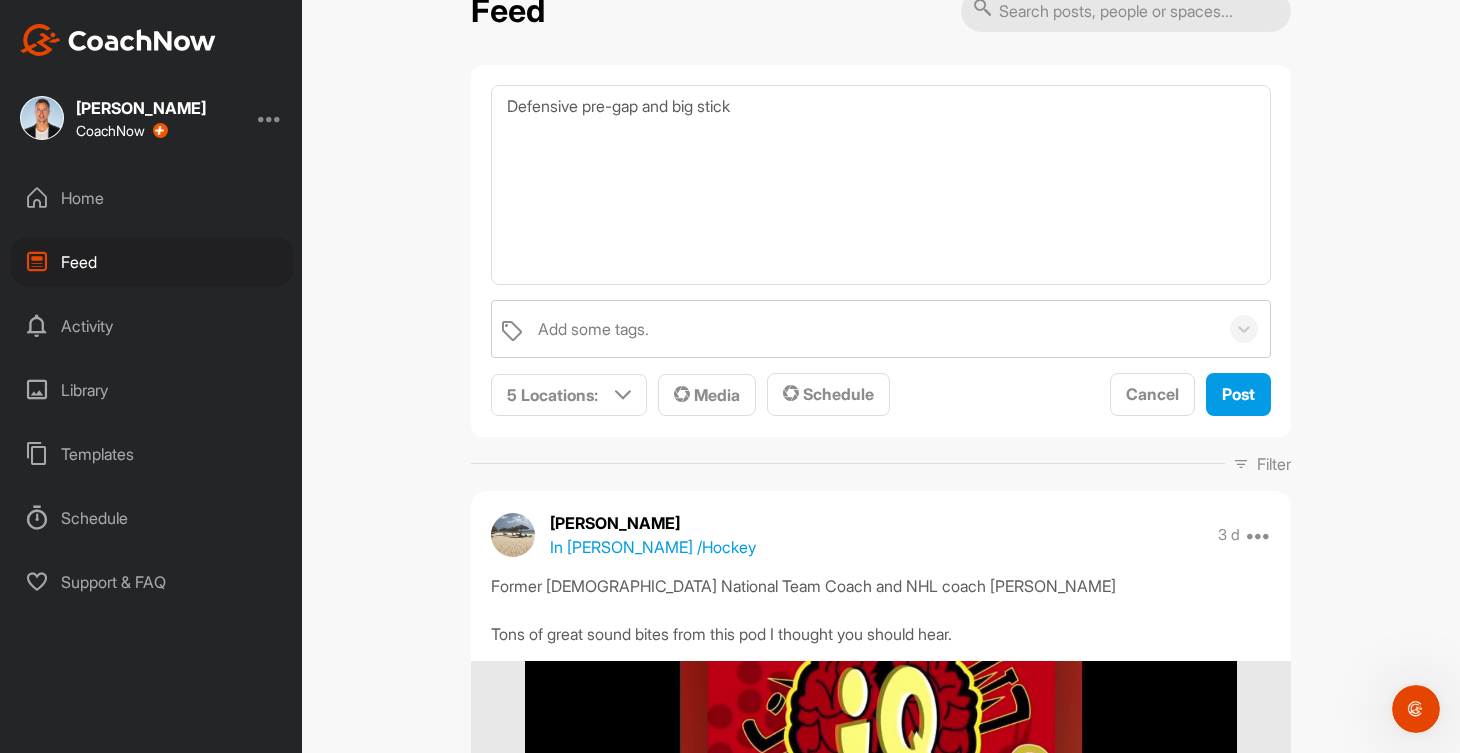 scroll, scrollTop: 46, scrollLeft: 0, axis: vertical 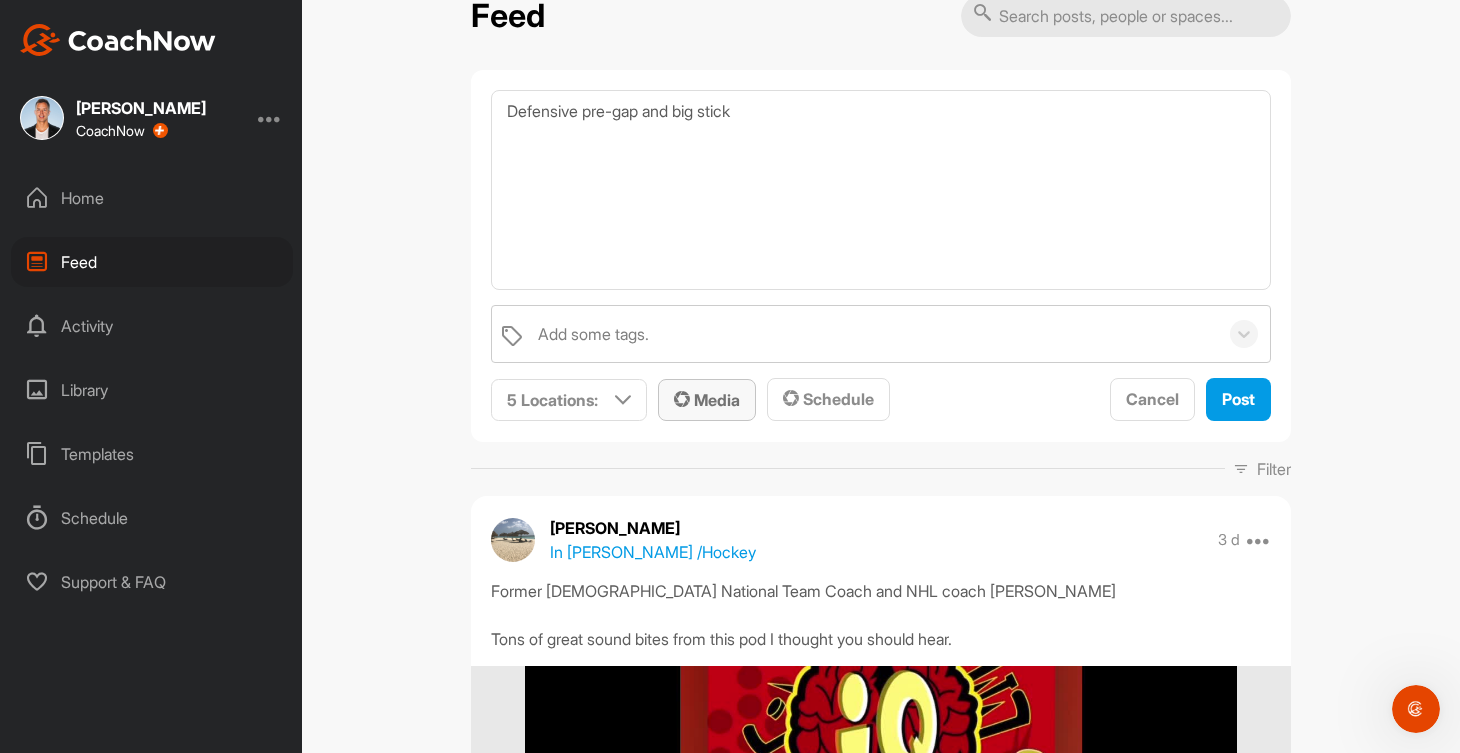 click on "Media" at bounding box center (707, 400) 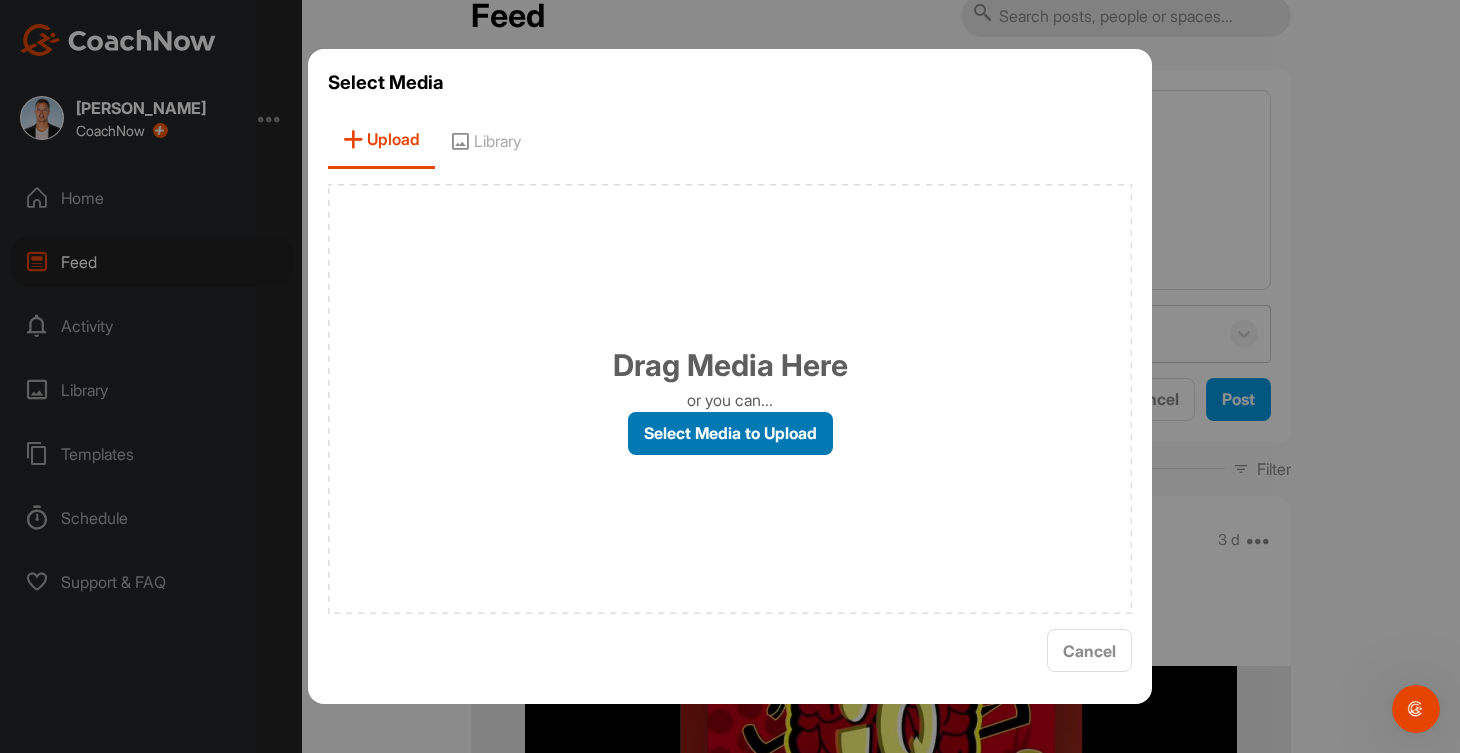 click on "Select Media to Upload" at bounding box center (730, 433) 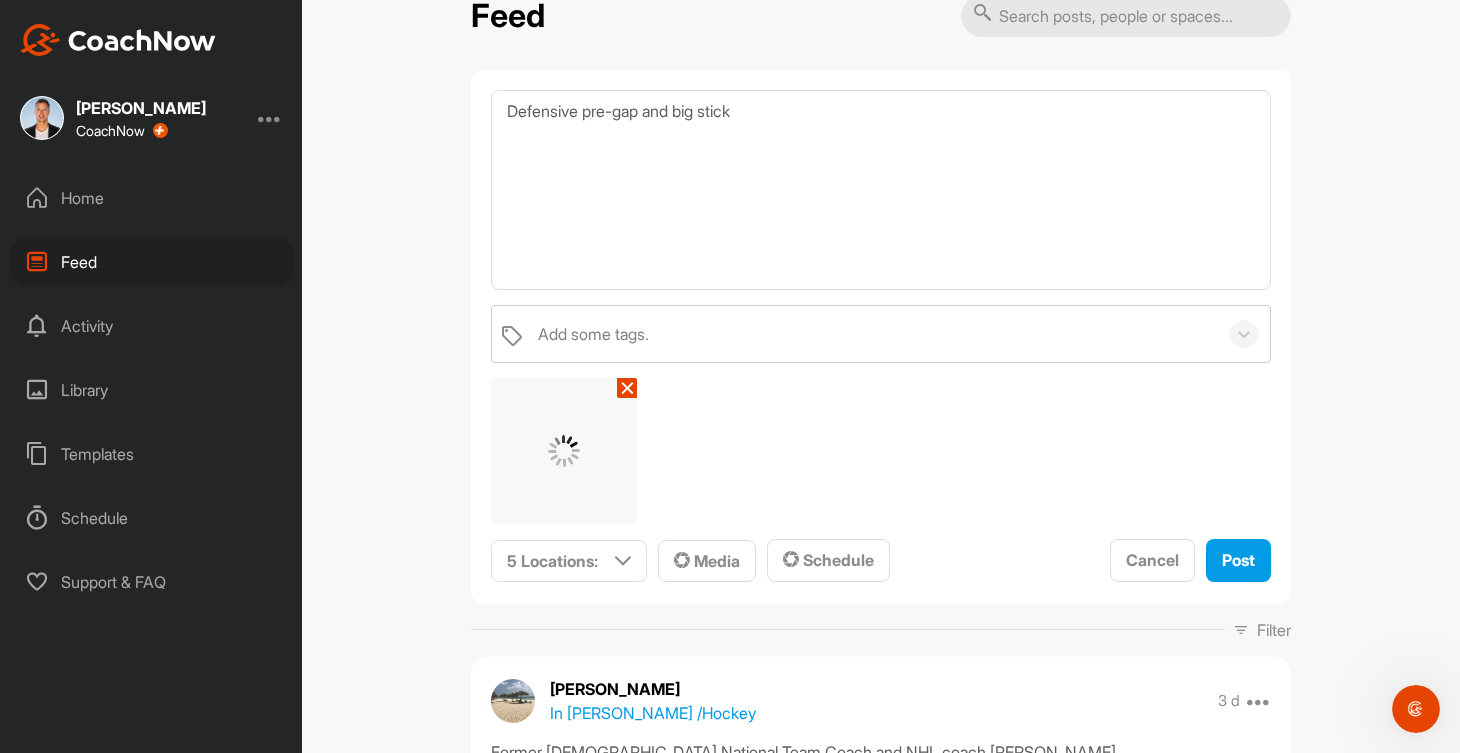 scroll, scrollTop: 0, scrollLeft: 0, axis: both 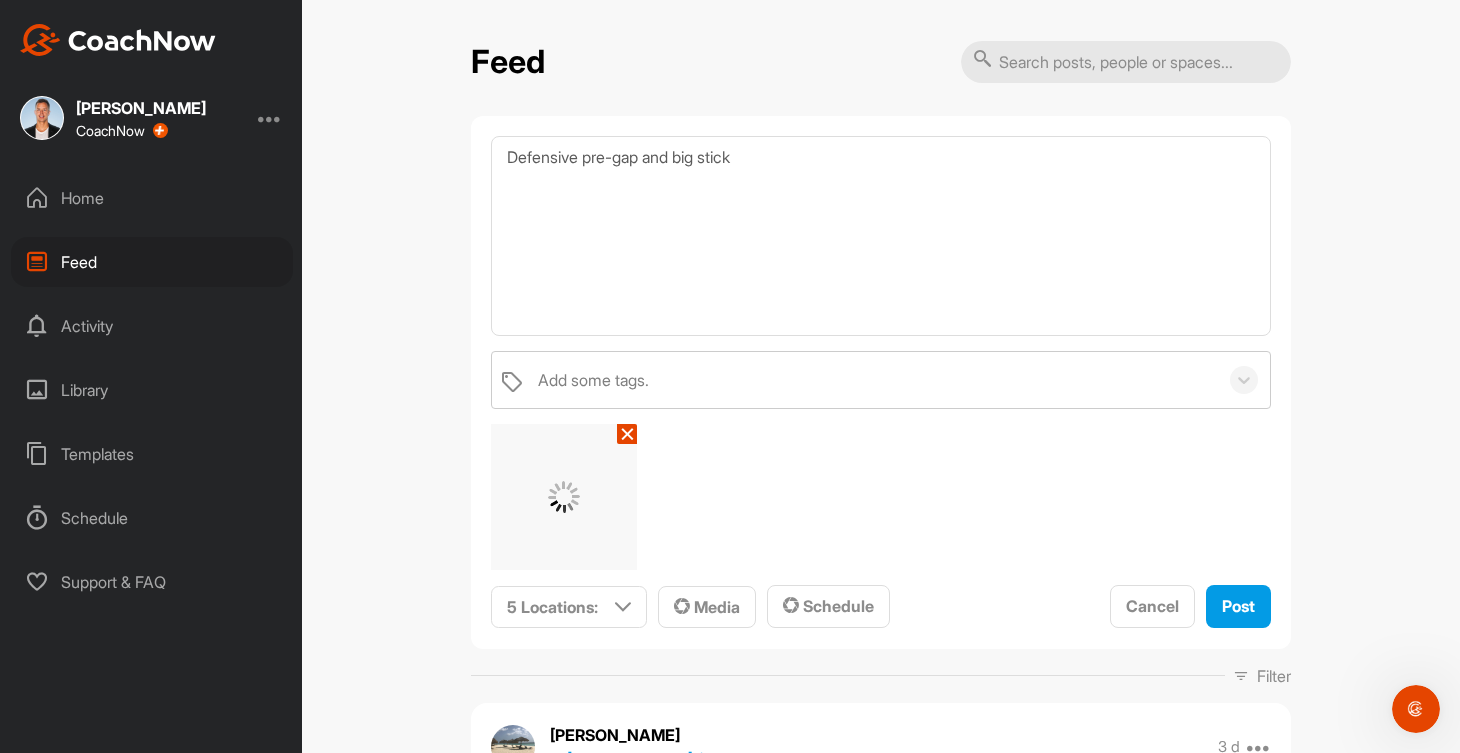 click on "✕" at bounding box center [627, 434] 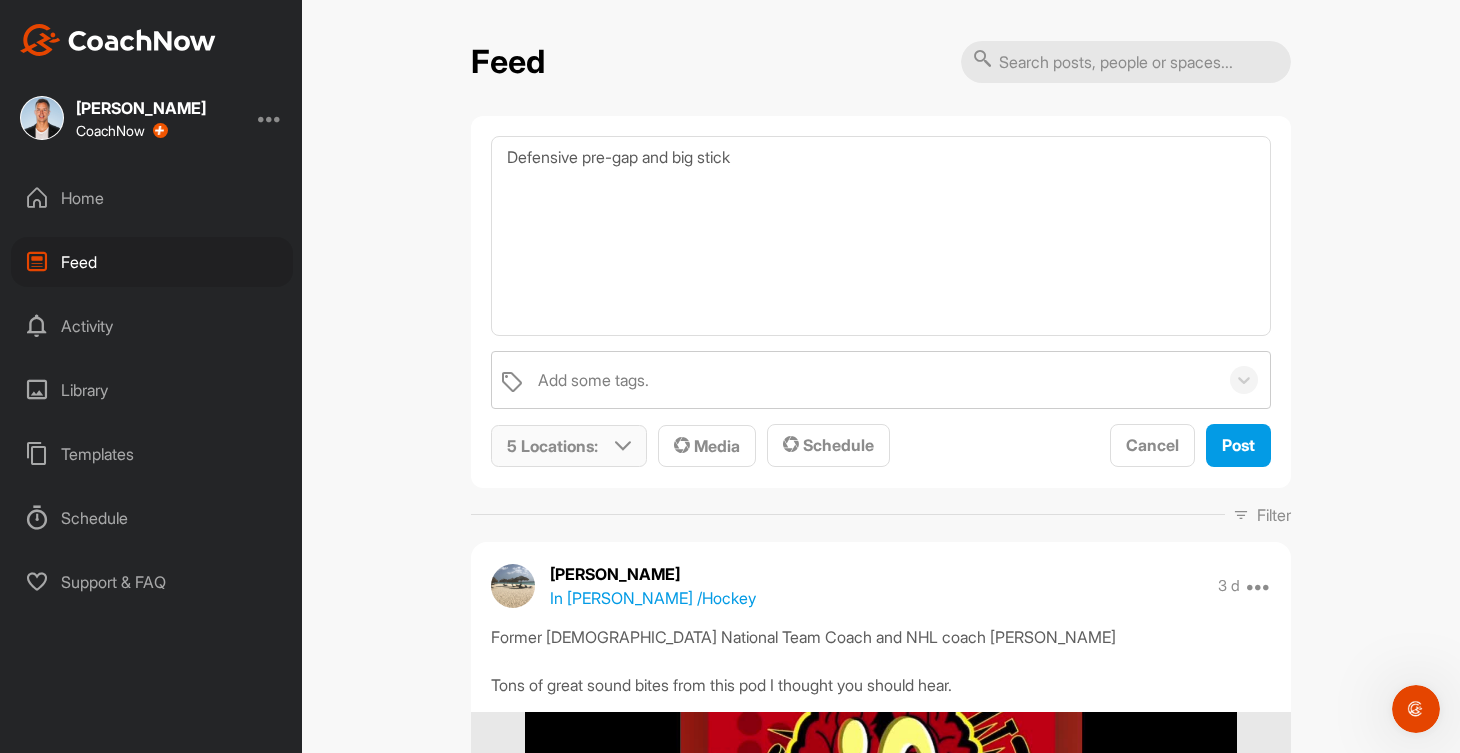 click at bounding box center [623, 446] 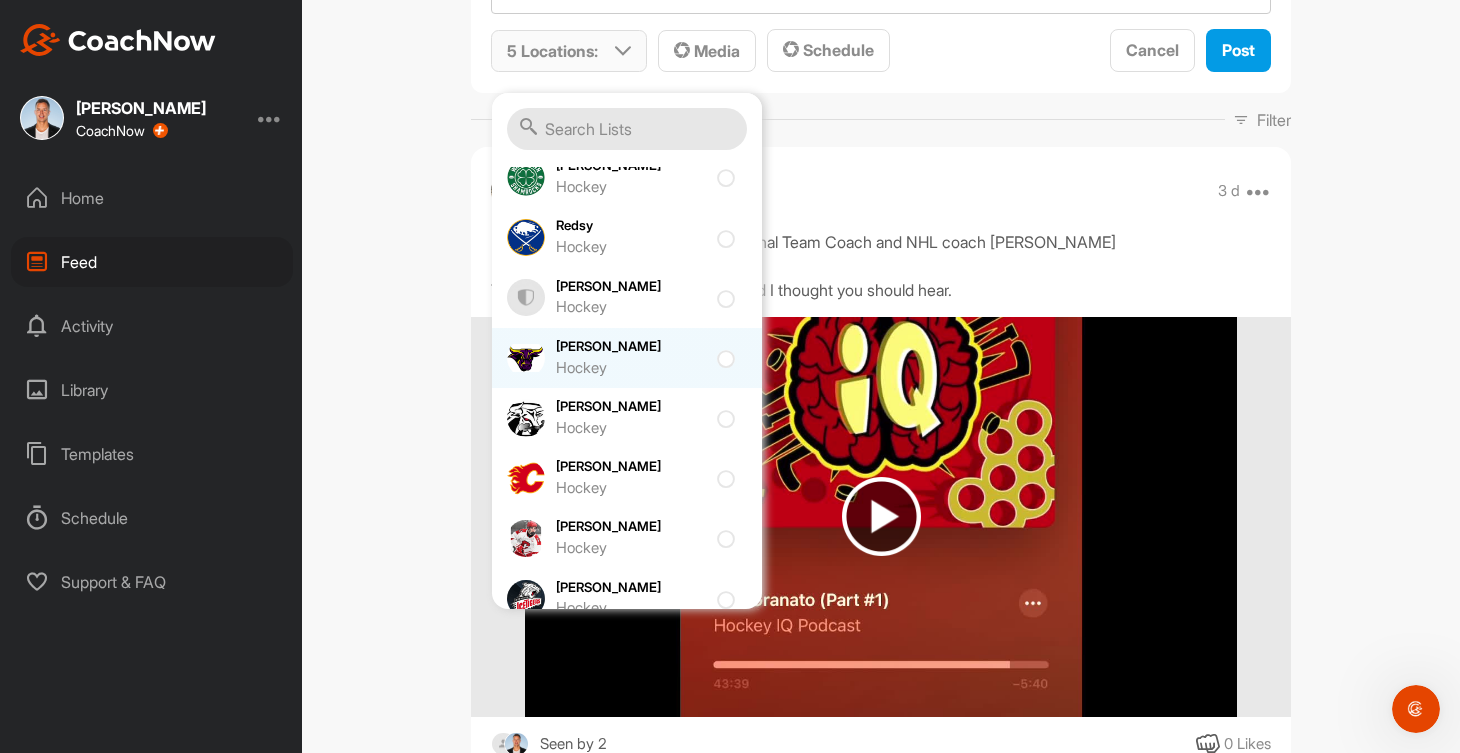 scroll, scrollTop: 396, scrollLeft: 0, axis: vertical 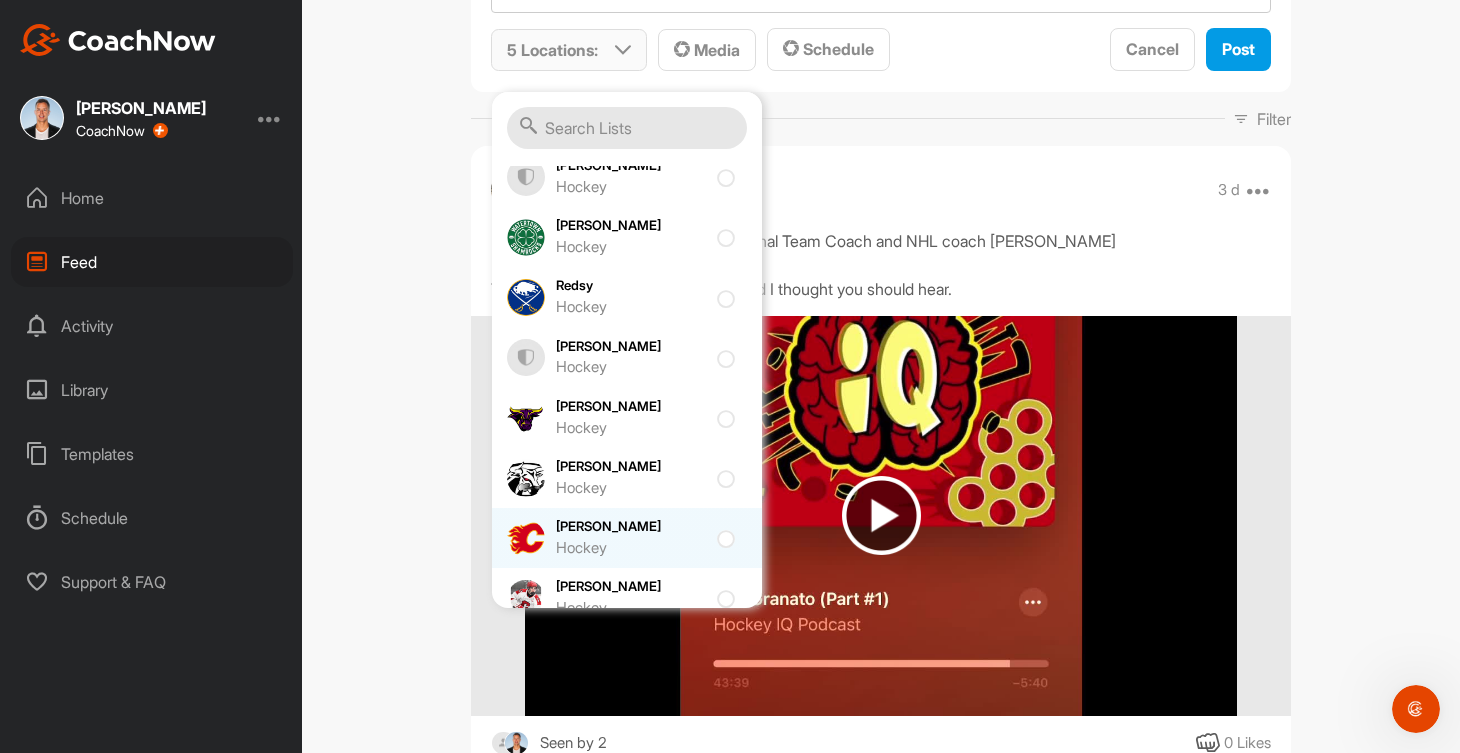 click on "Hockey" at bounding box center [631, 548] 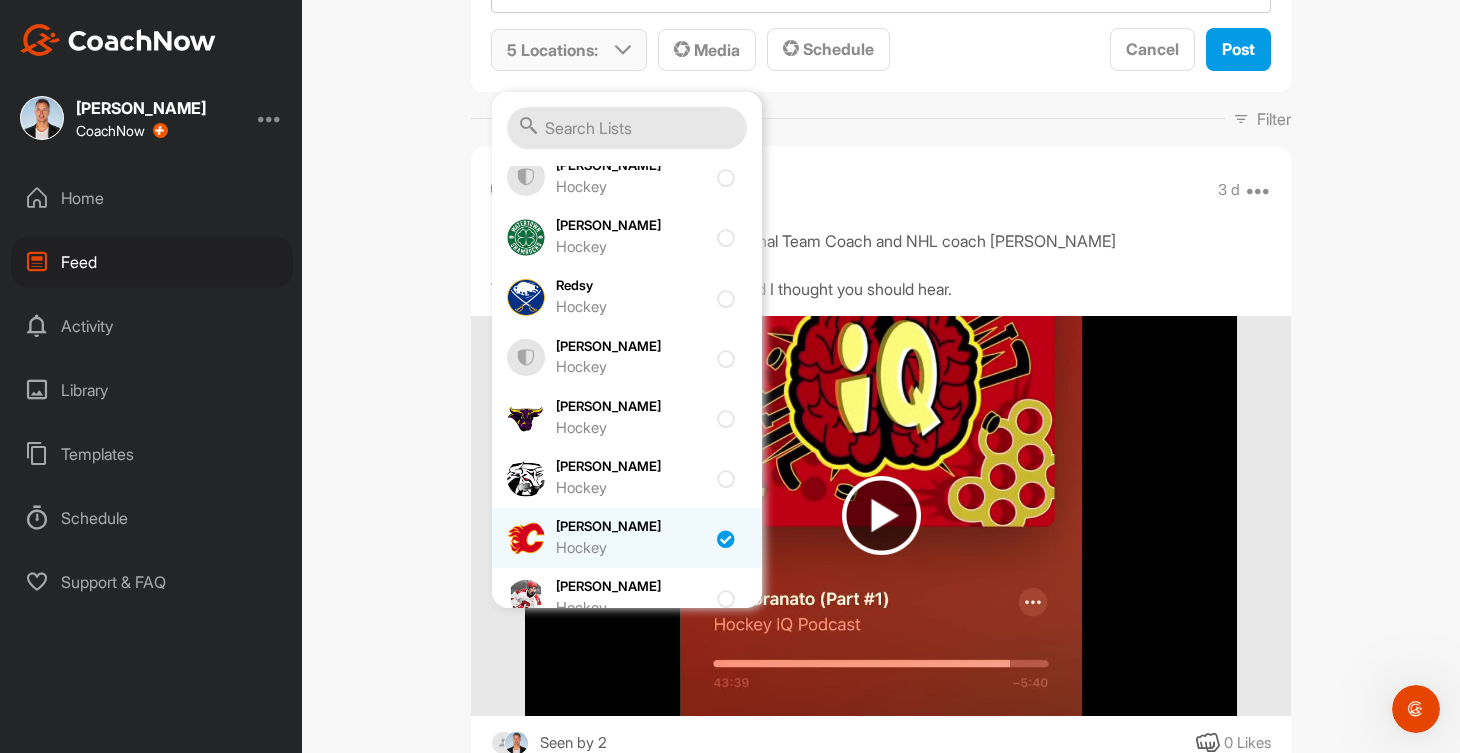 checkbox on "true" 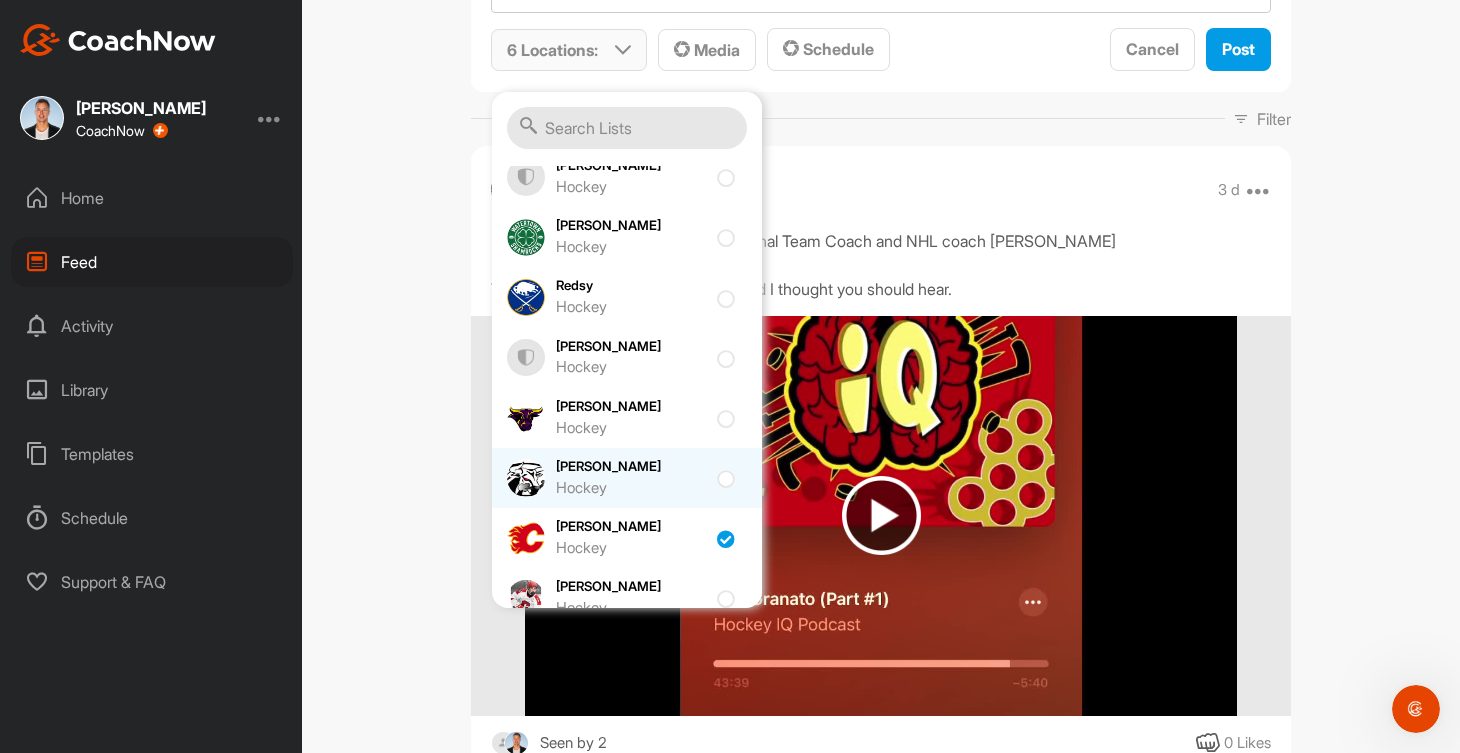 click on "Hockey" at bounding box center (631, 488) 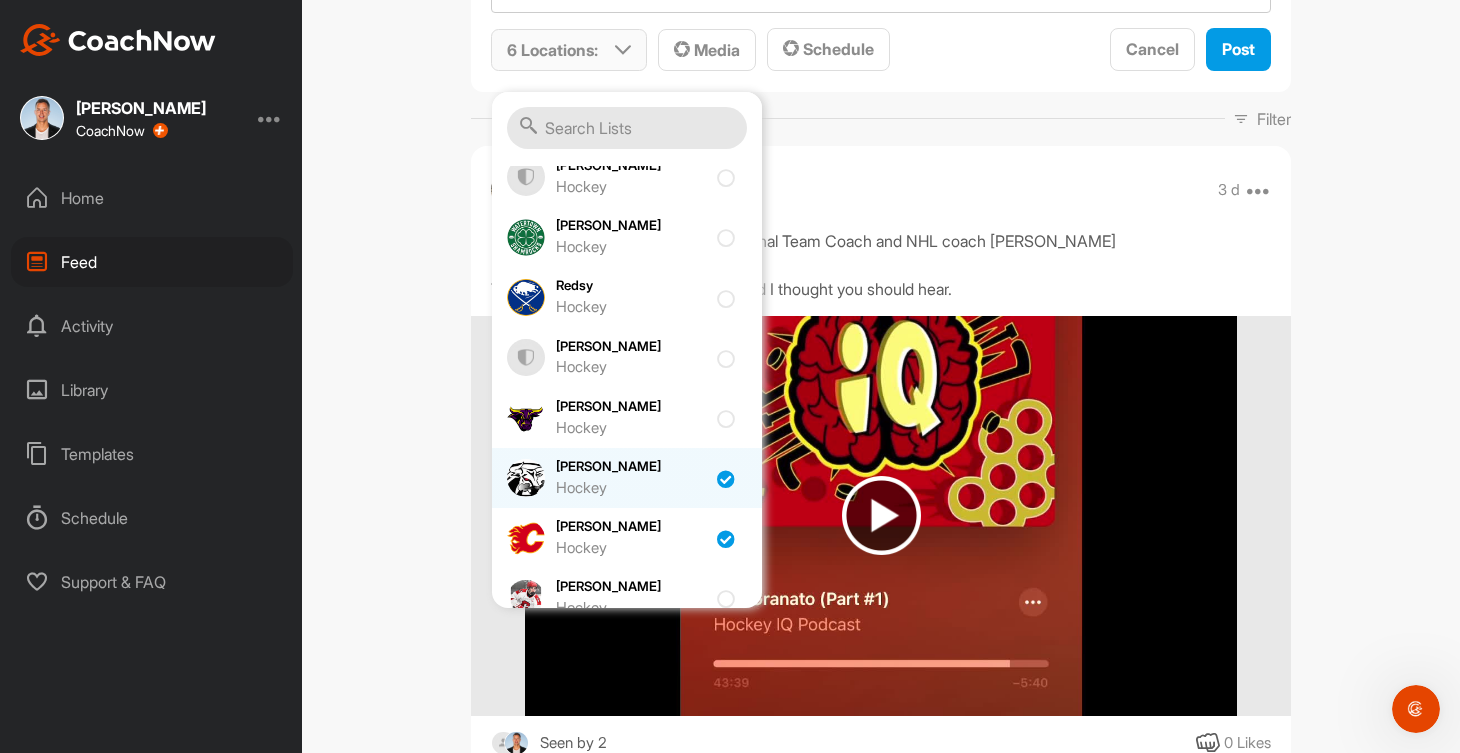 checkbox on "true" 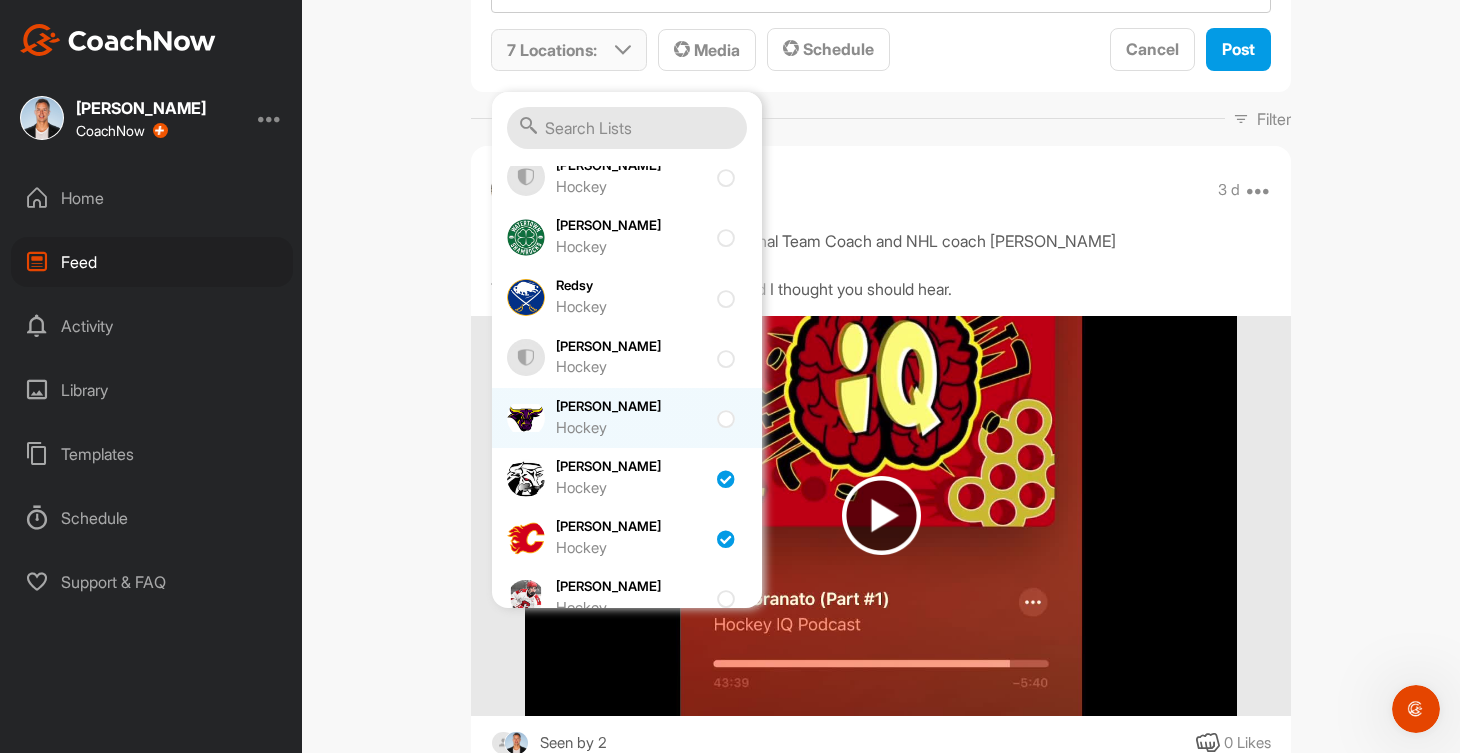 click on "Hockey" at bounding box center (631, 428) 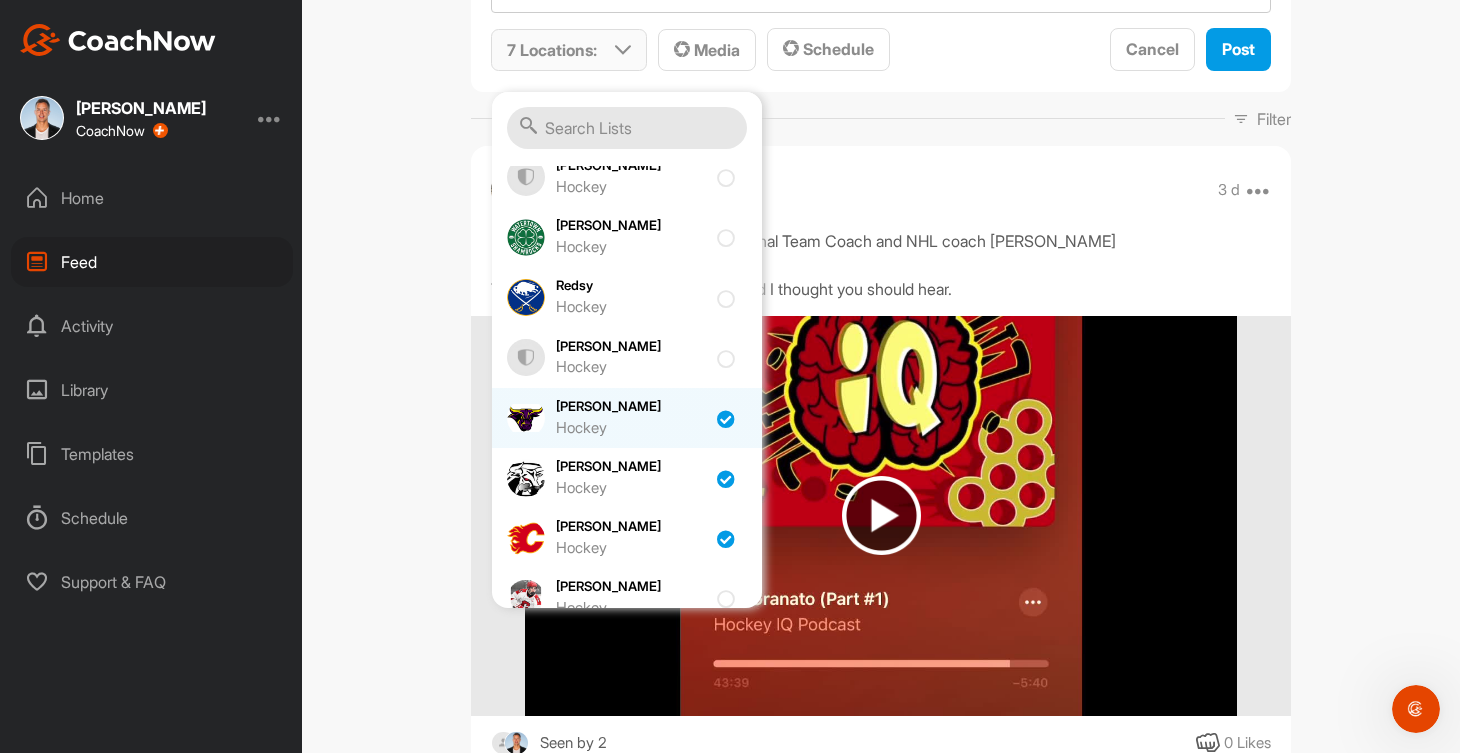 checkbox on "true" 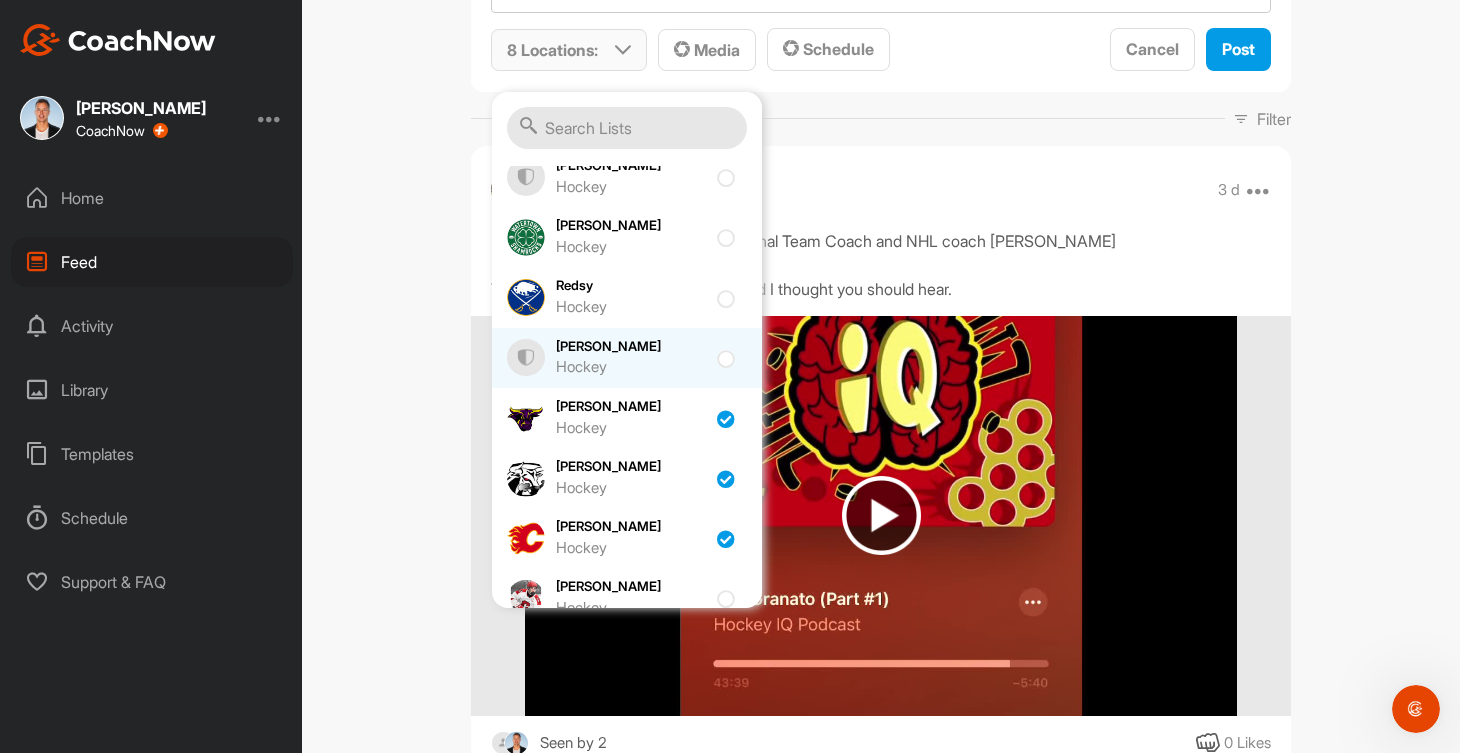 click on "Rose Fischer Hockey" at bounding box center [631, 358] 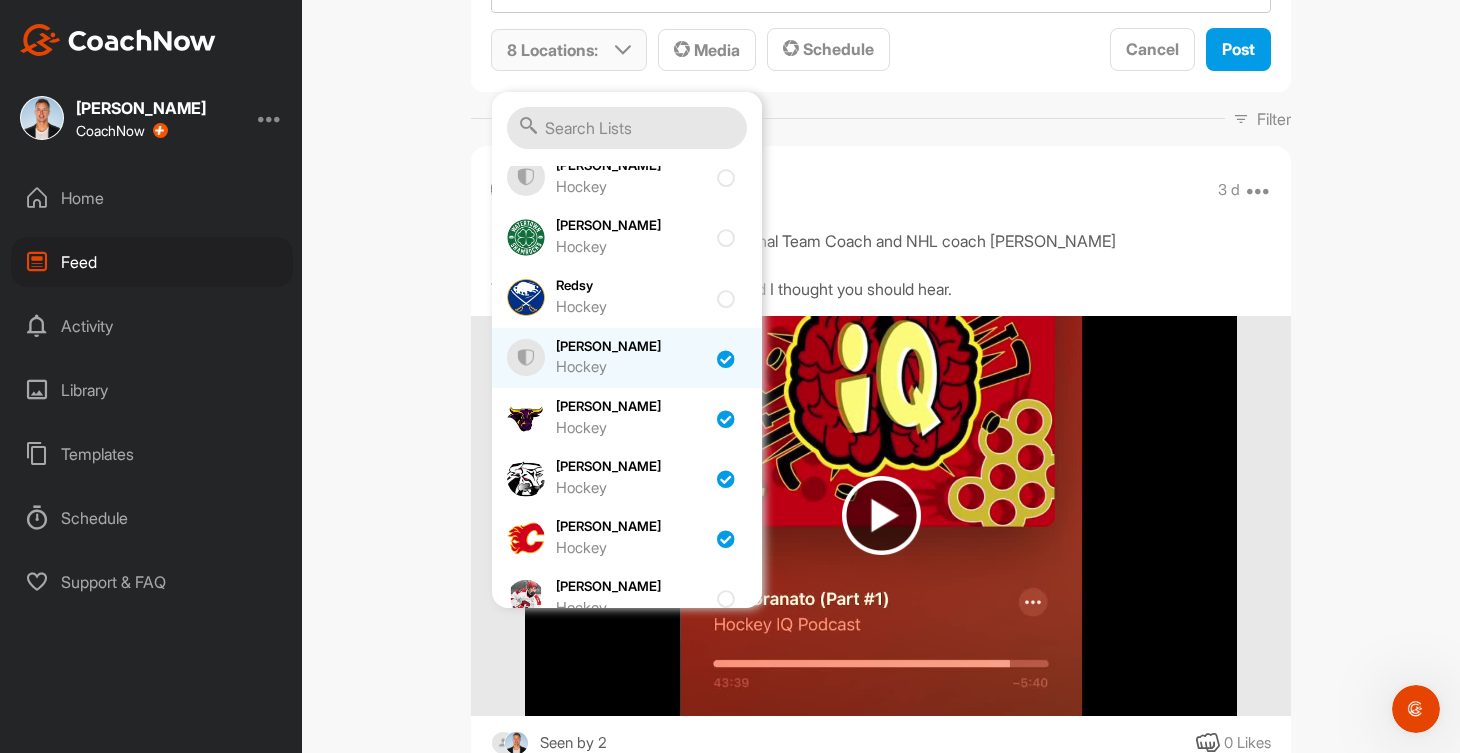 checkbox on "true" 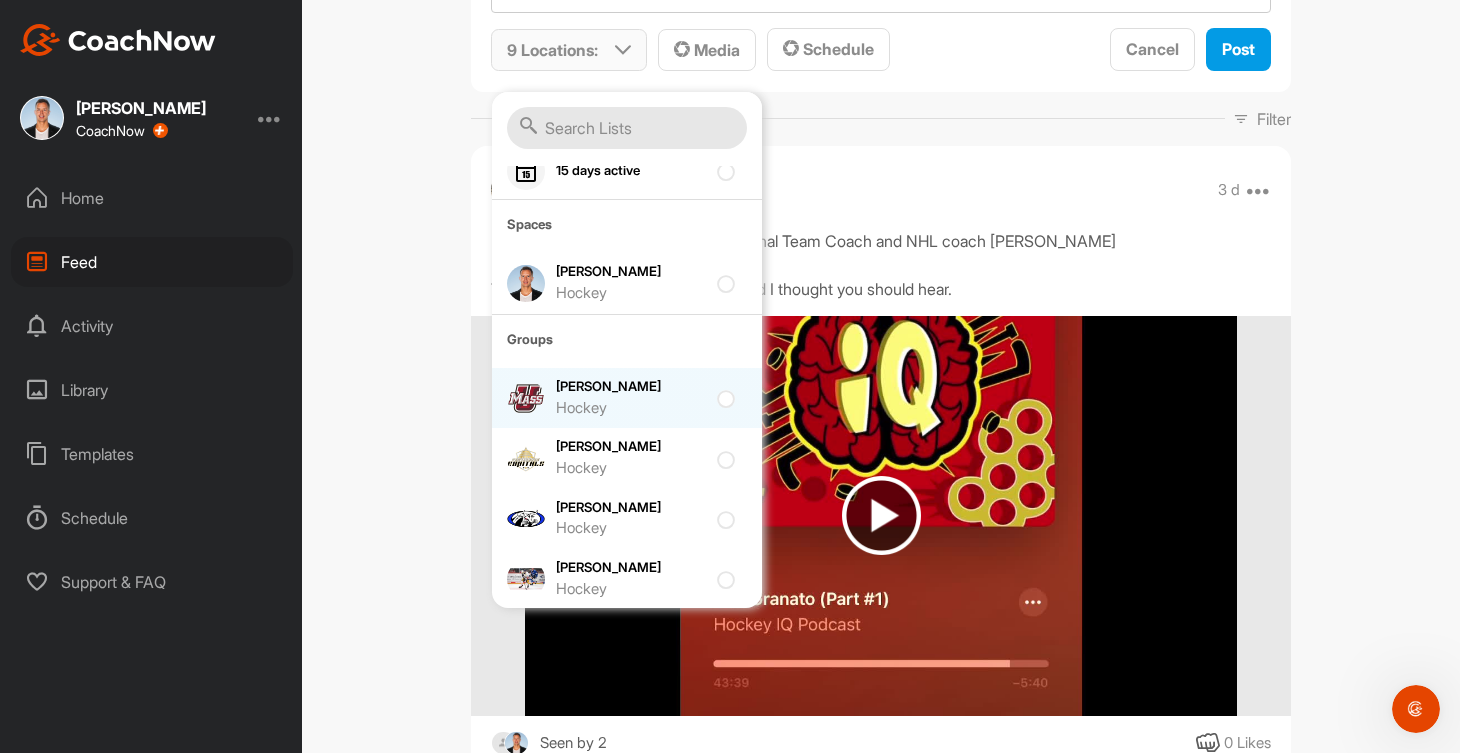 click on "Hockey" at bounding box center (631, 408) 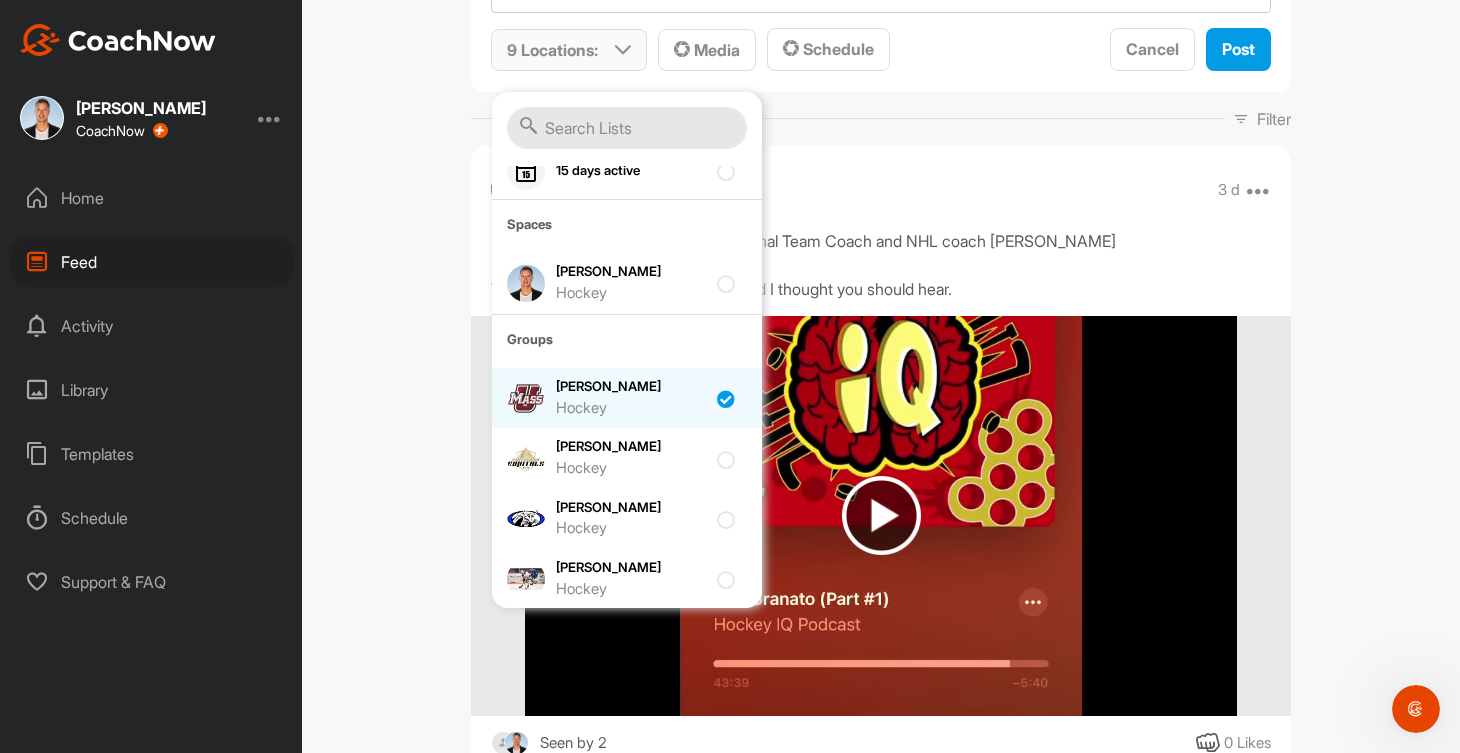 checkbox on "true" 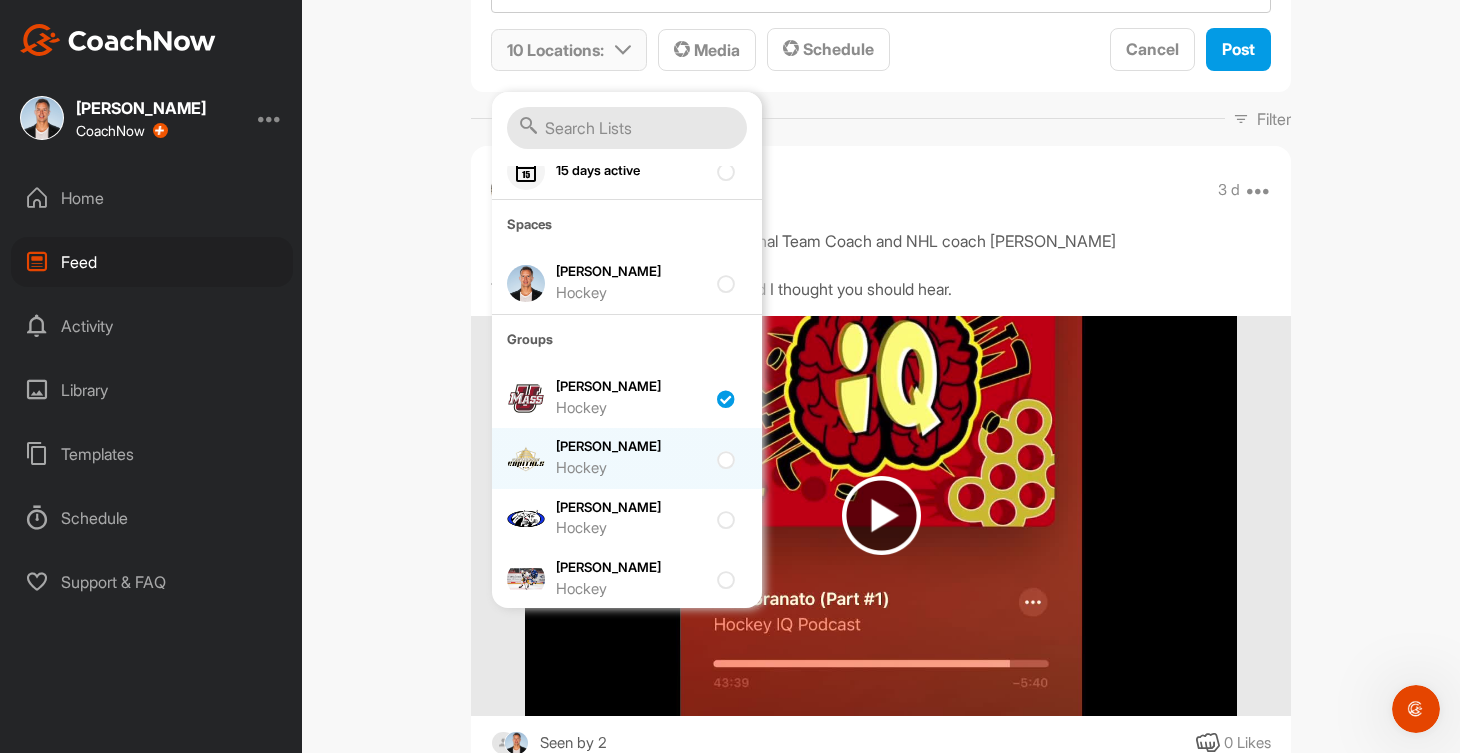 click on "Hockey" at bounding box center [631, 468] 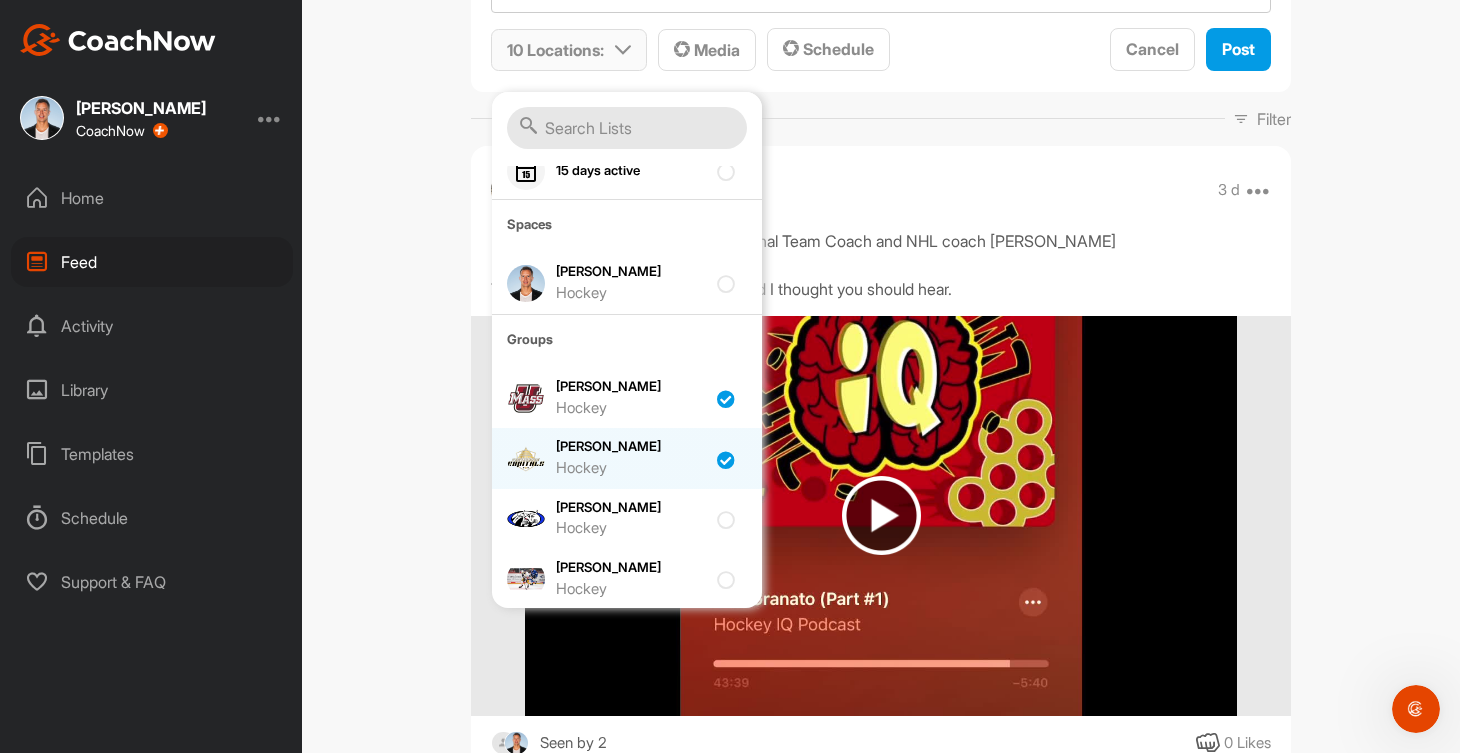checkbox on "true" 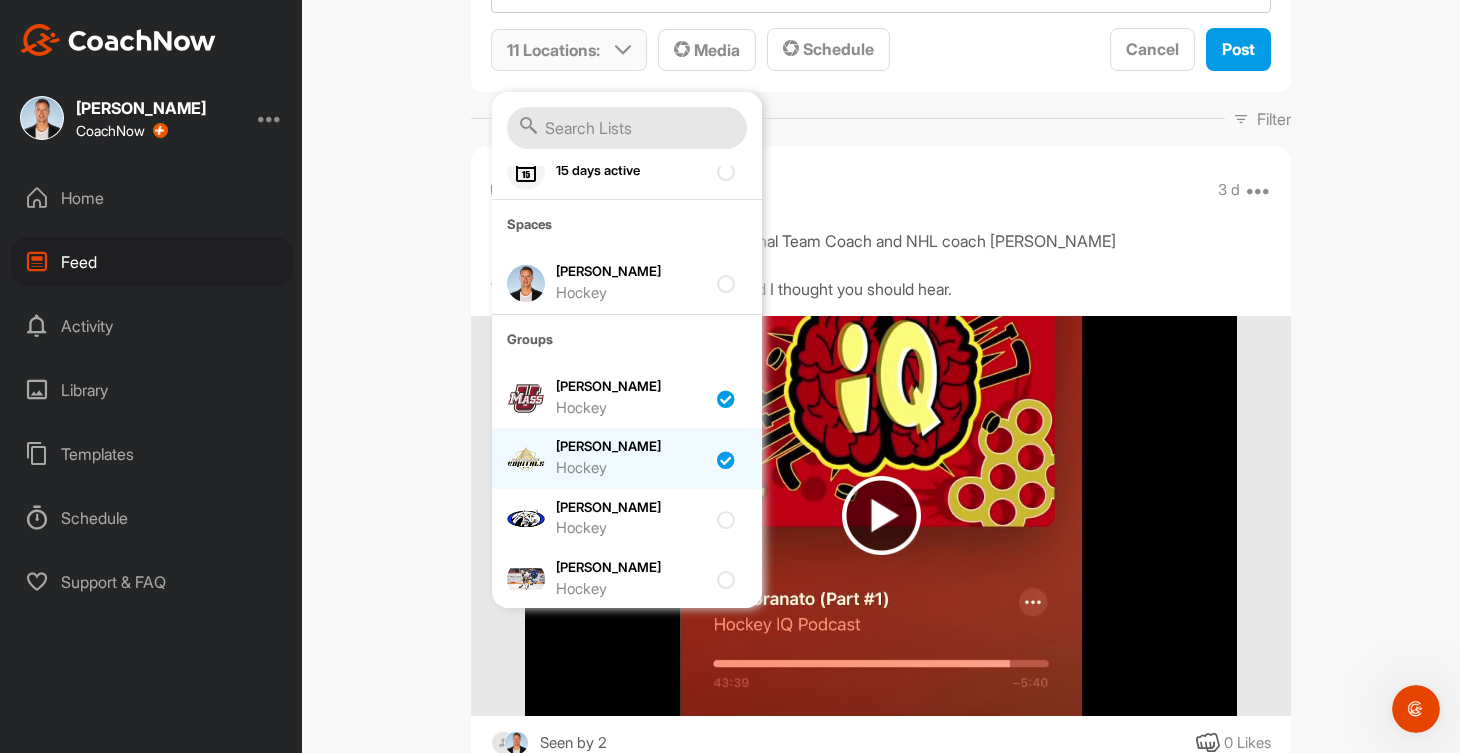 scroll, scrollTop: 293, scrollLeft: 0, axis: vertical 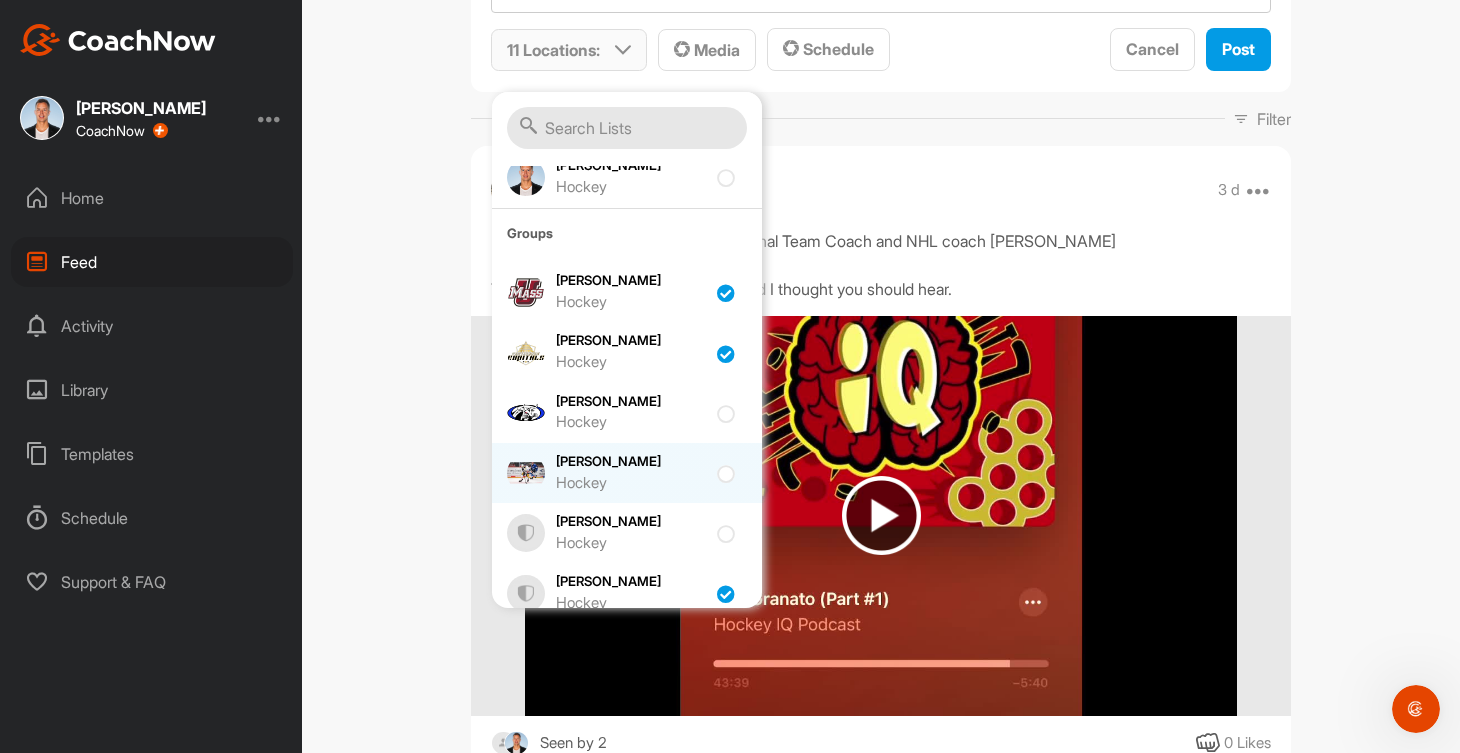 click on "Hockey" at bounding box center (631, 483) 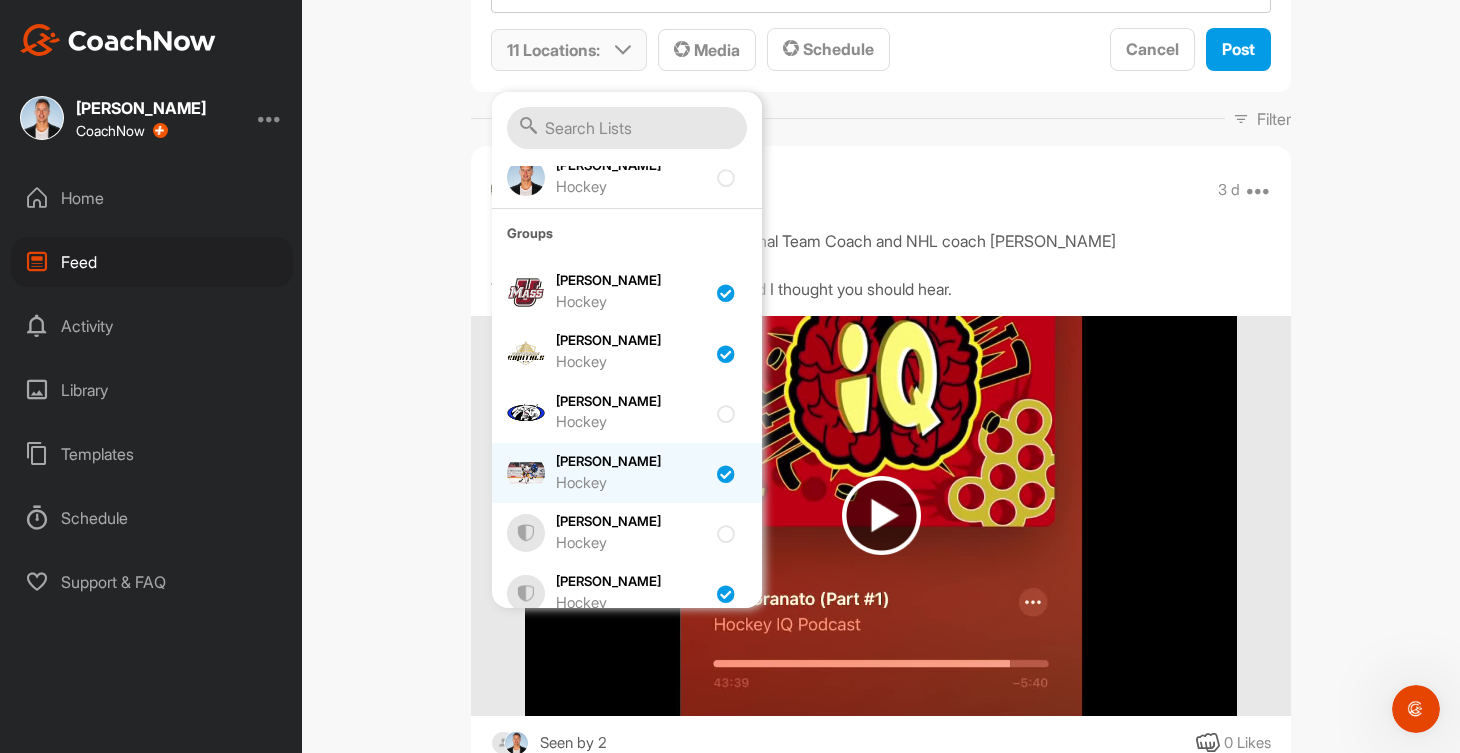 checkbox on "true" 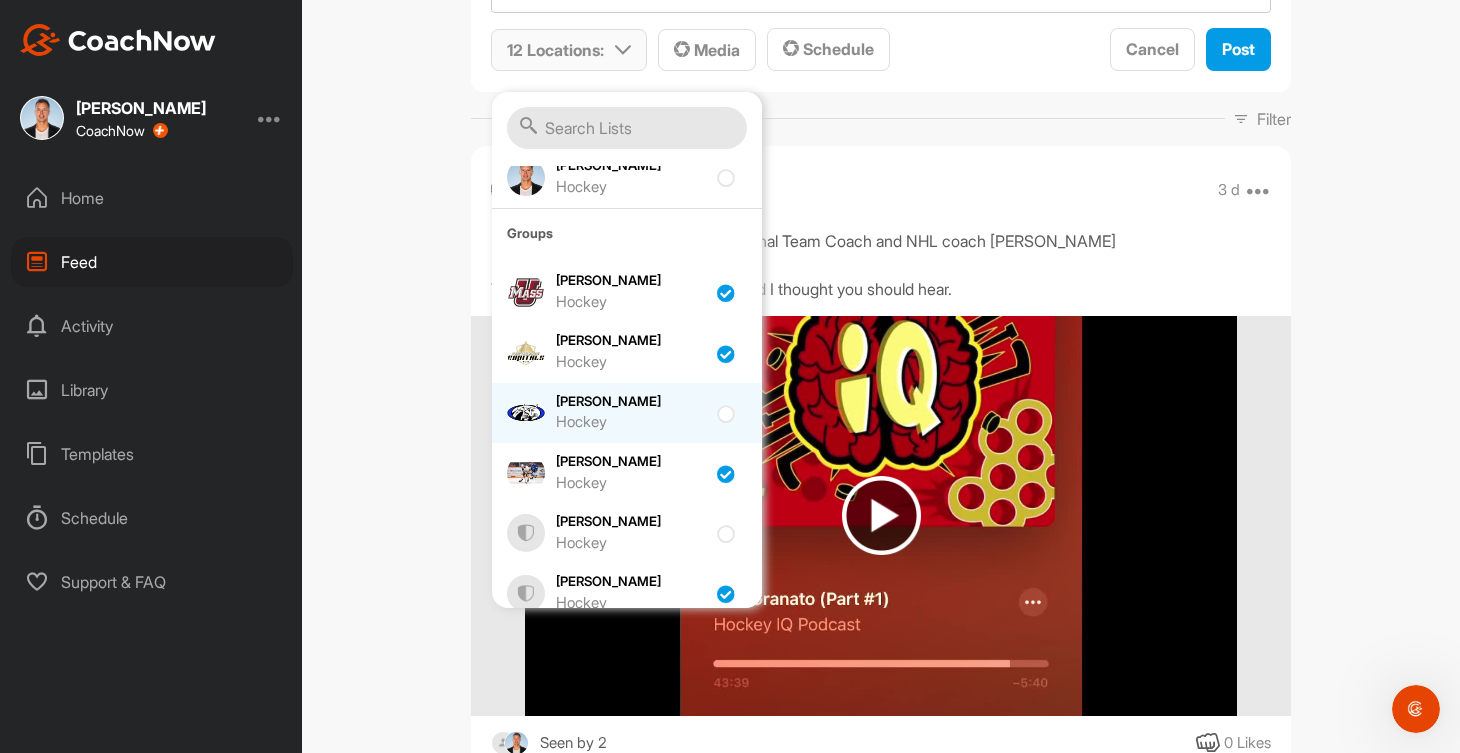 click on "Anthony Njike Hockey" at bounding box center (627, 413) 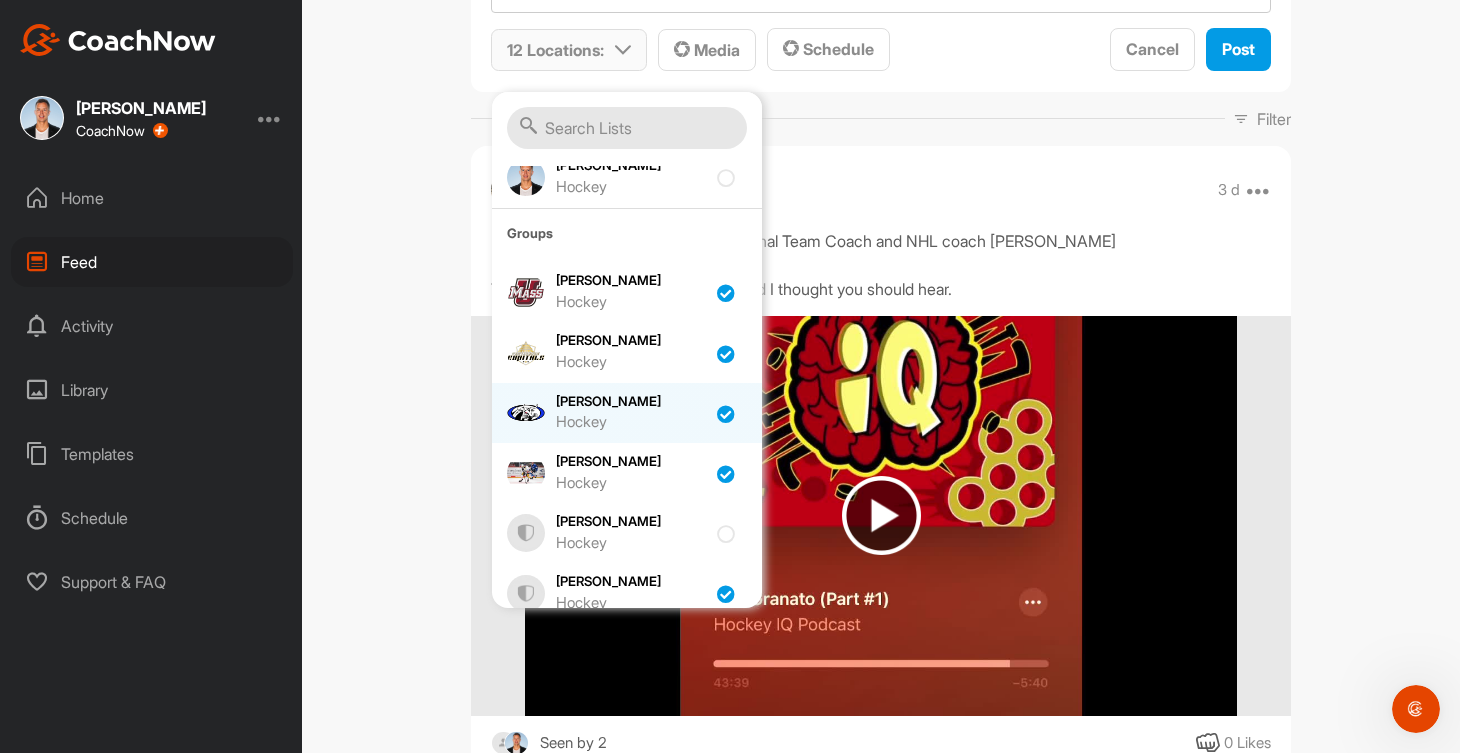 checkbox on "true" 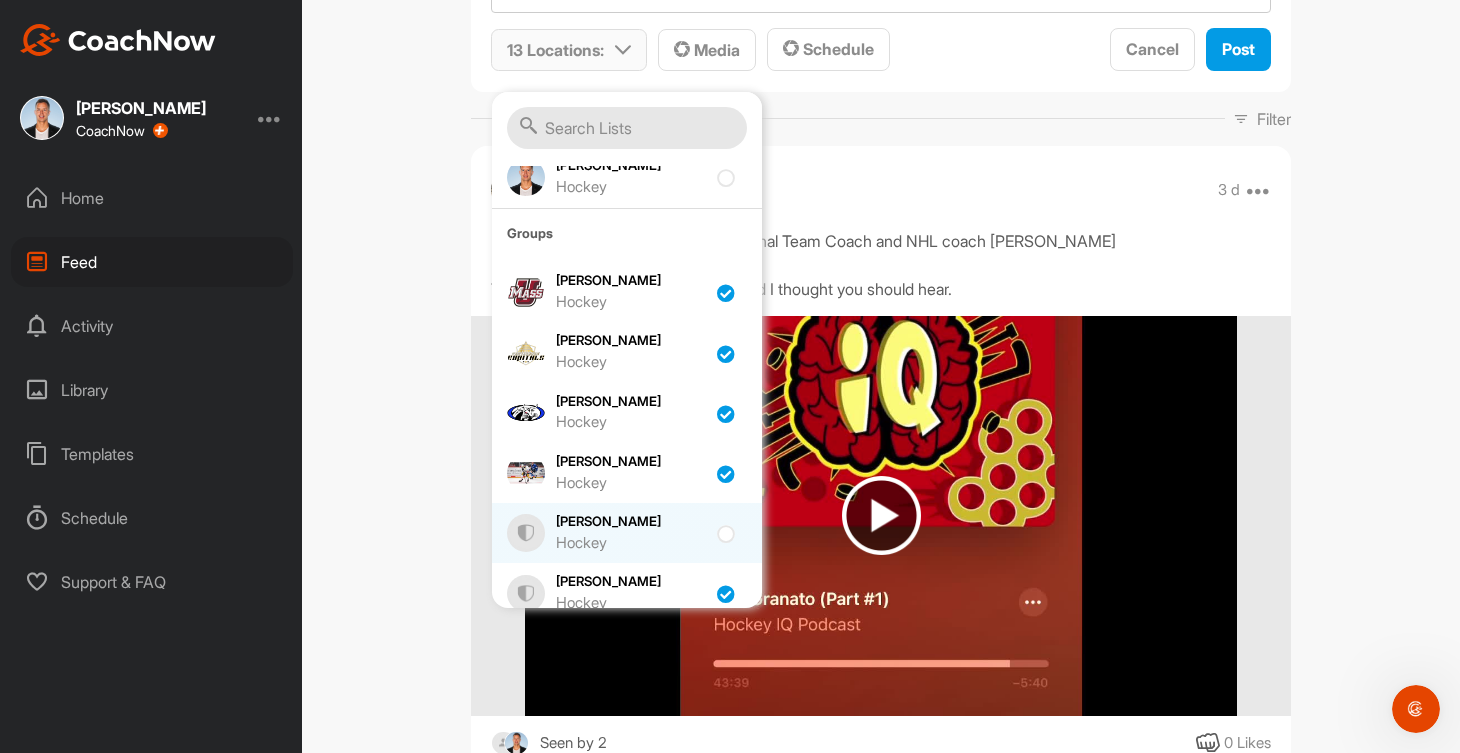 scroll, scrollTop: 471, scrollLeft: 0, axis: vertical 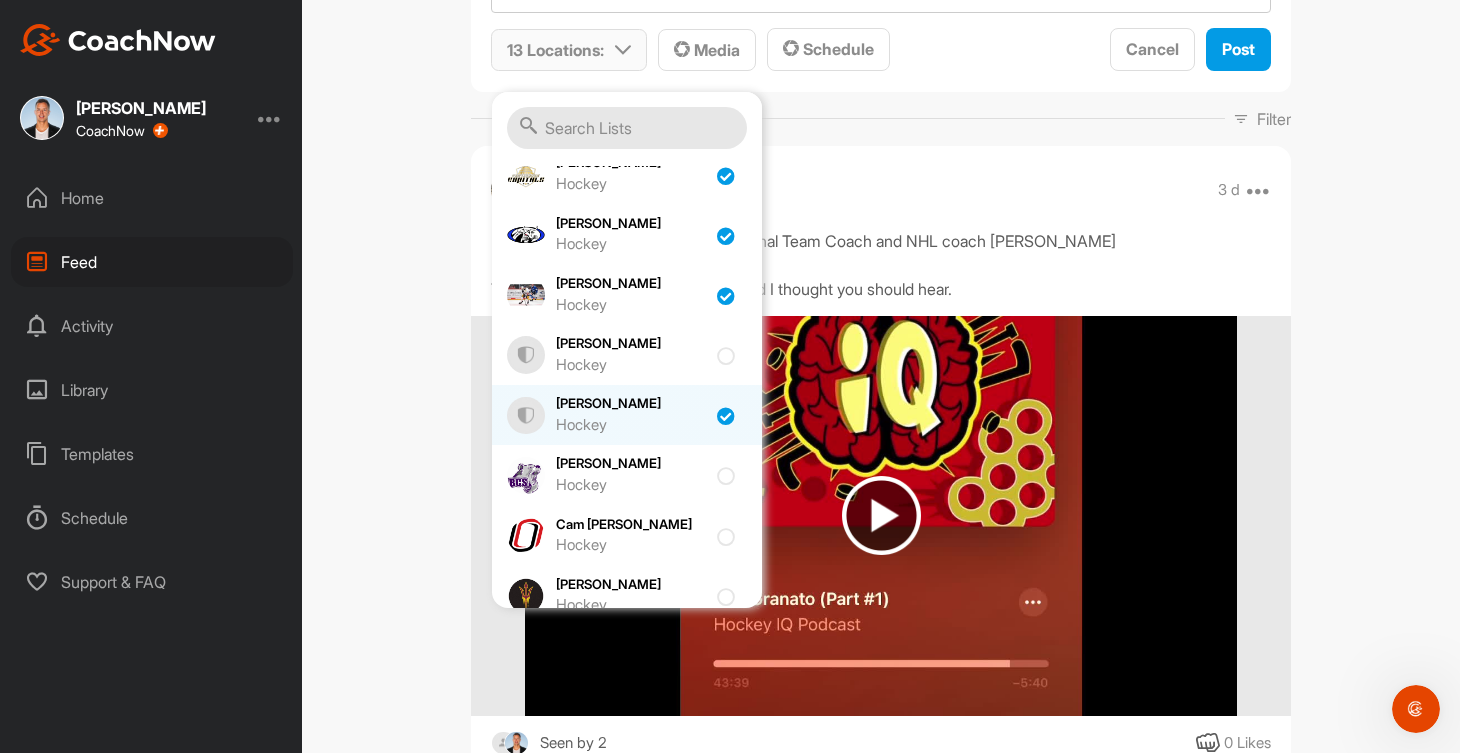 click on "Hockey" at bounding box center (631, 425) 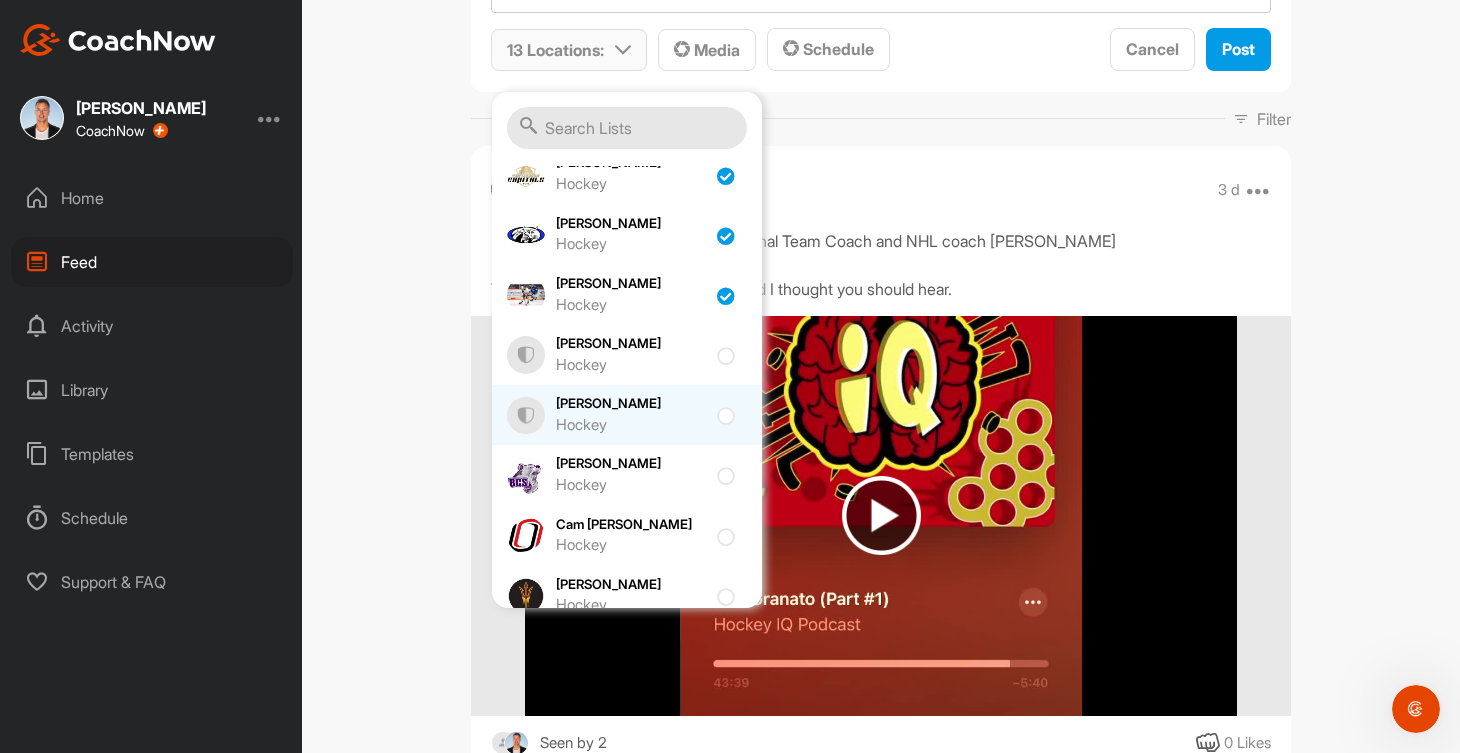 checkbox on "false" 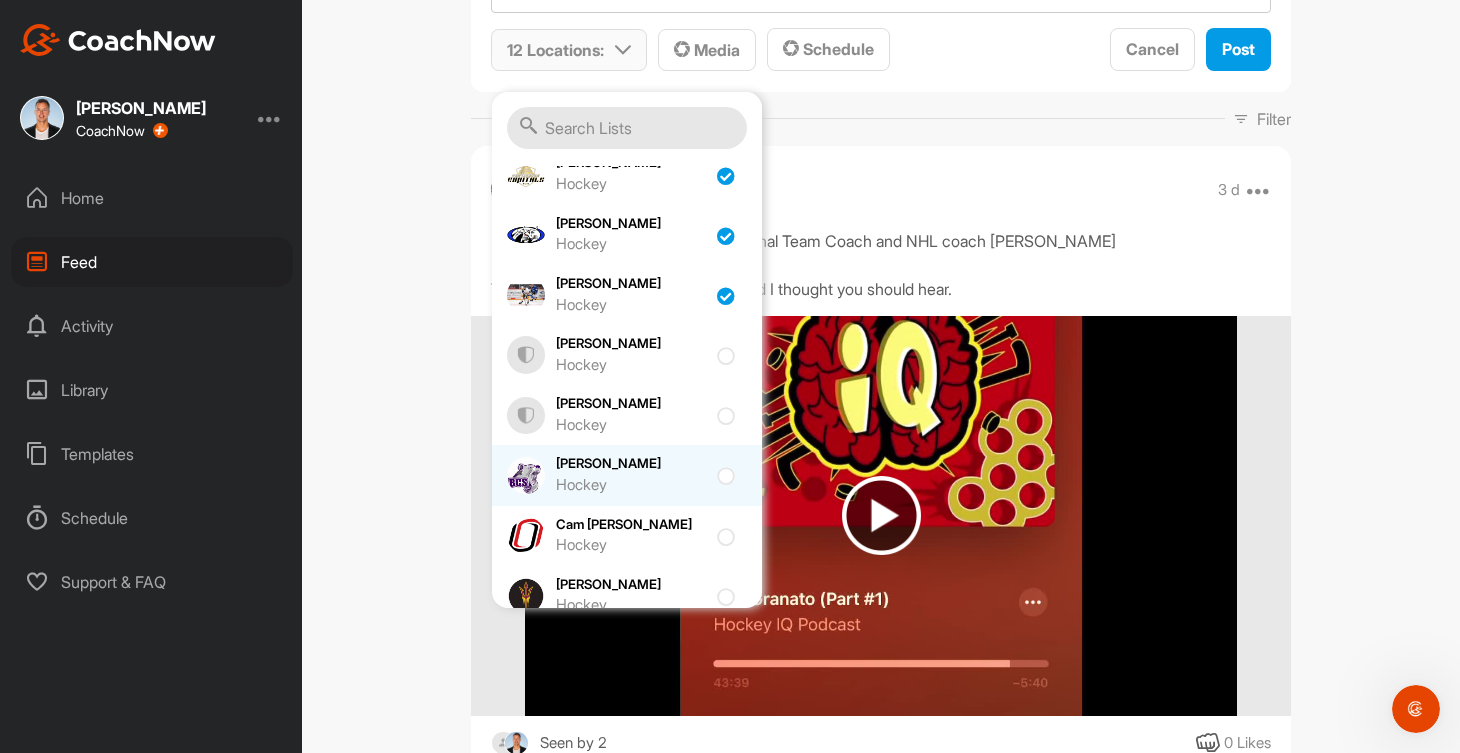 click on "Hockey" at bounding box center [631, 485] 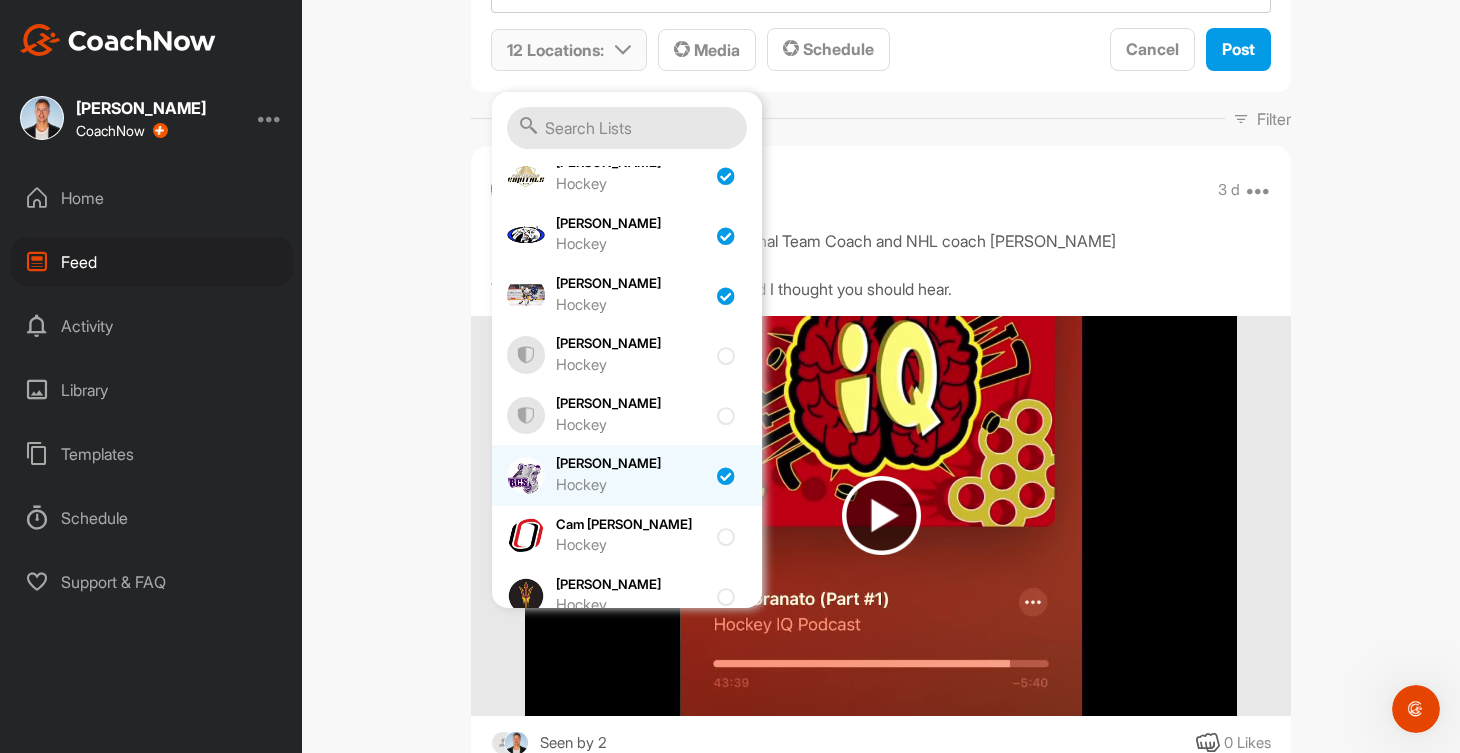 checkbox on "true" 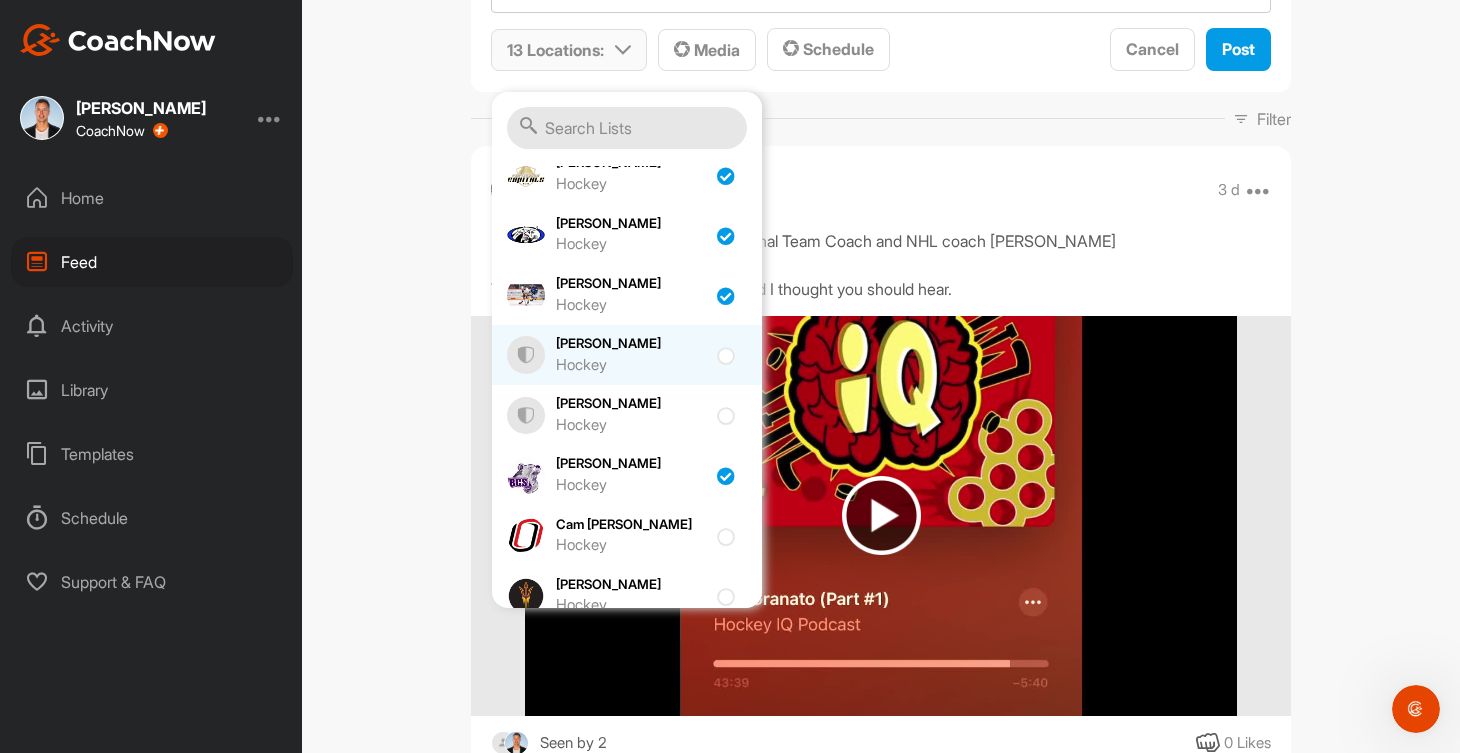 click on "Hockey" at bounding box center (631, 365) 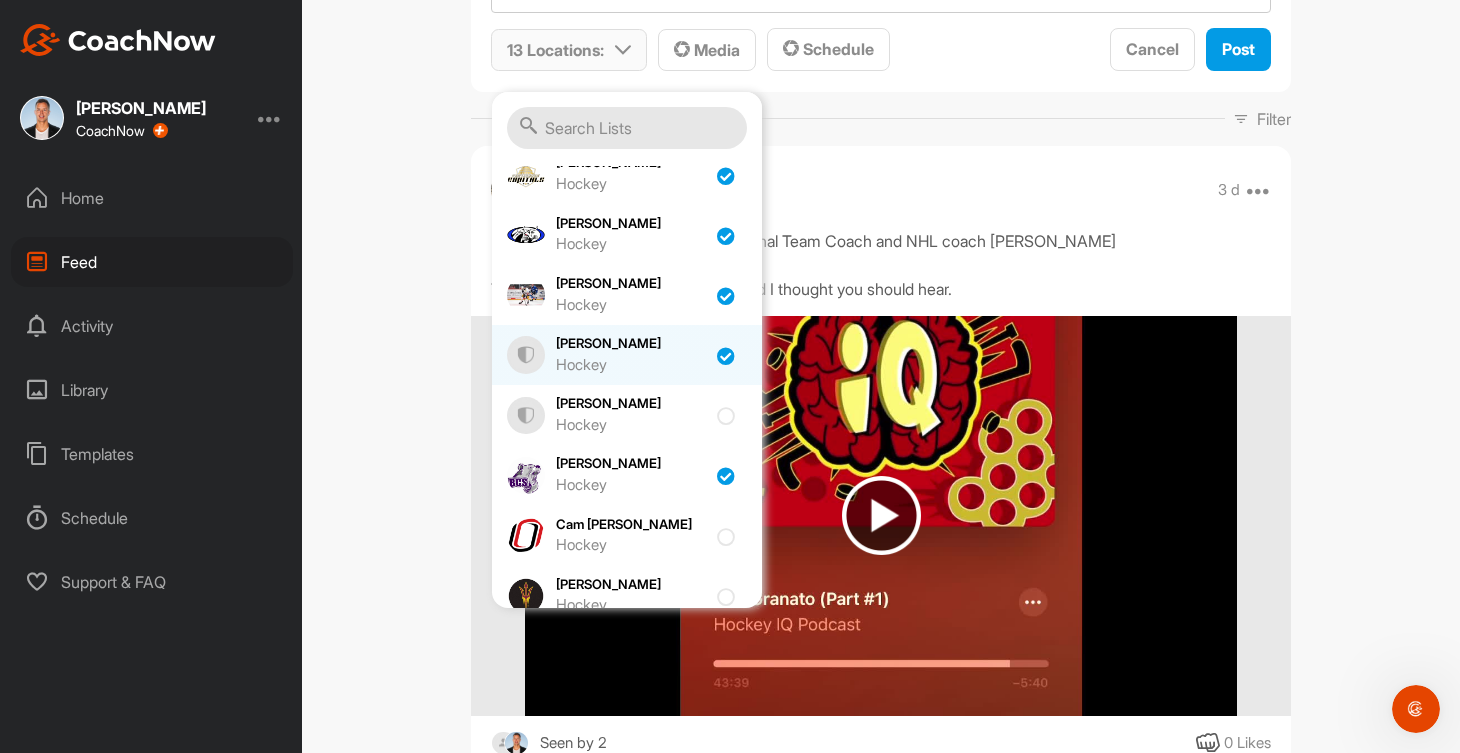 checkbox on "true" 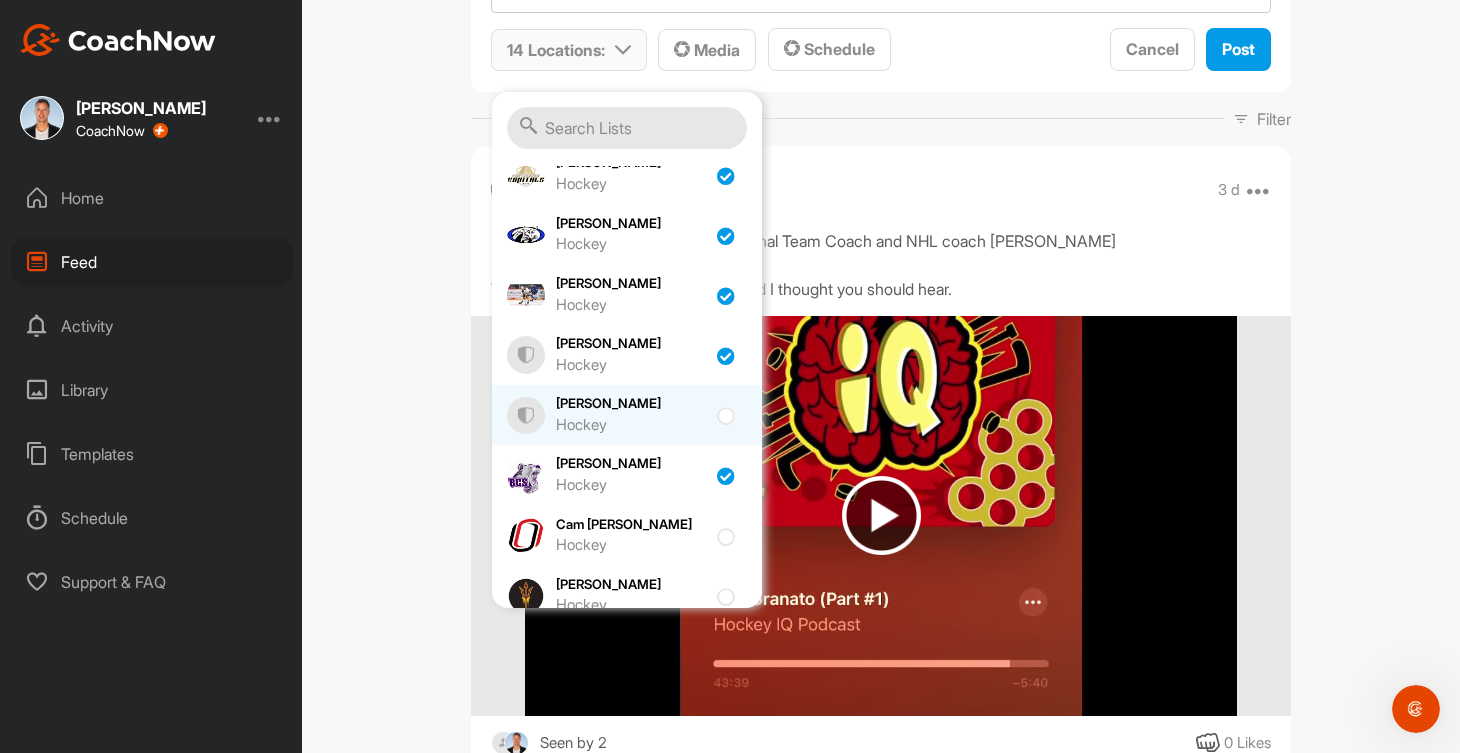 click on "Bode Laylin Hockey" at bounding box center [631, 415] 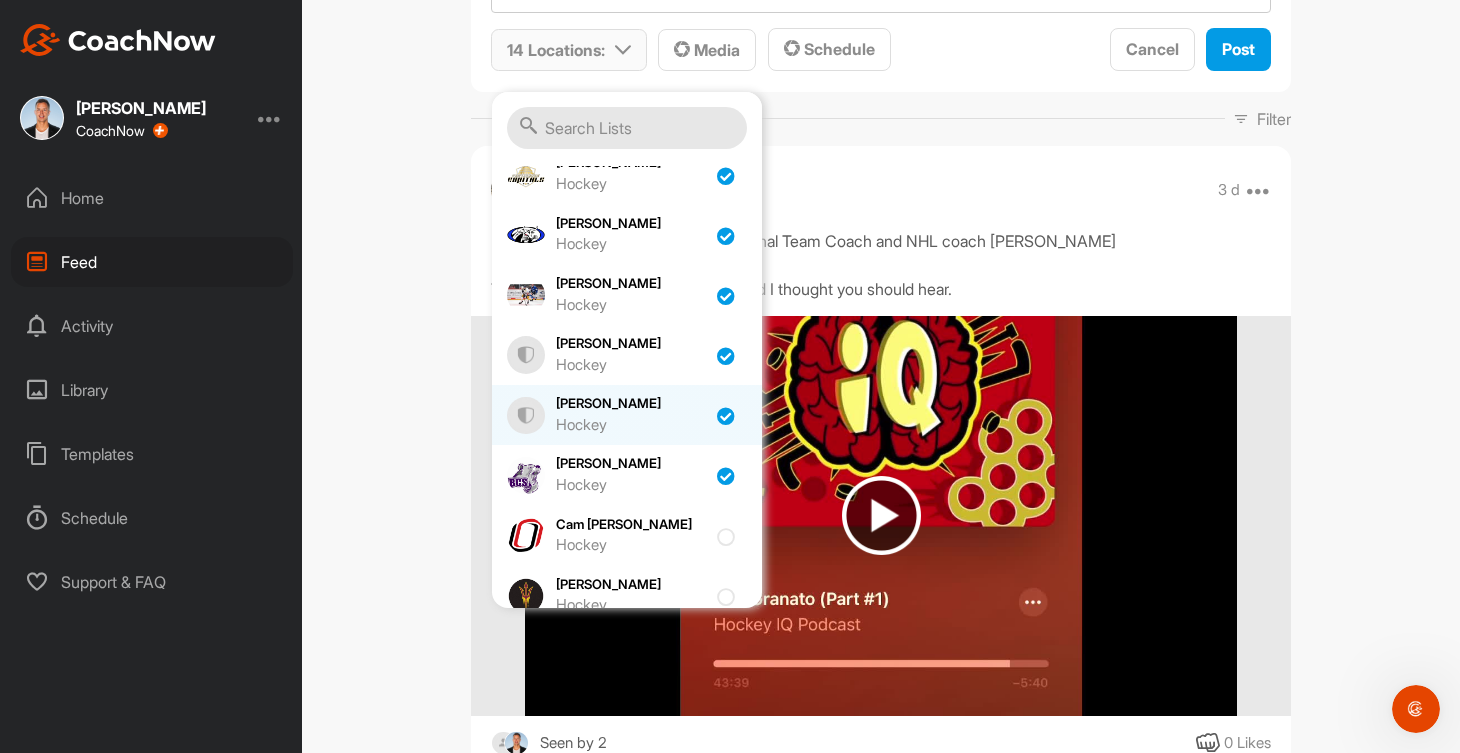 checkbox on "true" 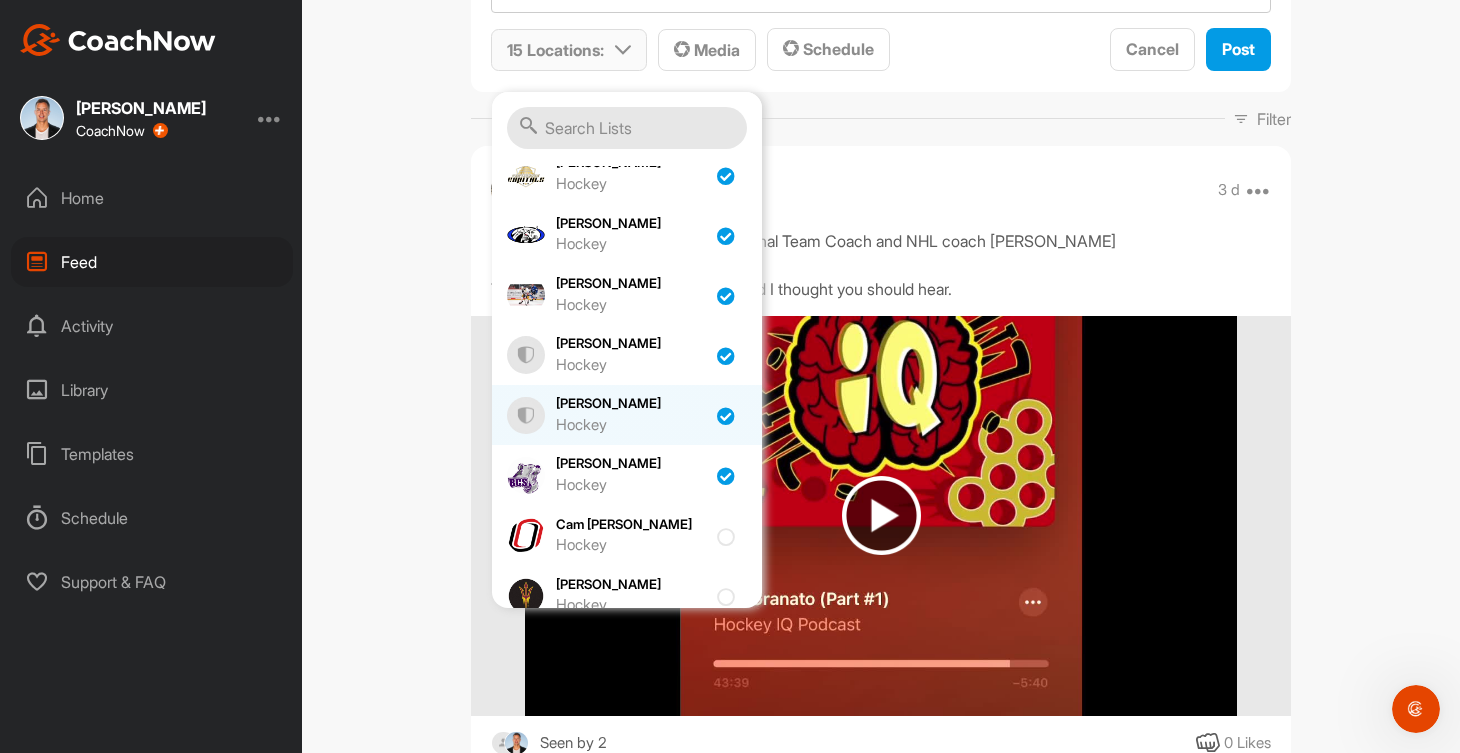 scroll, scrollTop: 550, scrollLeft: 0, axis: vertical 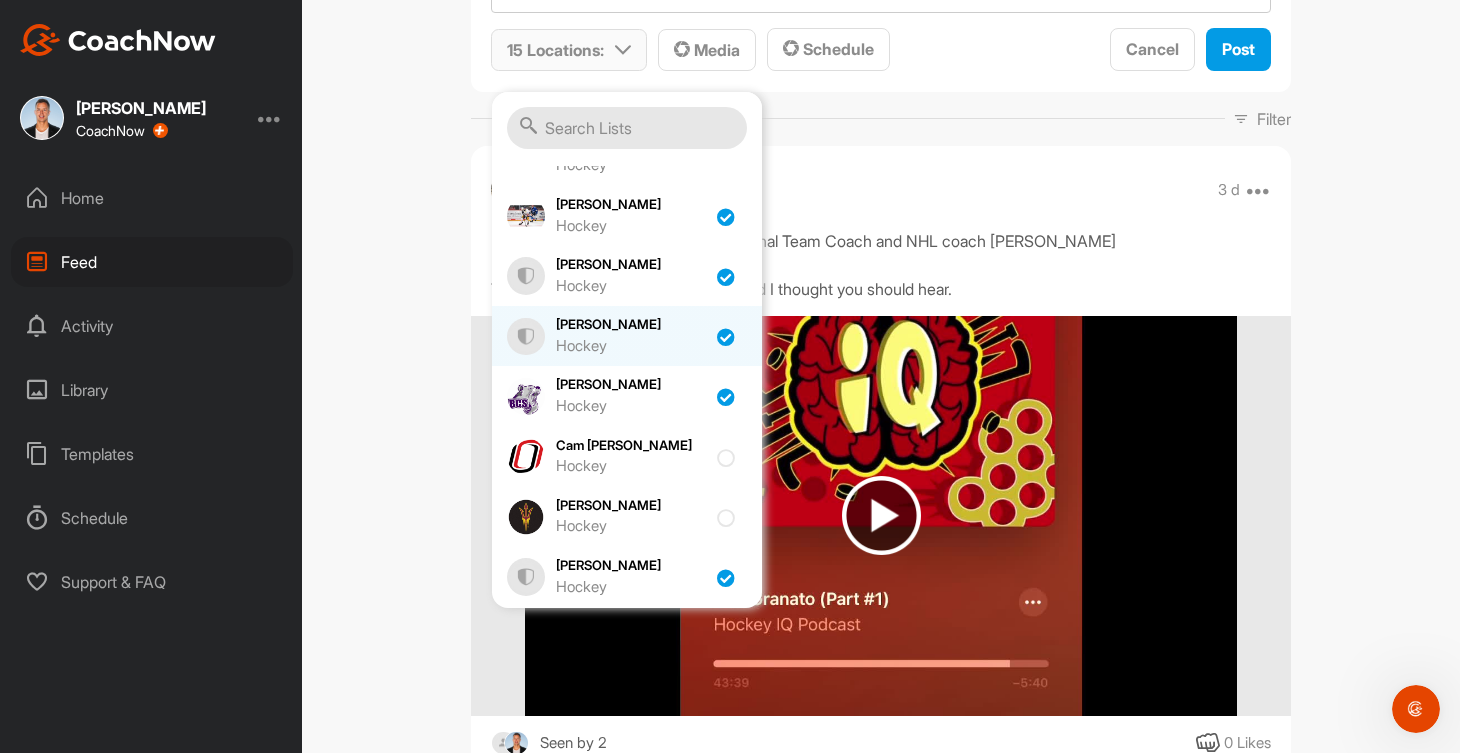click on "Hockey" at bounding box center (631, 406) 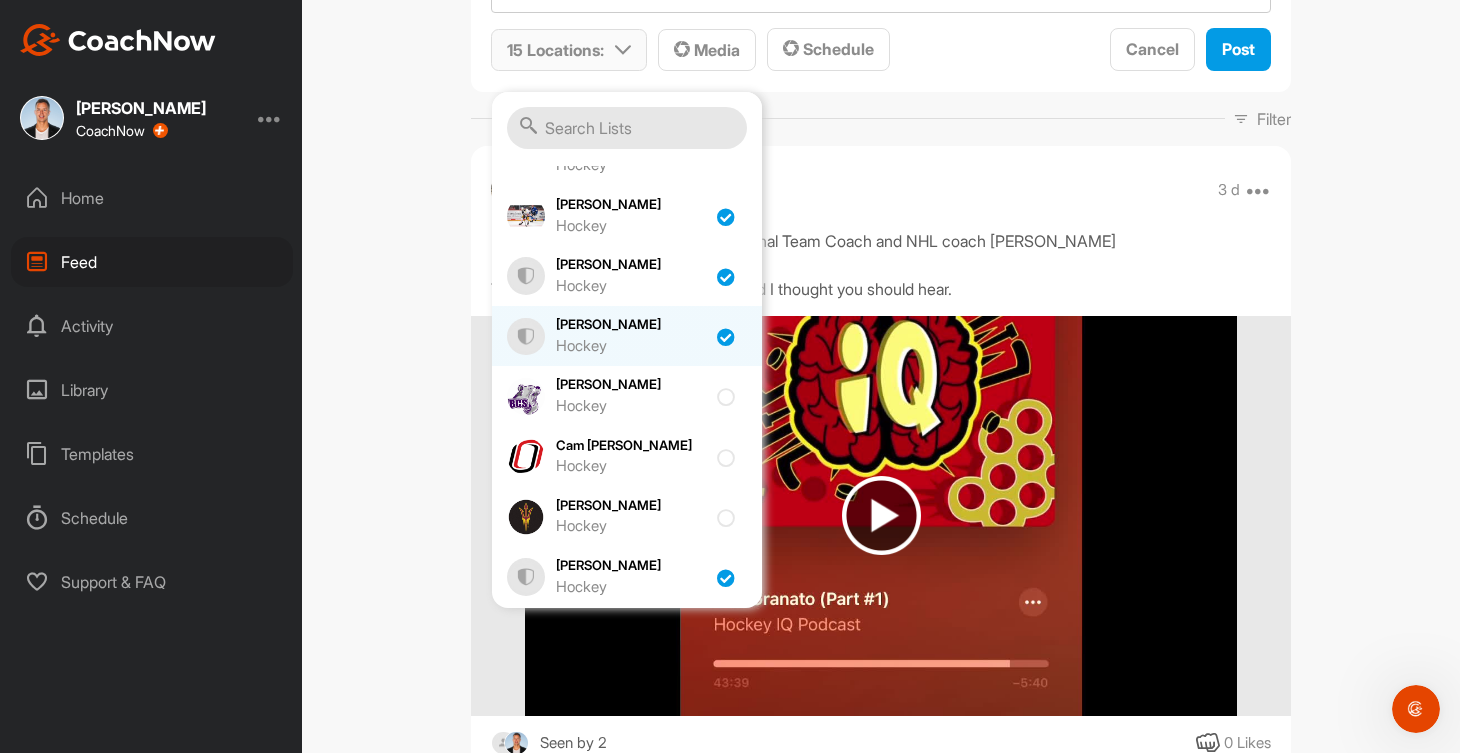 checkbox on "false" 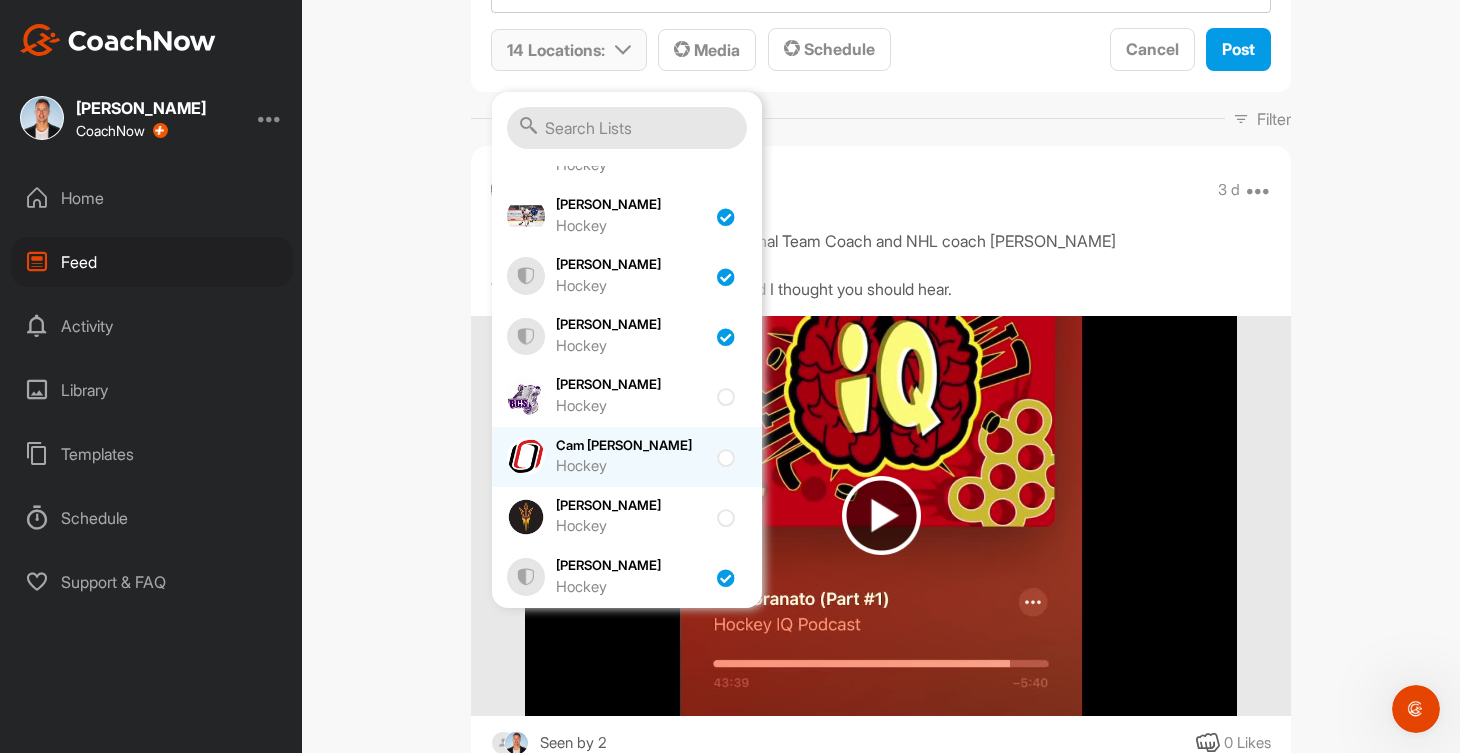 click on "Hockey" at bounding box center [631, 466] 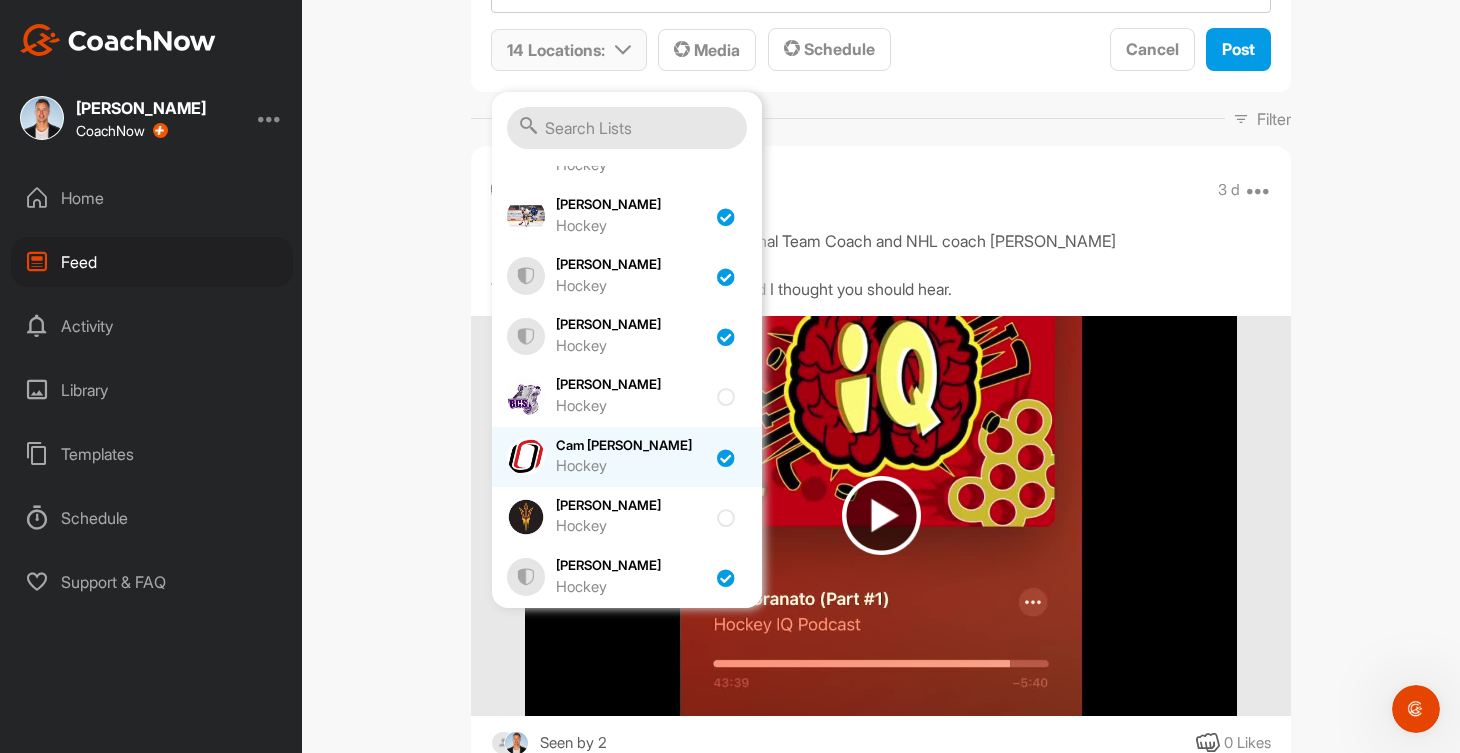 checkbox on "true" 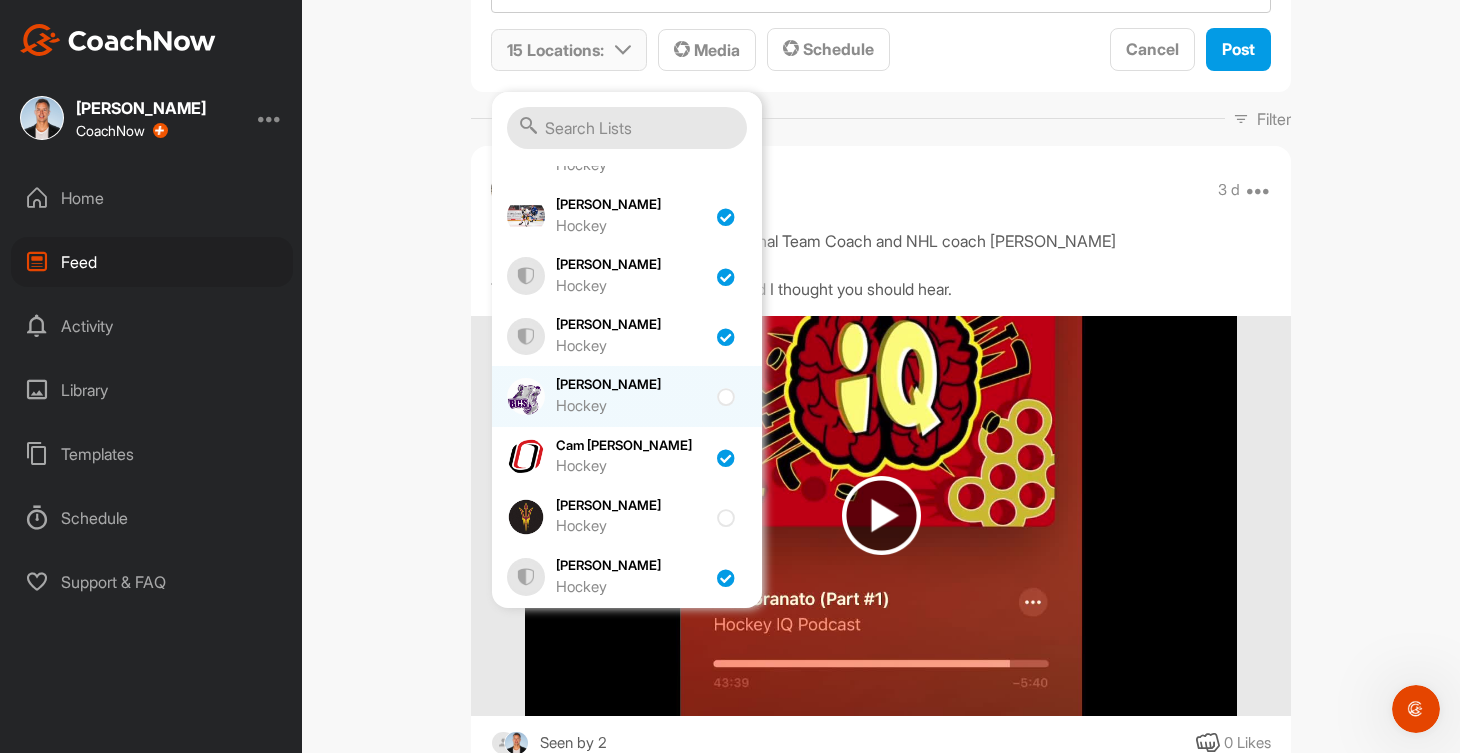 click on "Hockey" at bounding box center [631, 406] 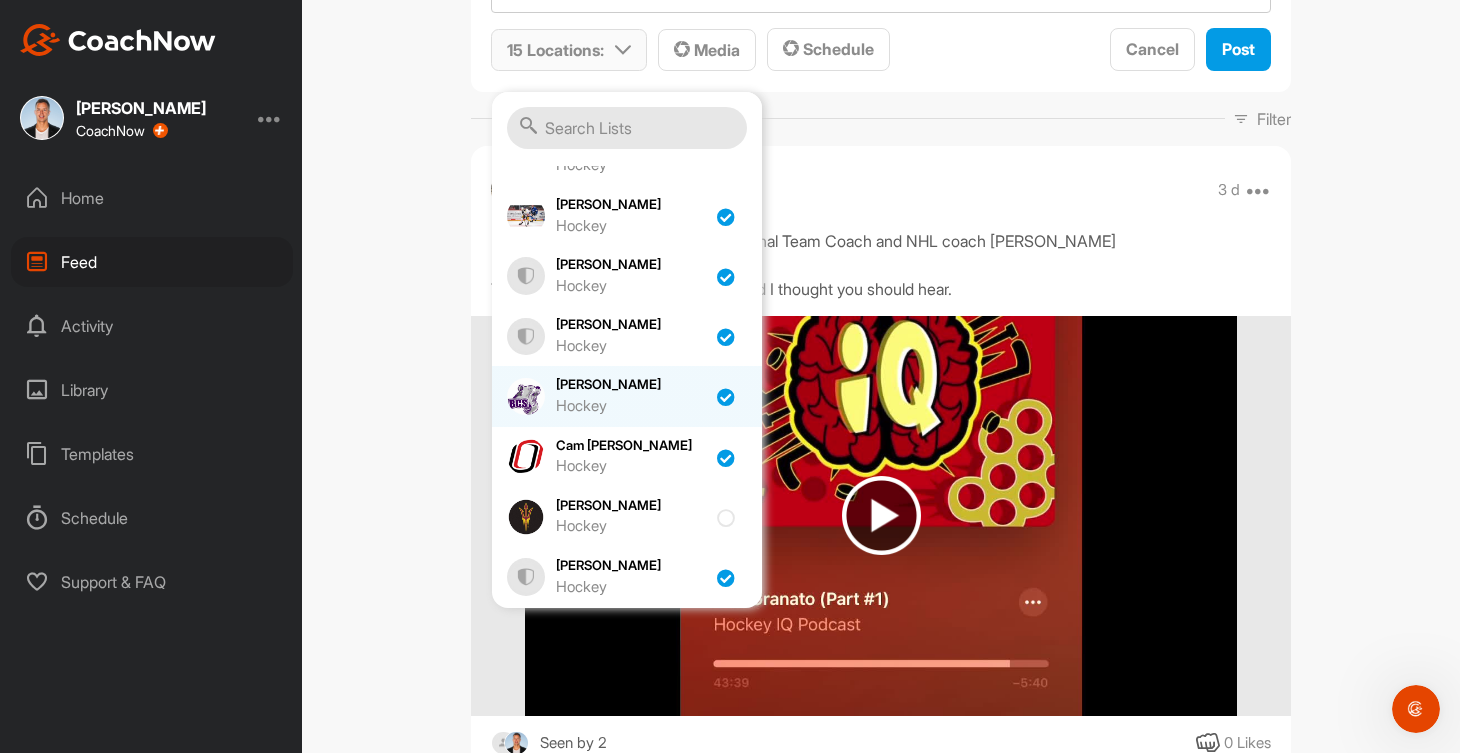checkbox on "true" 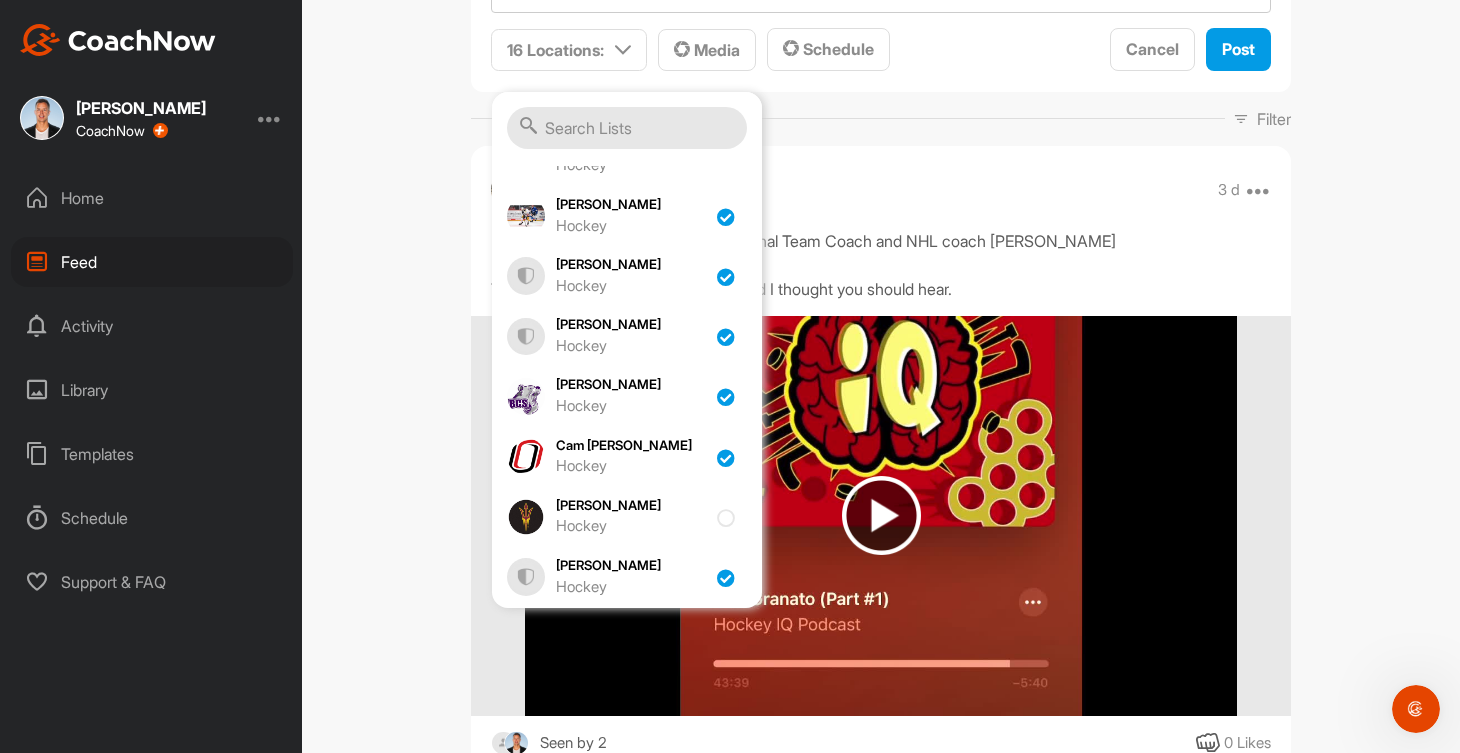 scroll, scrollTop: 0, scrollLeft: 0, axis: both 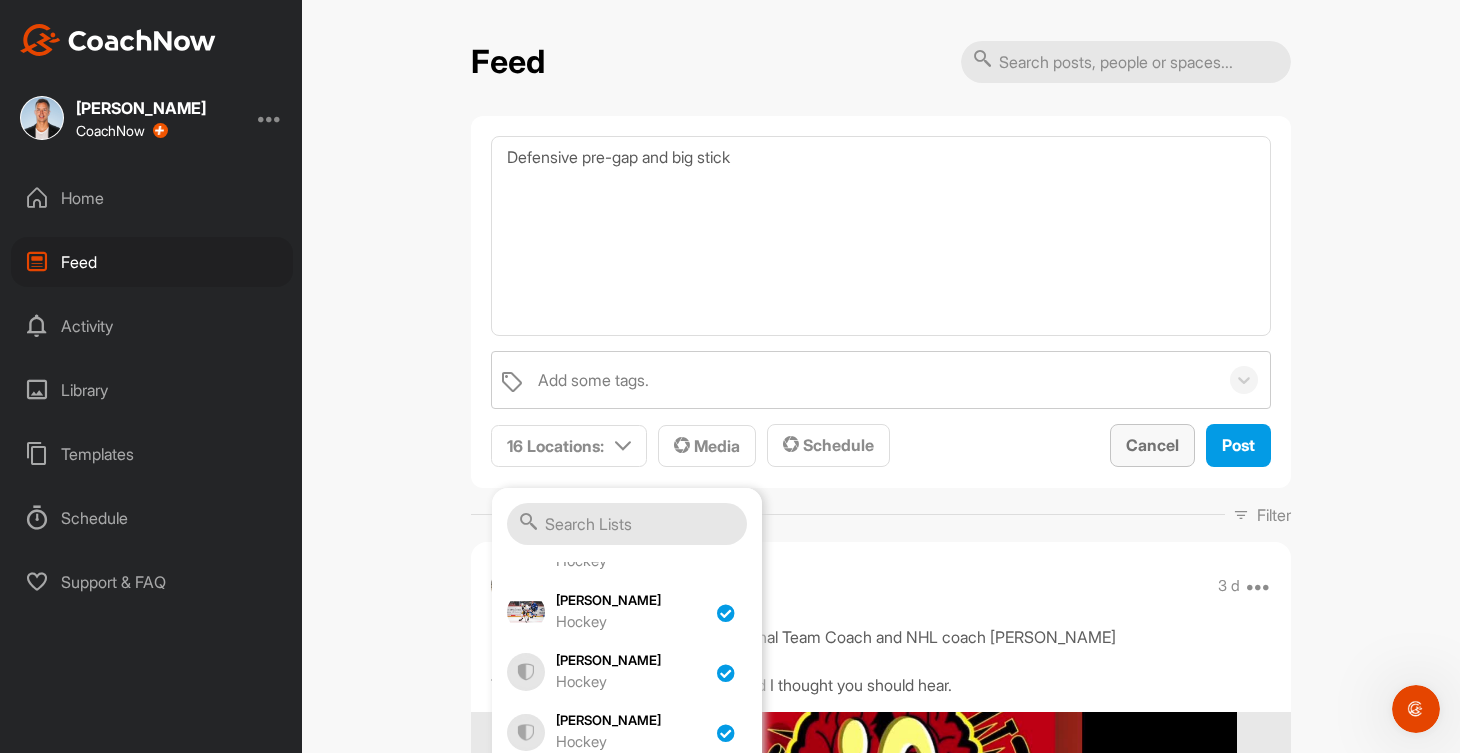click on "Cancel" at bounding box center (1152, 445) 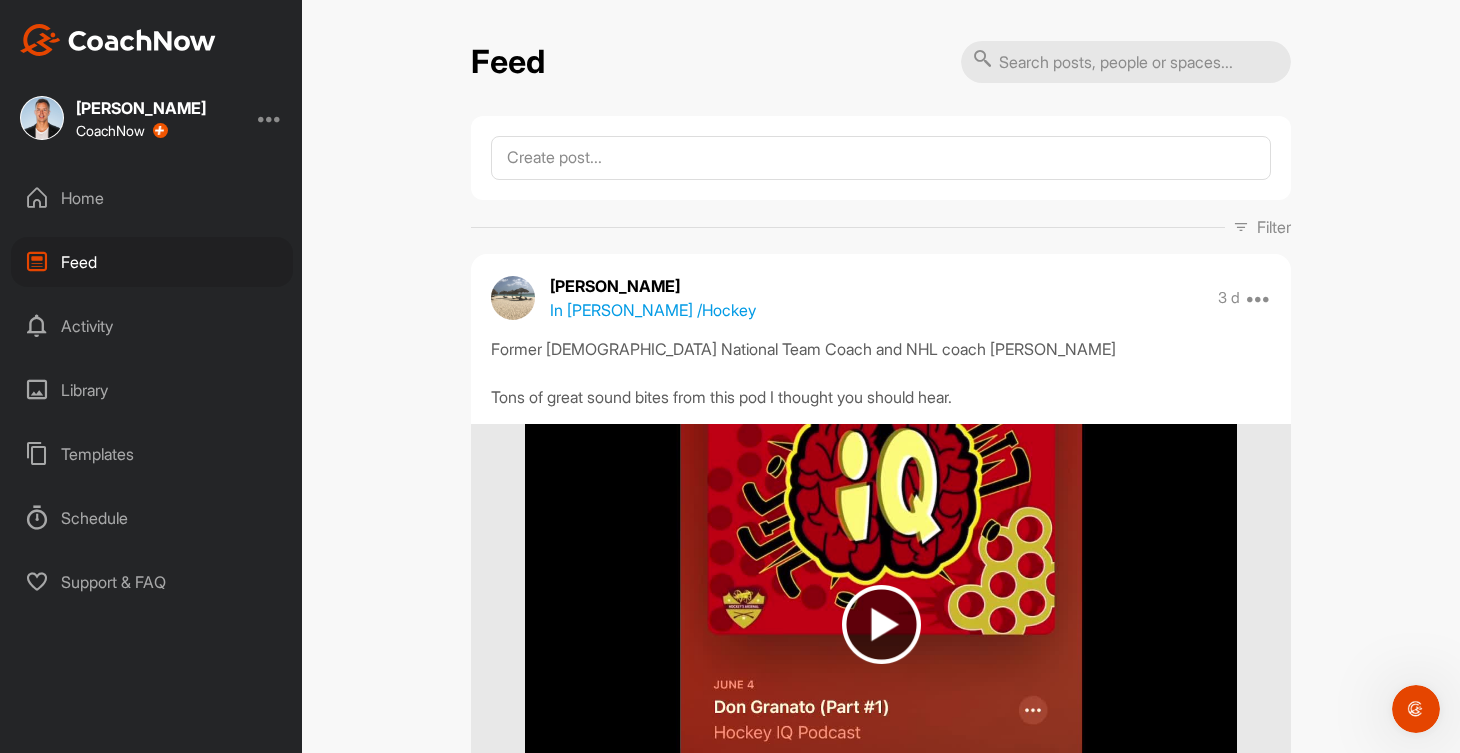 click on "Home" at bounding box center [152, 198] 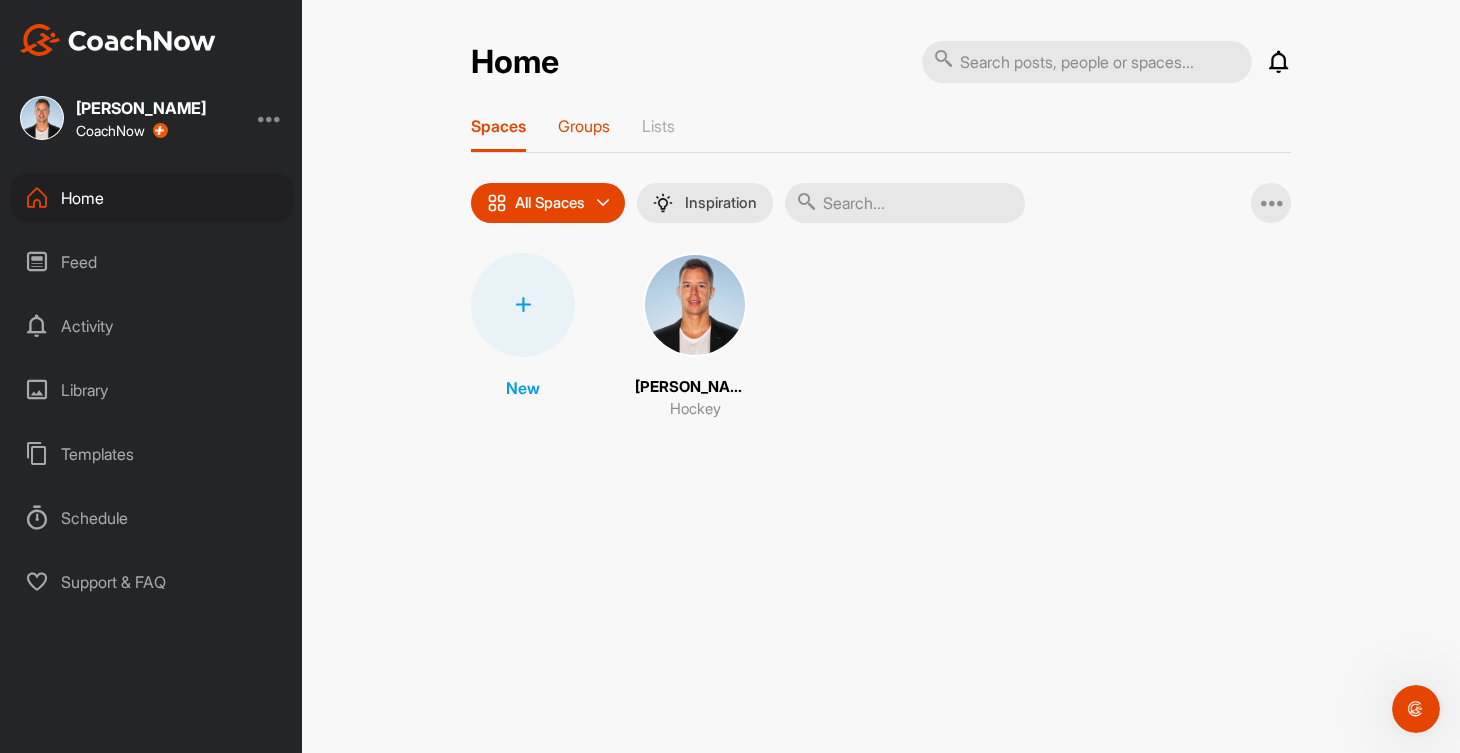 click on "Groups" at bounding box center [584, 126] 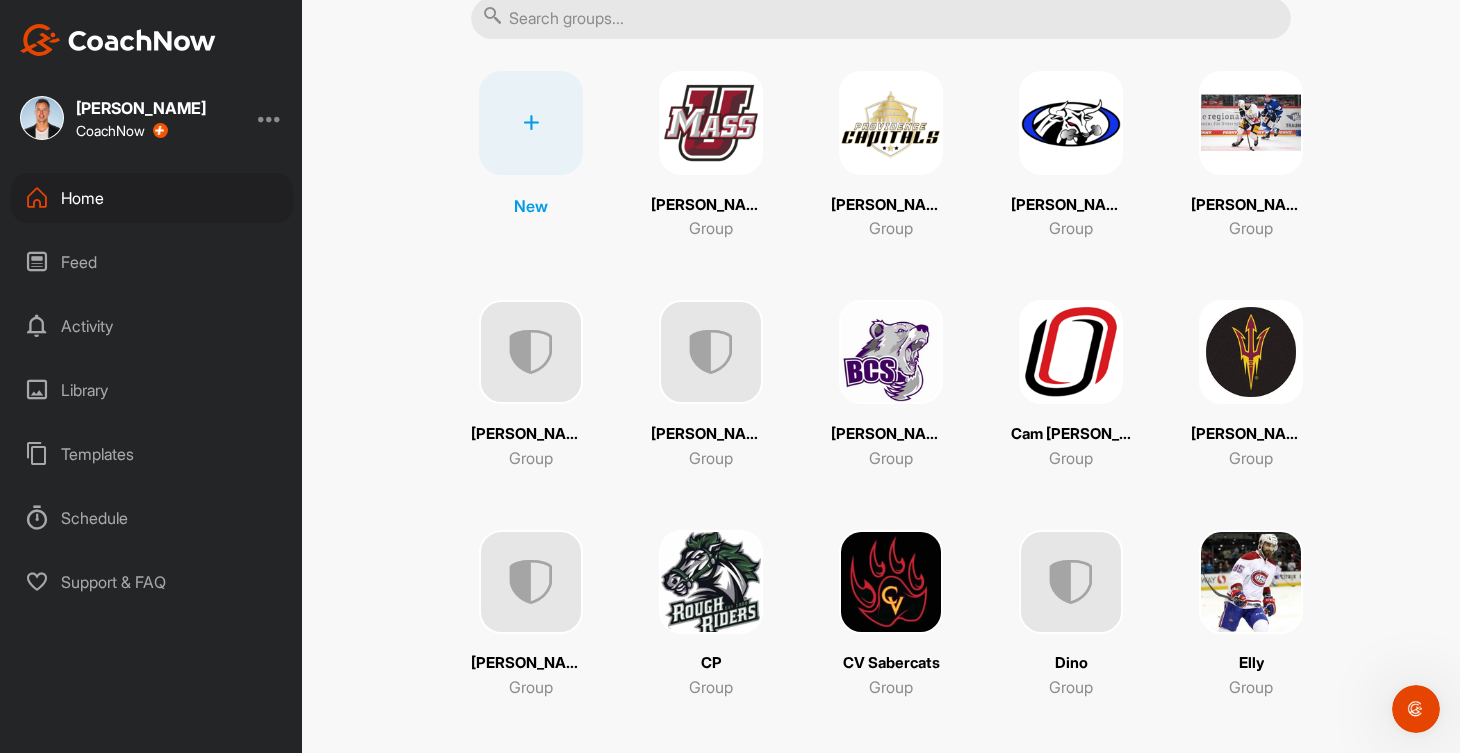 scroll, scrollTop: 188, scrollLeft: 0, axis: vertical 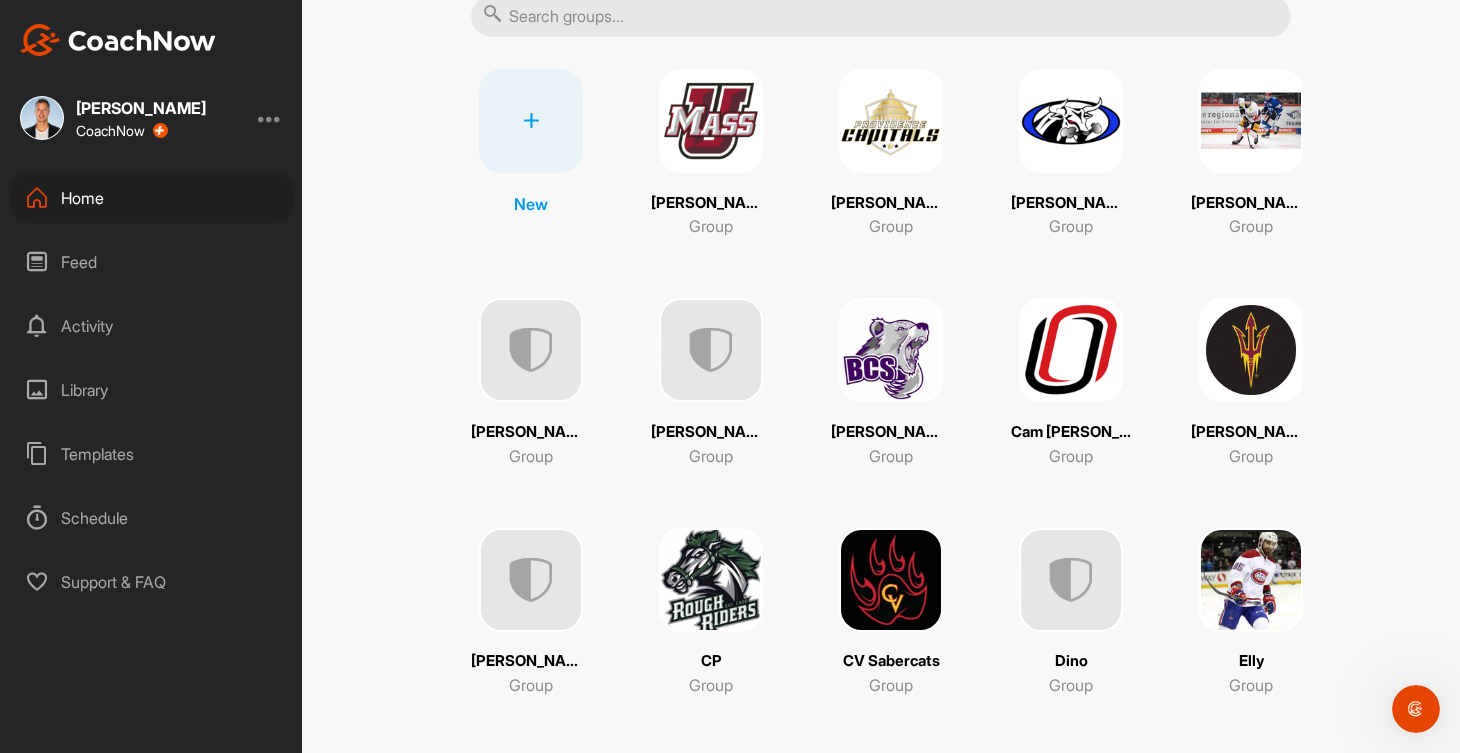 click at bounding box center [891, 350] 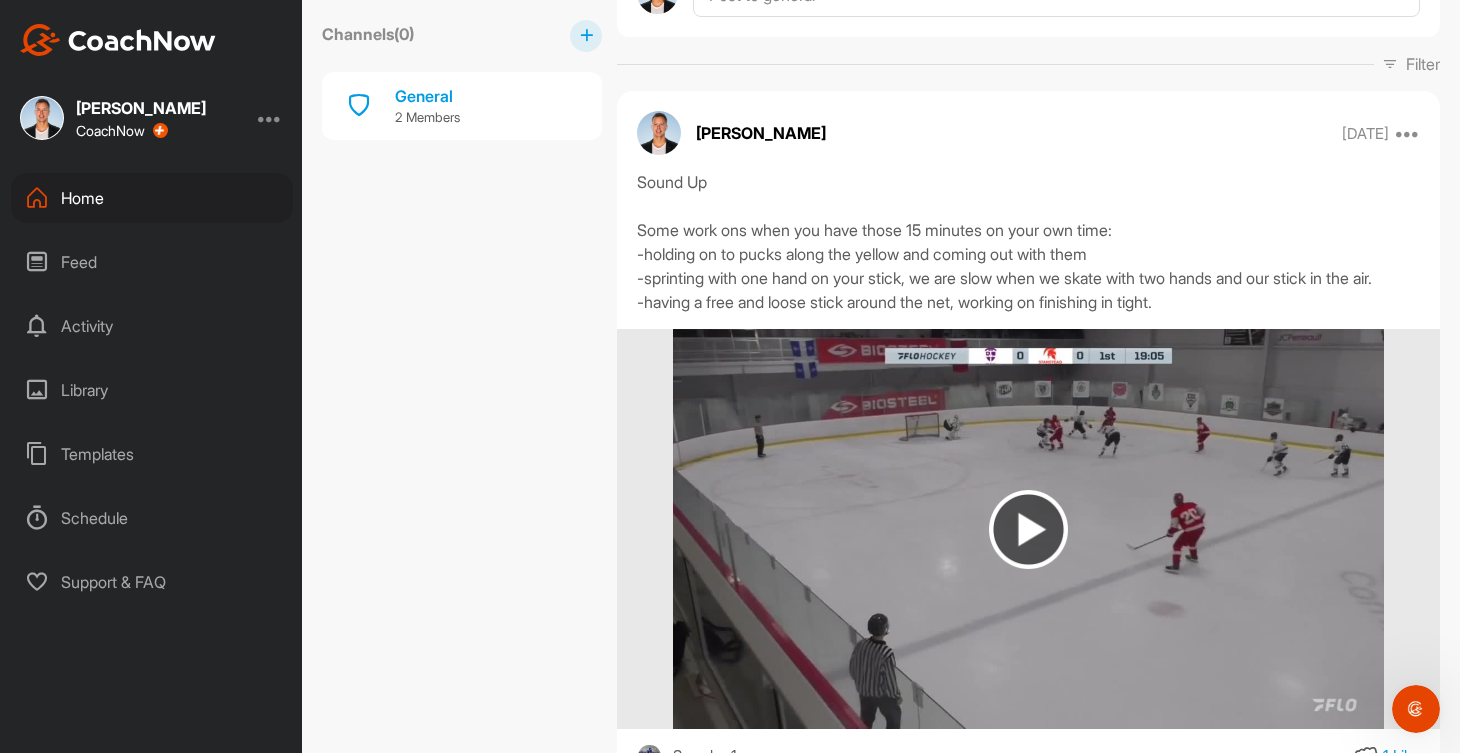 scroll, scrollTop: 395, scrollLeft: 0, axis: vertical 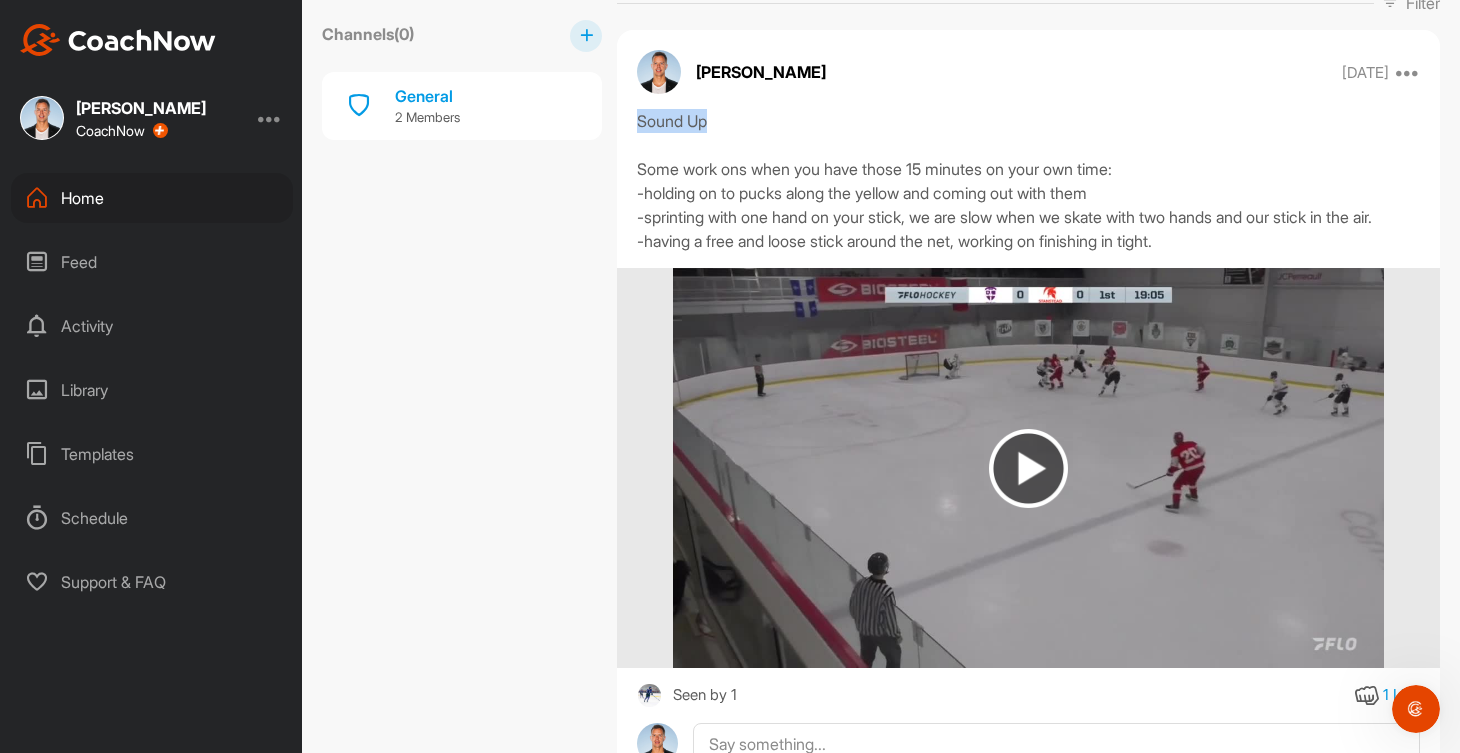 drag, startPoint x: 634, startPoint y: 120, endPoint x: 722, endPoint y: 118, distance: 88.02273 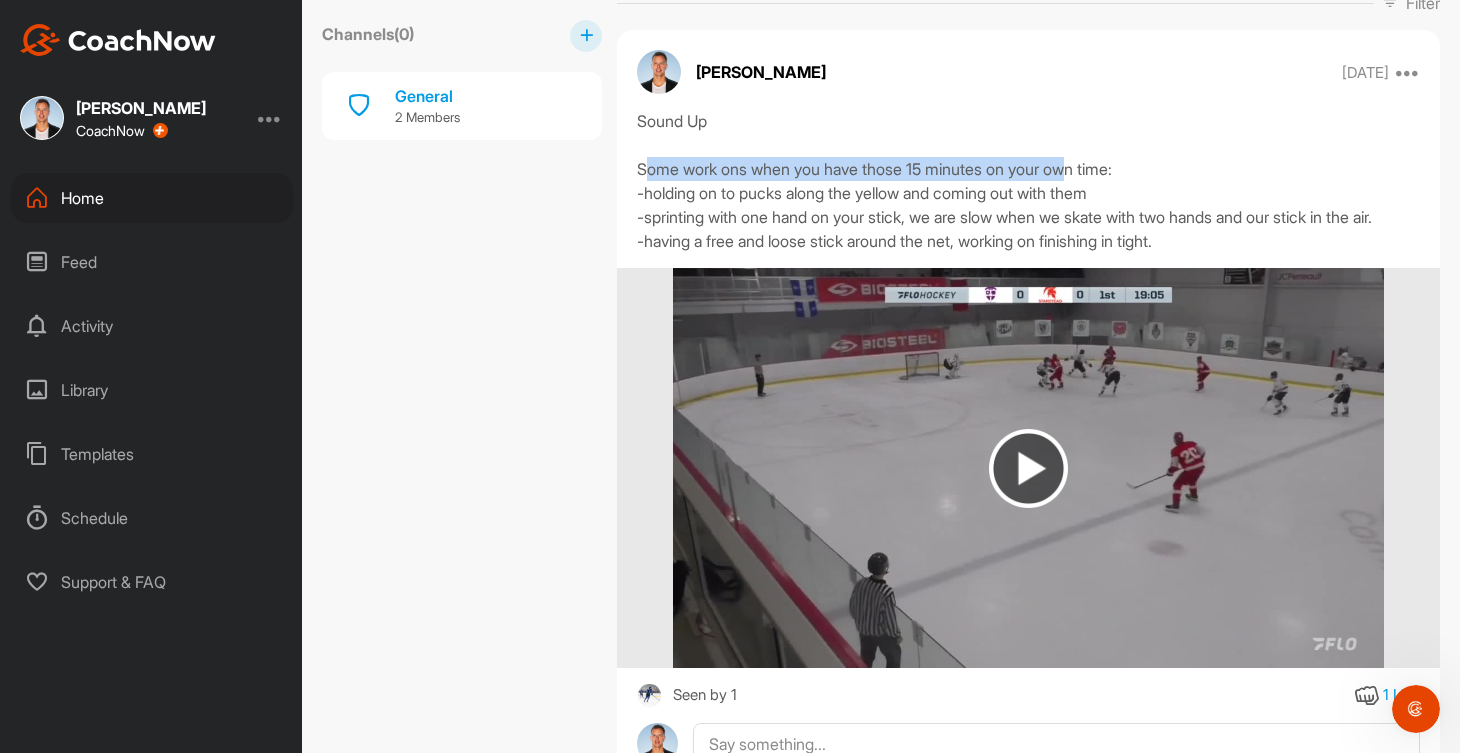 drag, startPoint x: 650, startPoint y: 162, endPoint x: 1090, endPoint y: 162, distance: 440 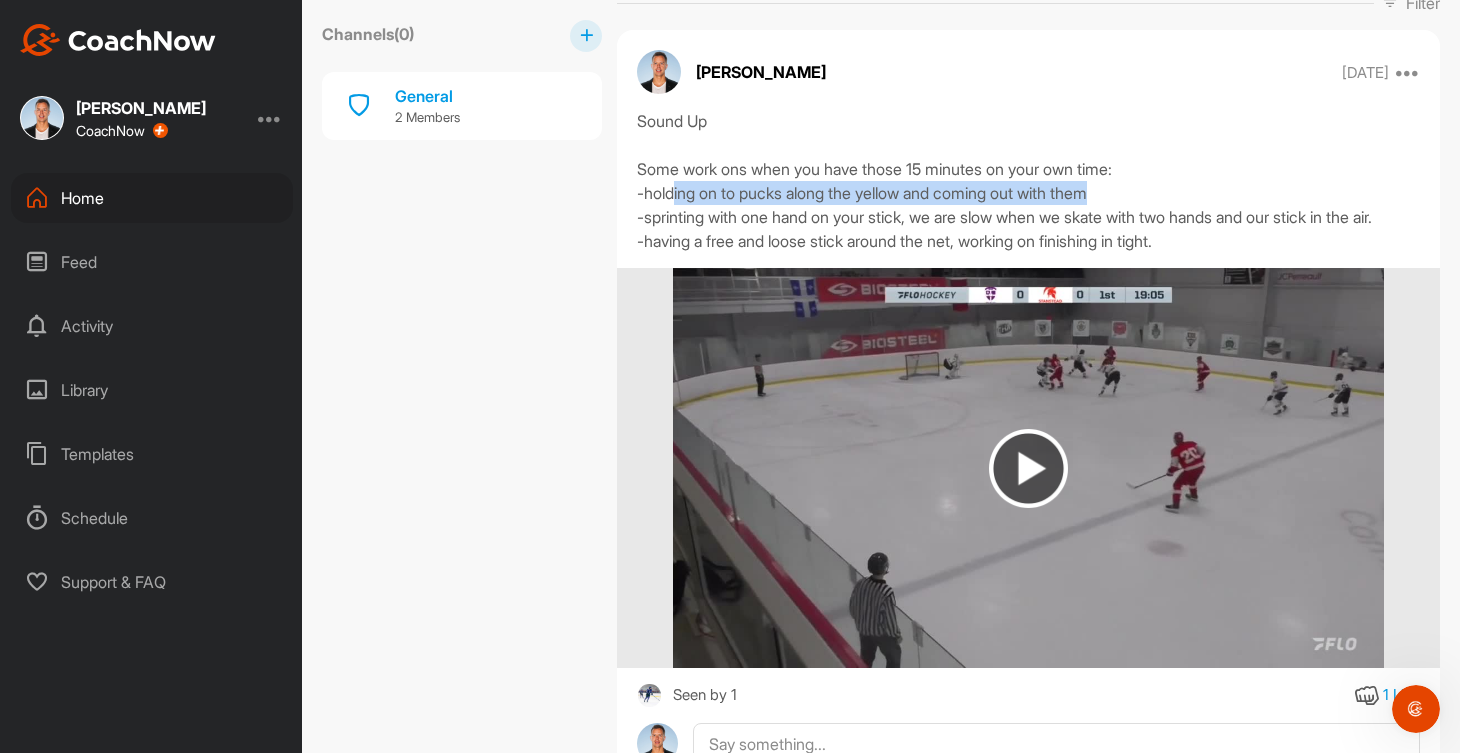 drag, startPoint x: 674, startPoint y: 195, endPoint x: 1121, endPoint y: 196, distance: 447.00113 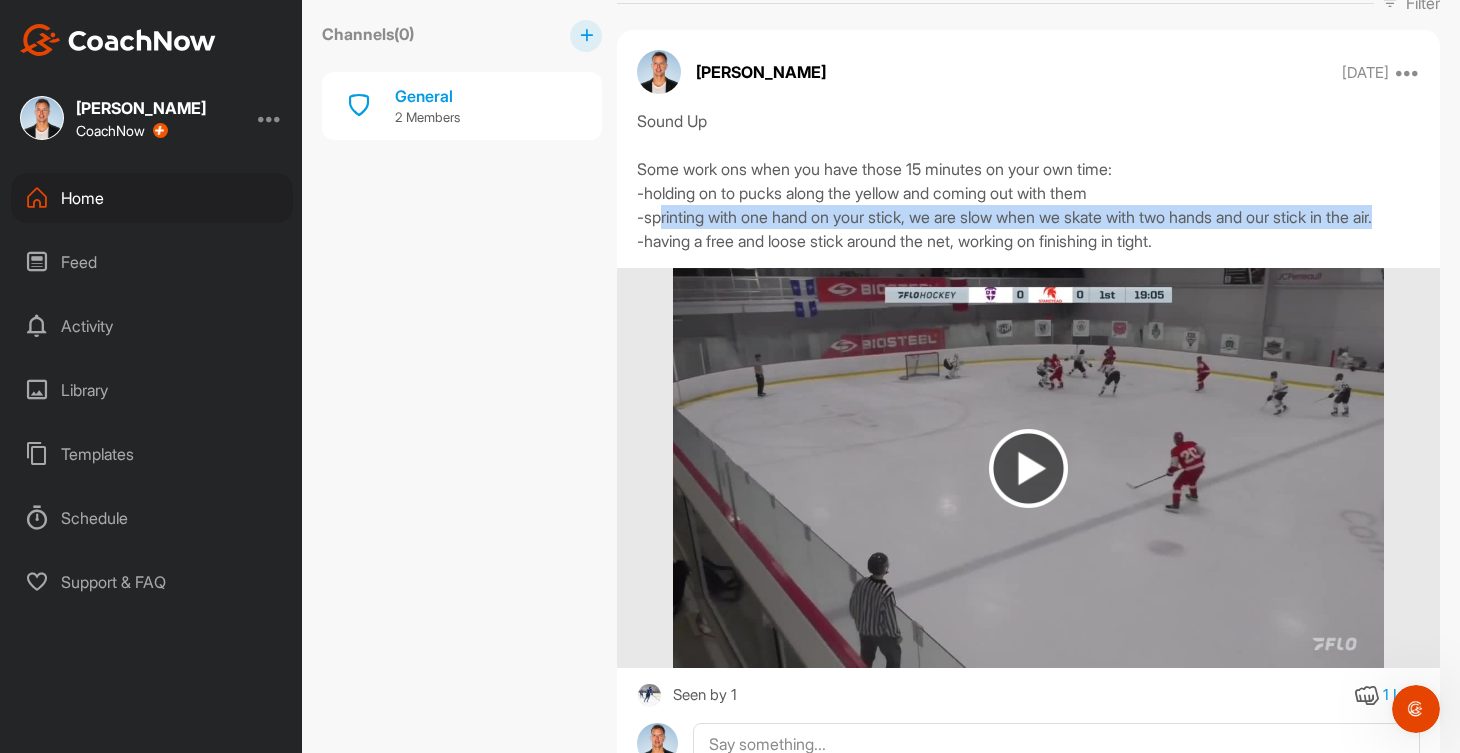 drag, startPoint x: 664, startPoint y: 228, endPoint x: 1353, endPoint y: 233, distance: 689.0181 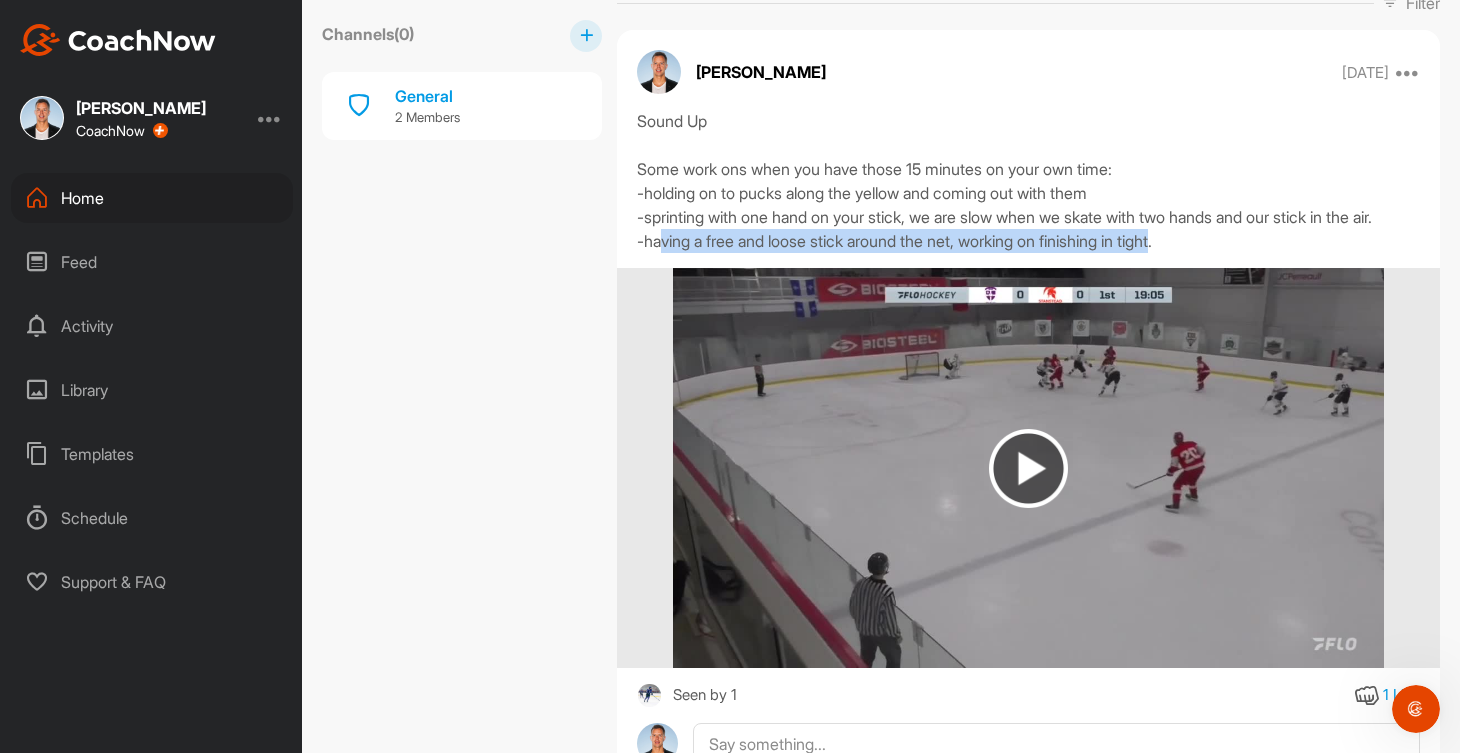 drag, startPoint x: 663, startPoint y: 268, endPoint x: 1189, endPoint y: 259, distance: 526.07697 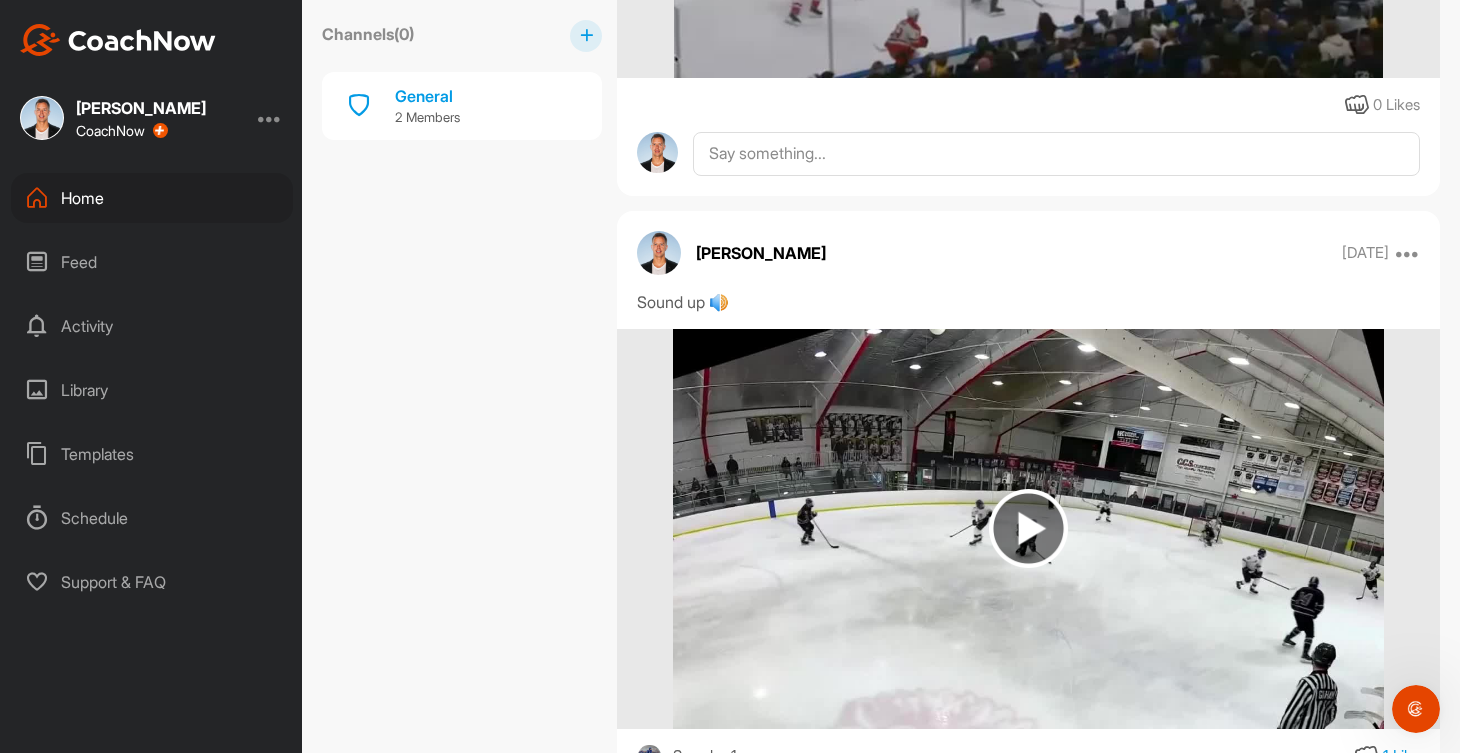 scroll, scrollTop: 2027, scrollLeft: 0, axis: vertical 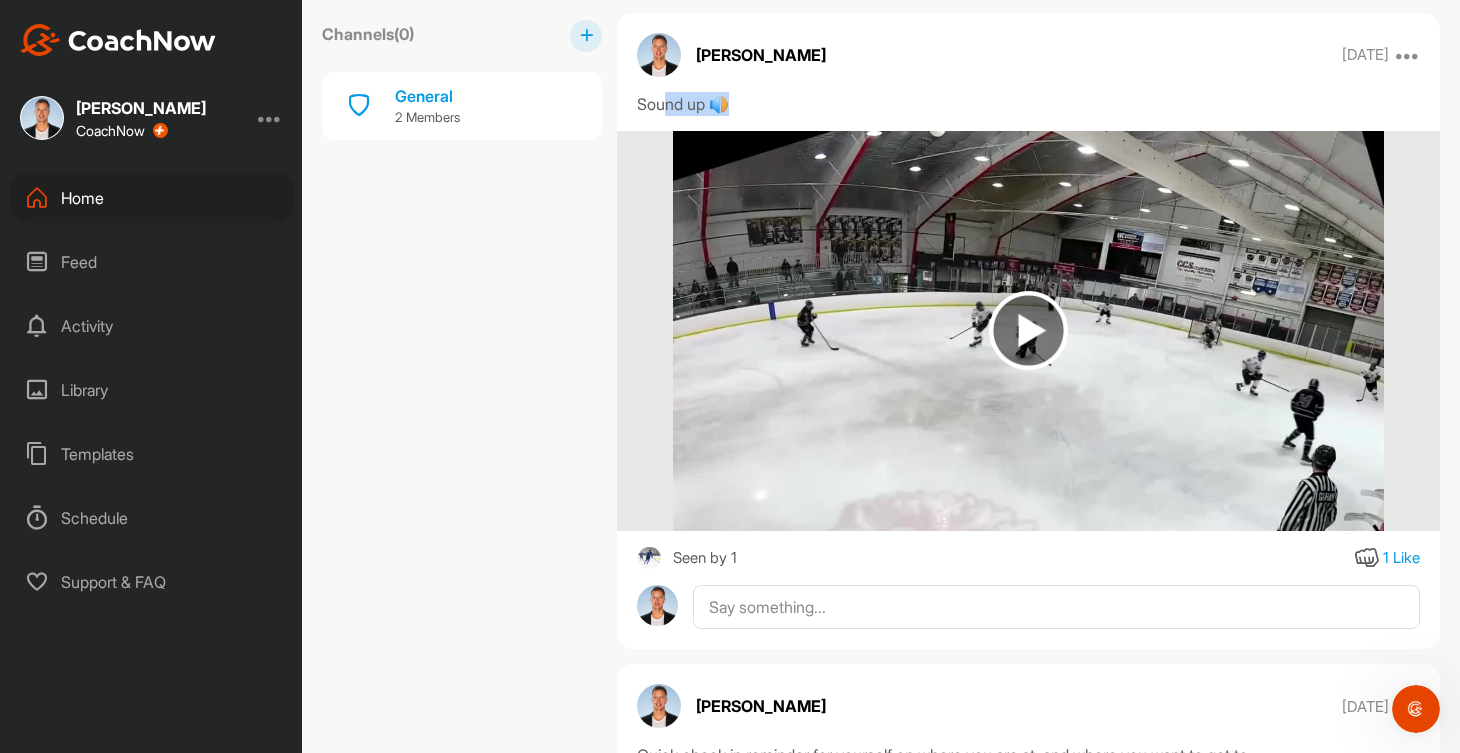 drag, startPoint x: 737, startPoint y: 141, endPoint x: 663, endPoint y: 139, distance: 74.02702 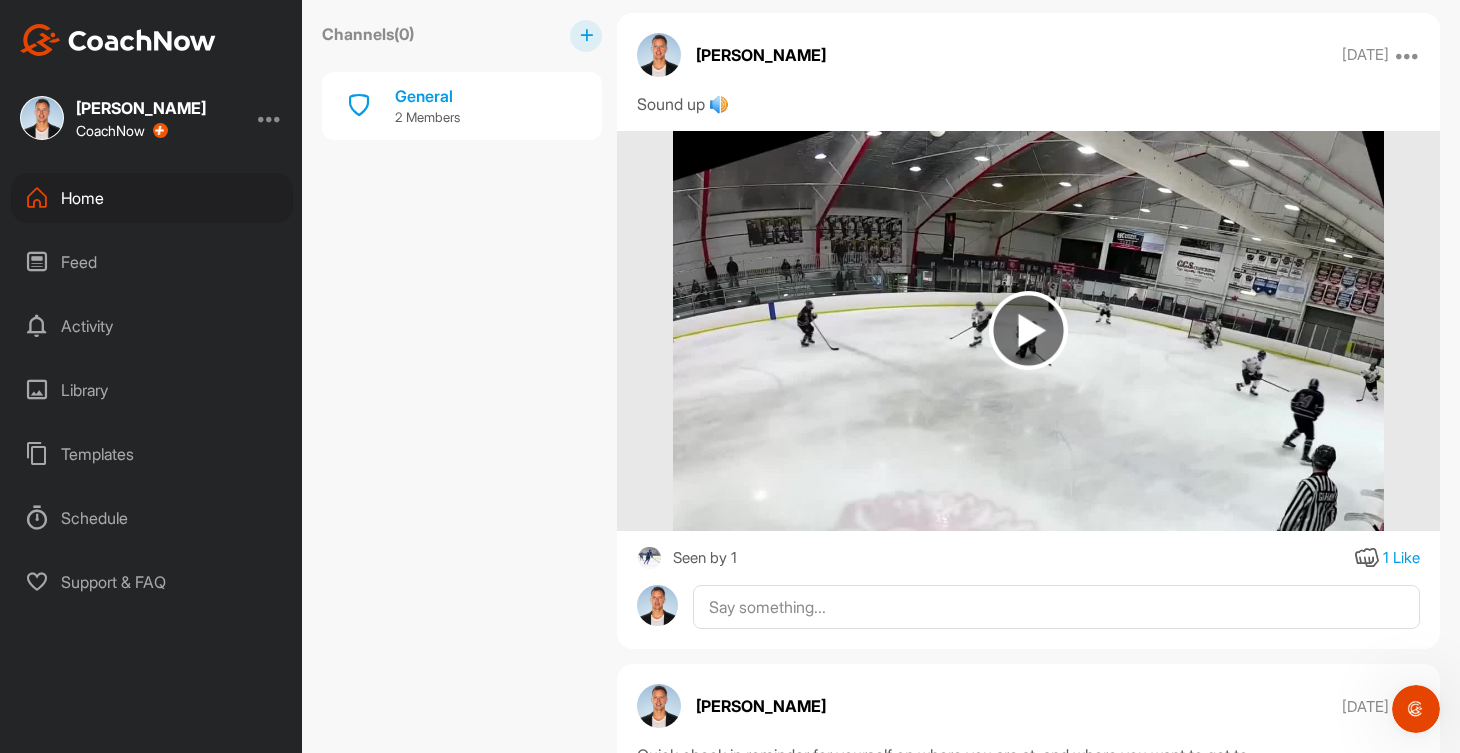 click on "Kevin Clark   Feb 22 Edit Edit Tags Pin to top Delete Sound up 🔊 Seen by 1 1 Like" at bounding box center (1028, 331) 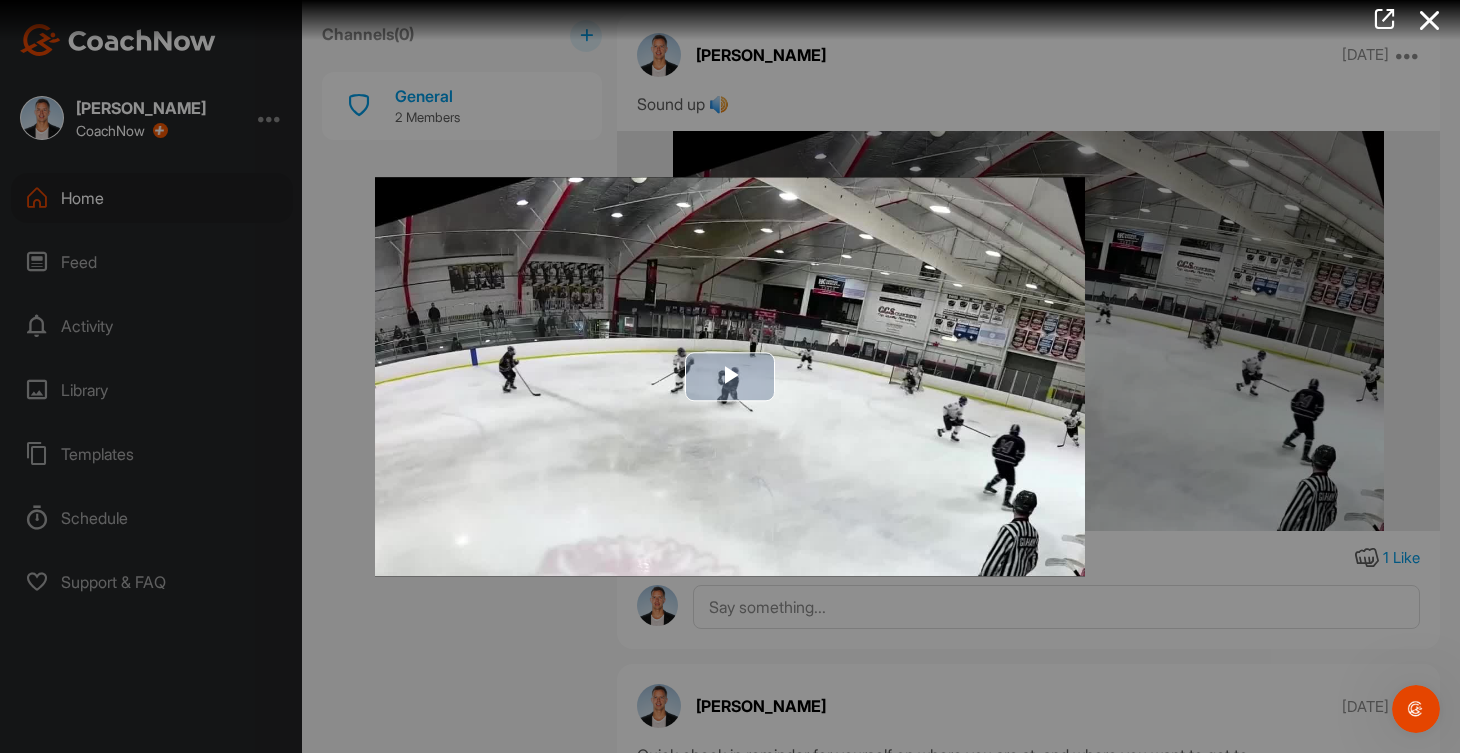 click at bounding box center (730, 377) 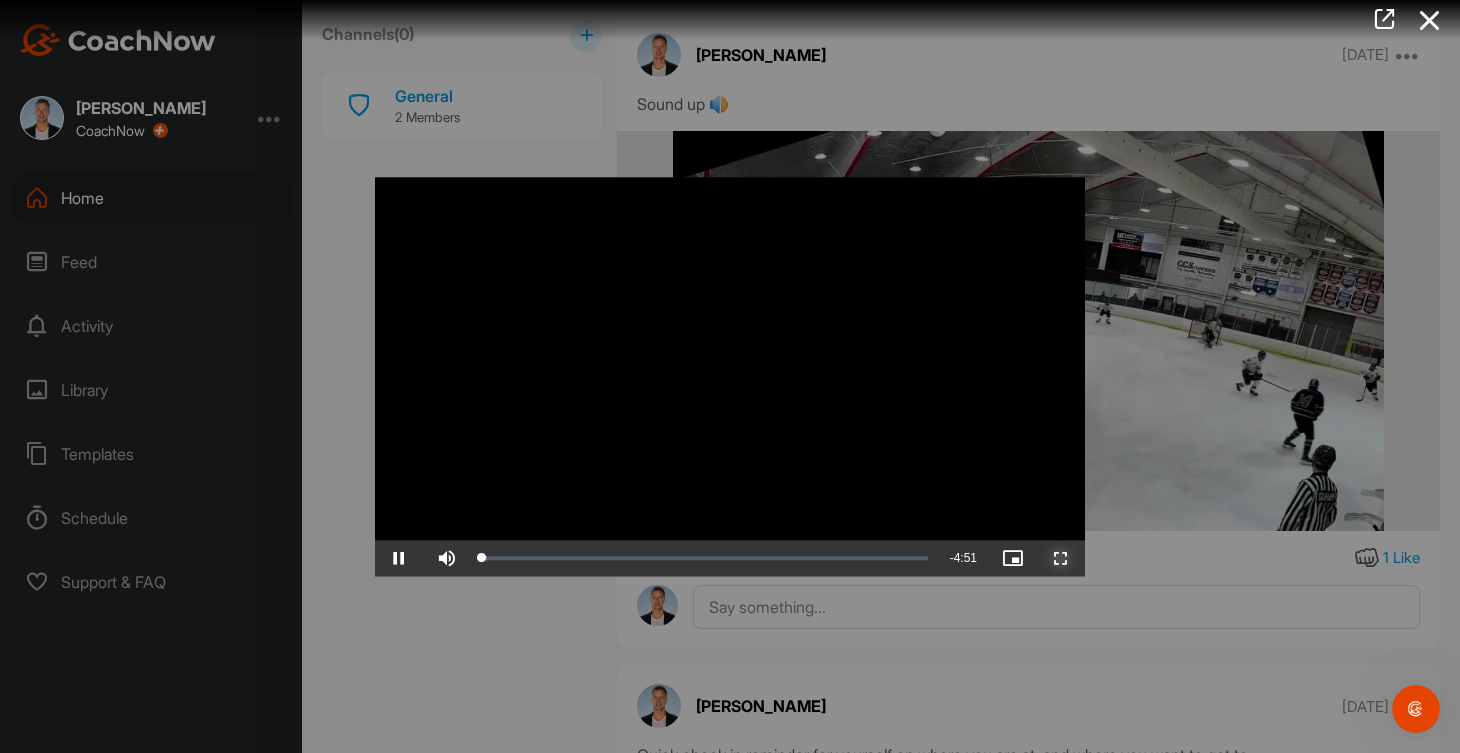 click at bounding box center [1061, 558] 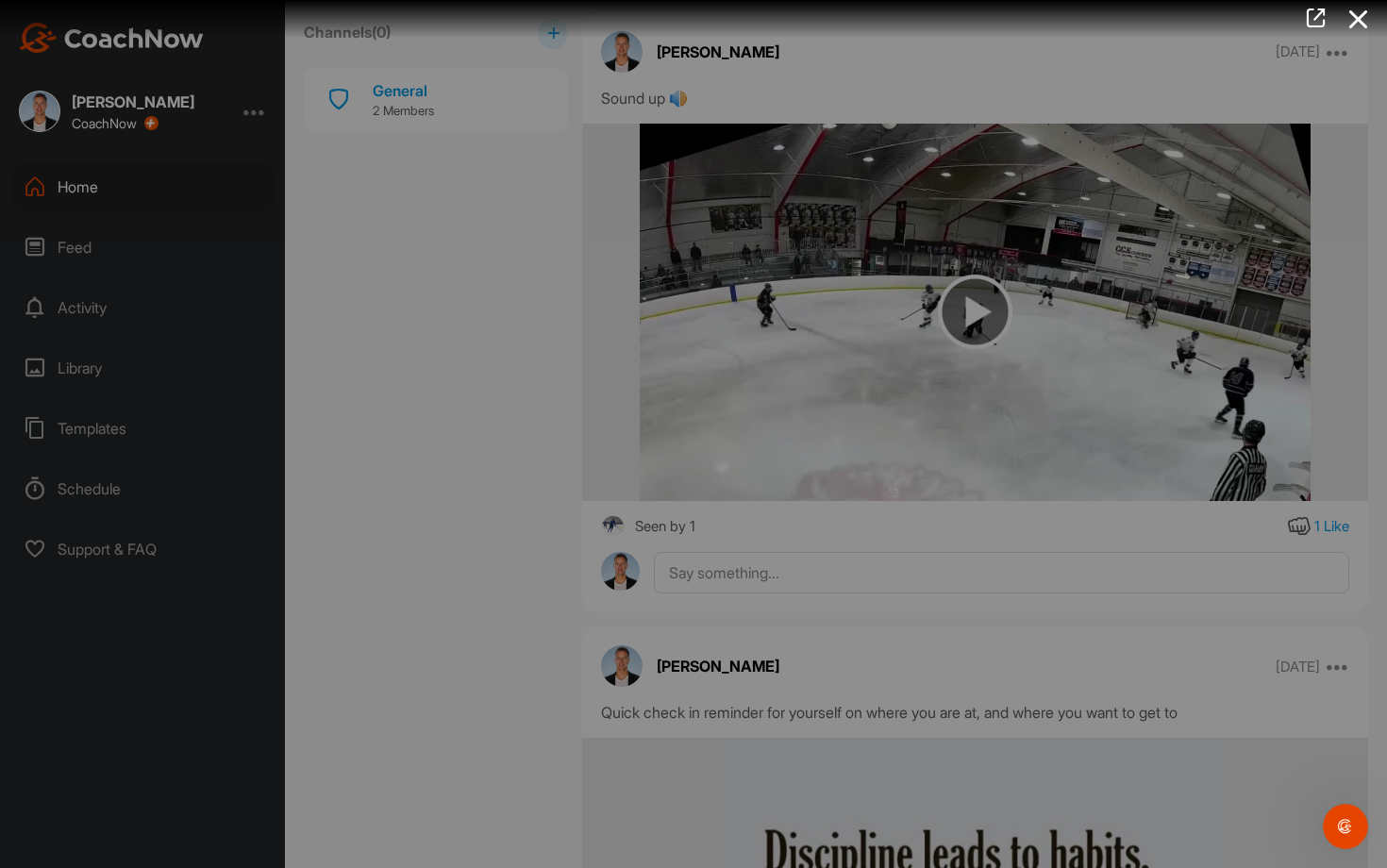 type 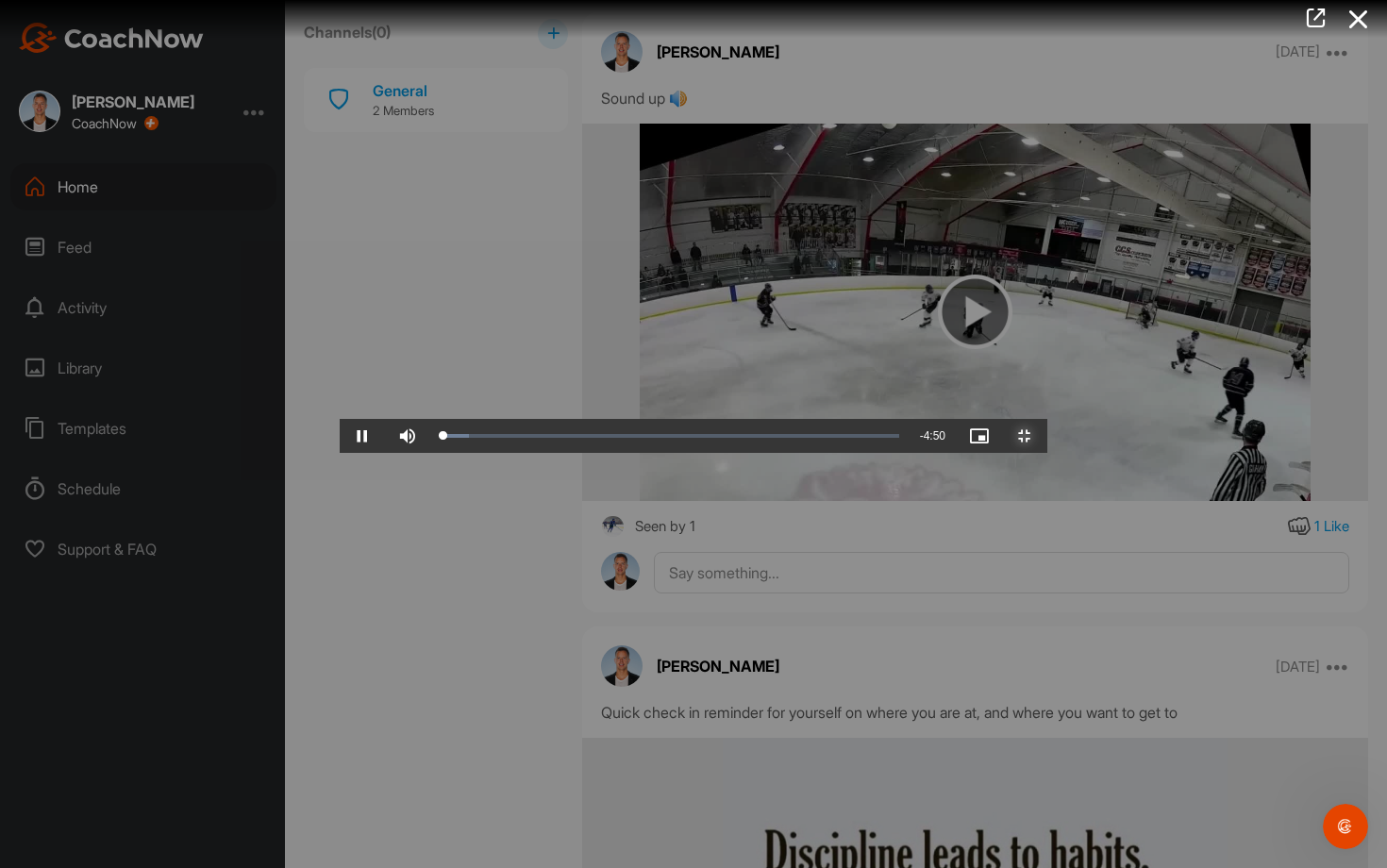 click on "Exit Fullscreen" at bounding box center (1025, 436) 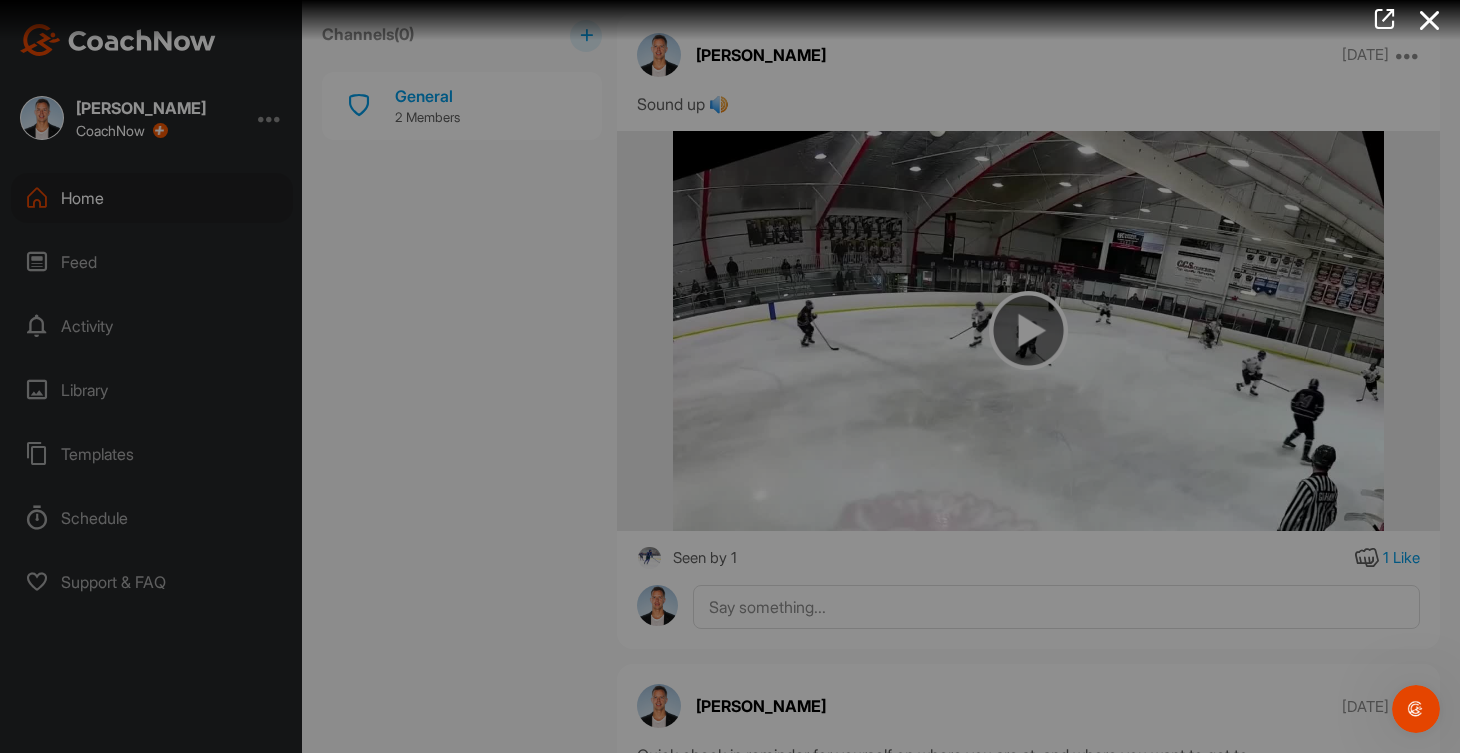 click at bounding box center (1081, 760) 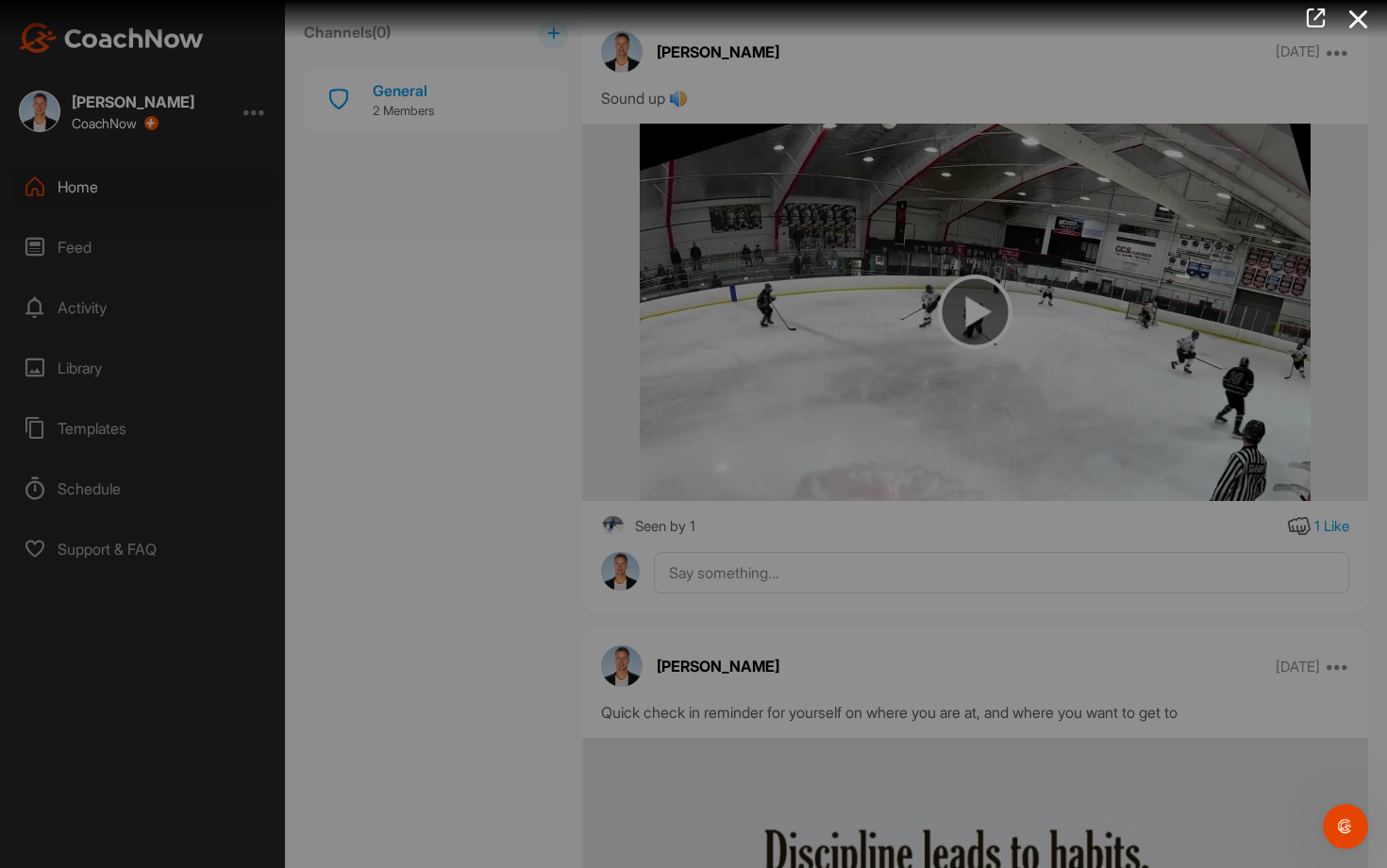 drag, startPoint x: 126, startPoint y: 854, endPoint x: 97, endPoint y: 849, distance: 29.427878 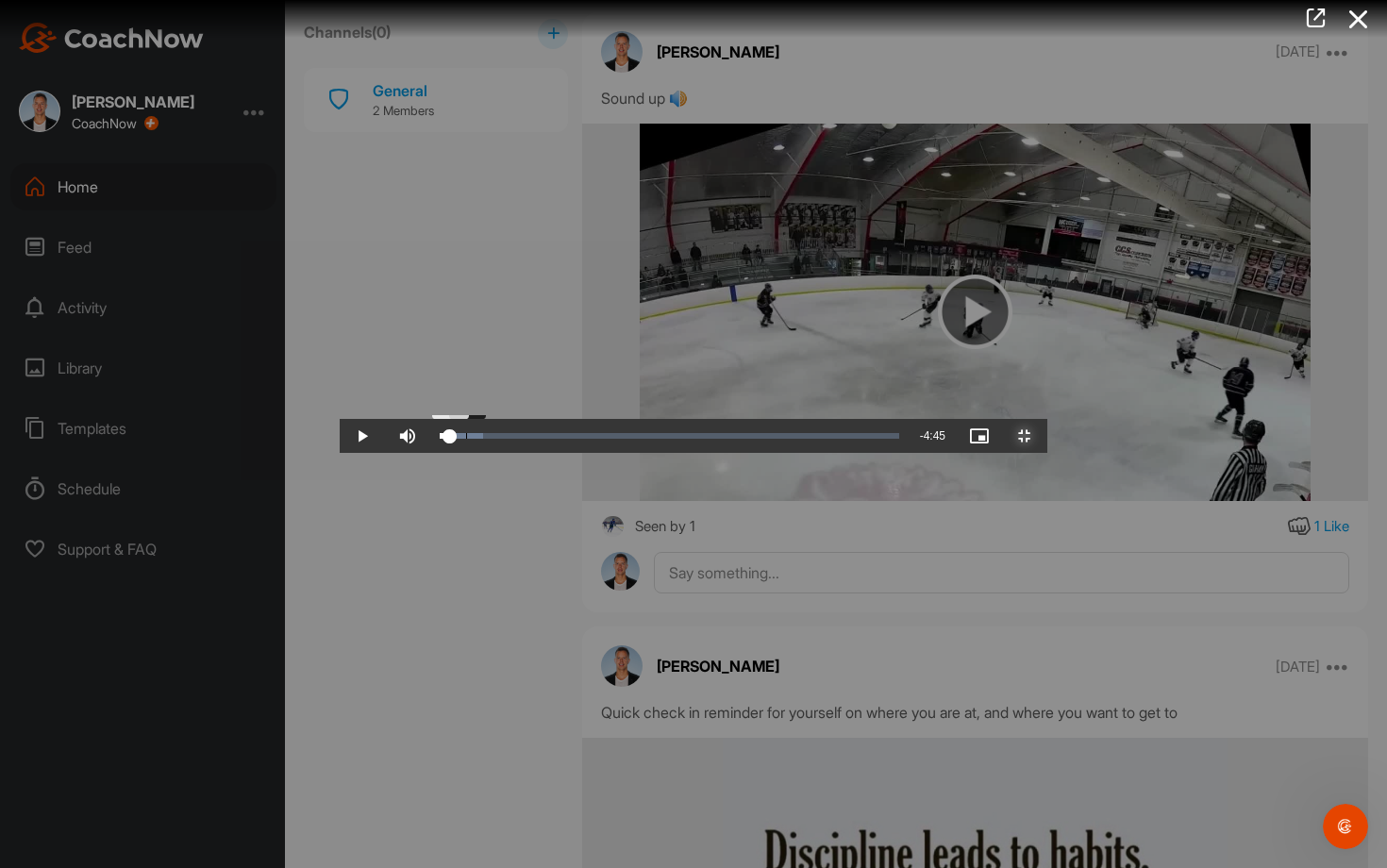 click on "0:06" at bounding box center (444, 436) 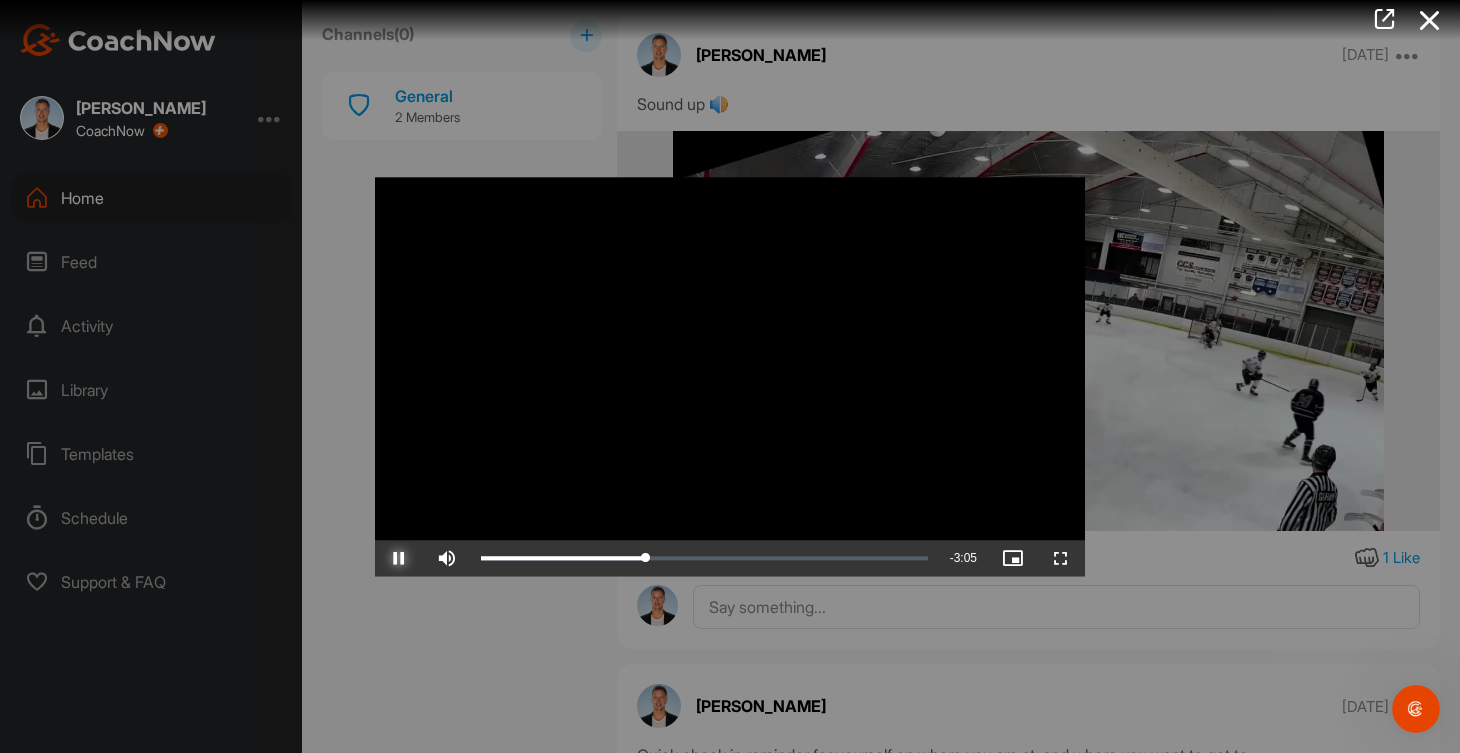 click at bounding box center (399, 558) 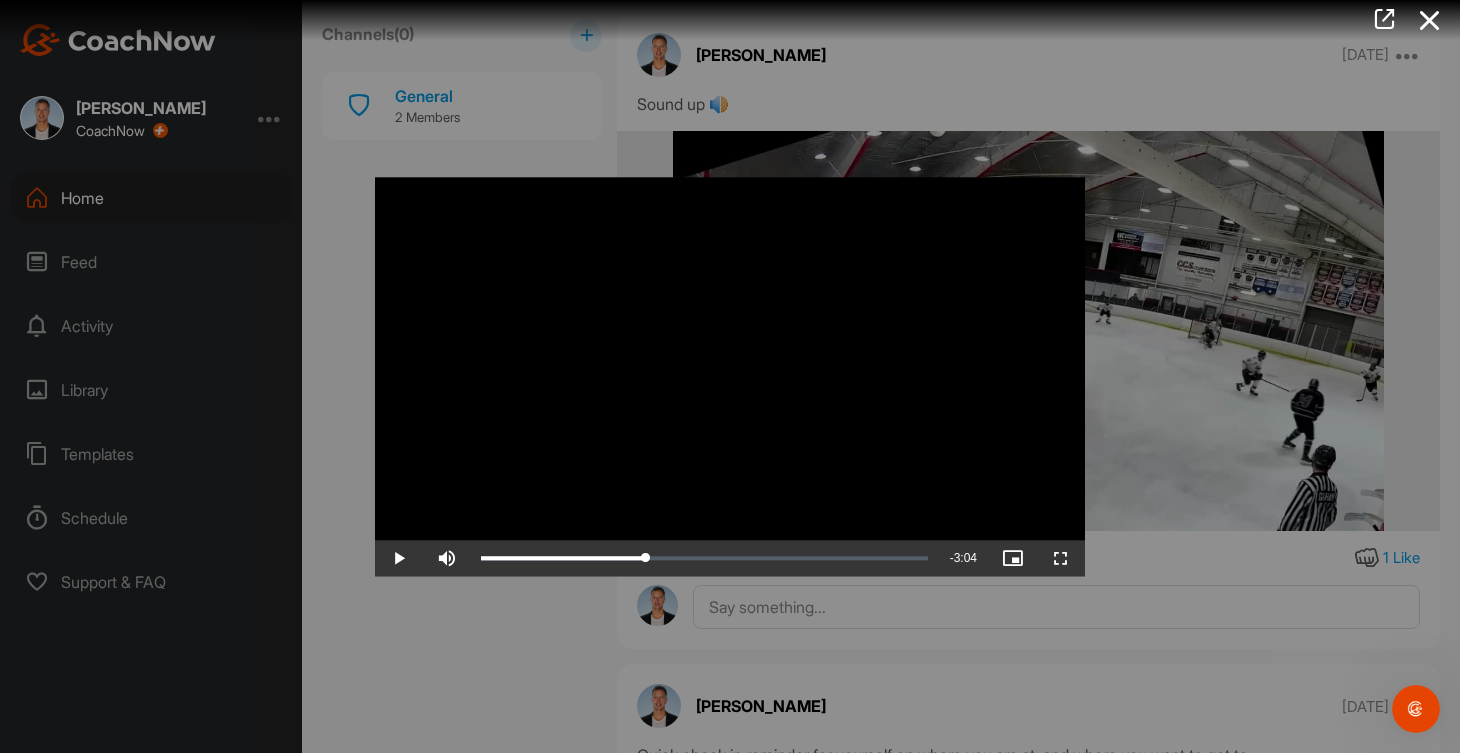 click at bounding box center [730, 376] 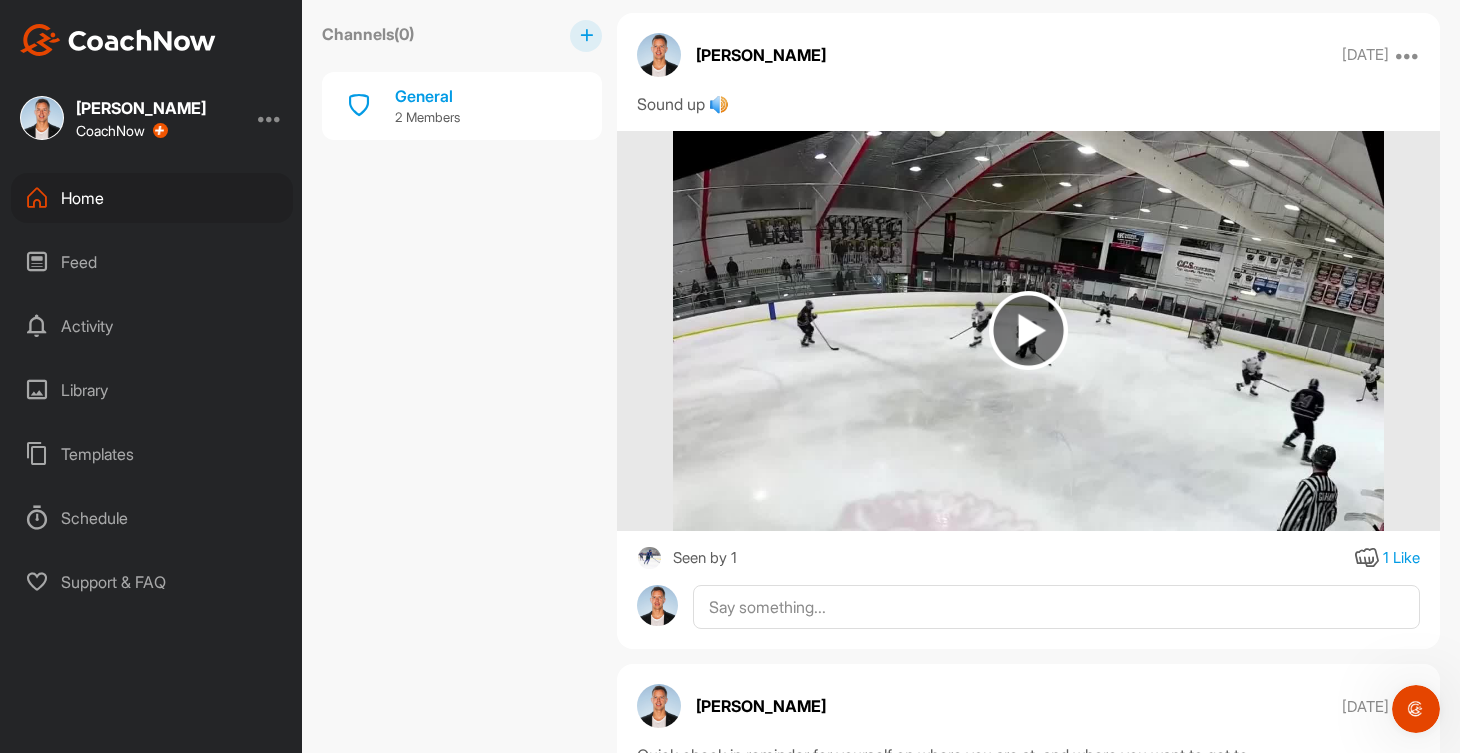 click on "Feed" at bounding box center [152, 262] 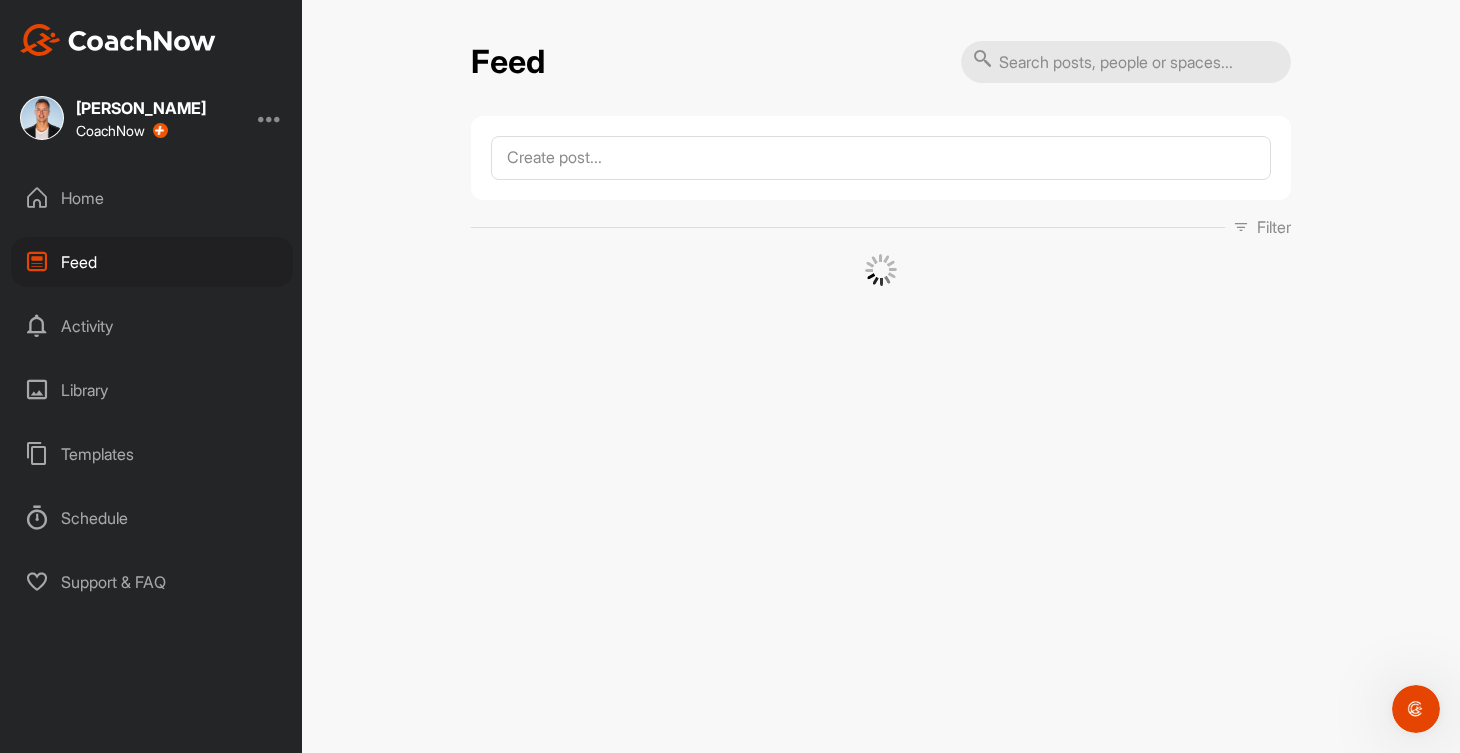 click on "Home" at bounding box center [152, 198] 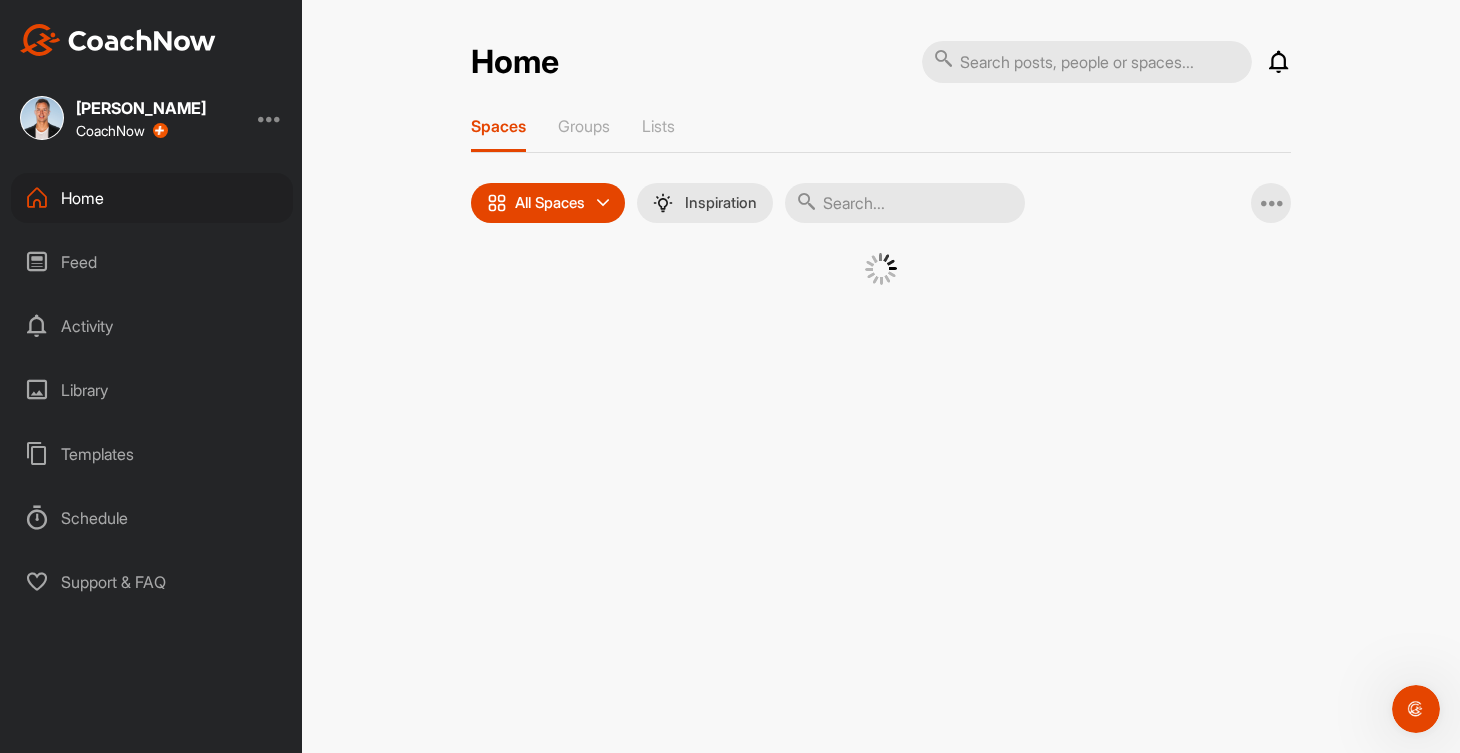 click on "Home" at bounding box center (152, 198) 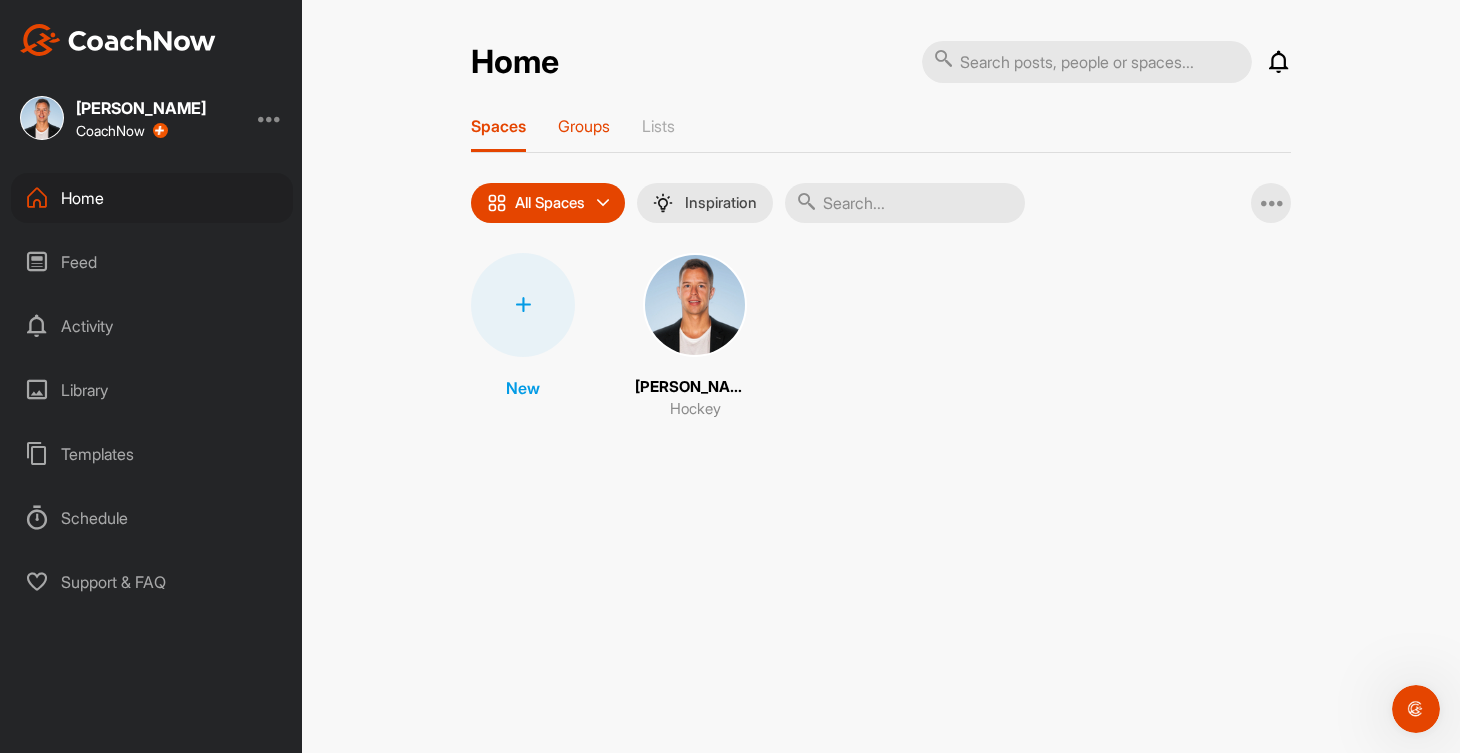 click on "Groups" at bounding box center (584, 134) 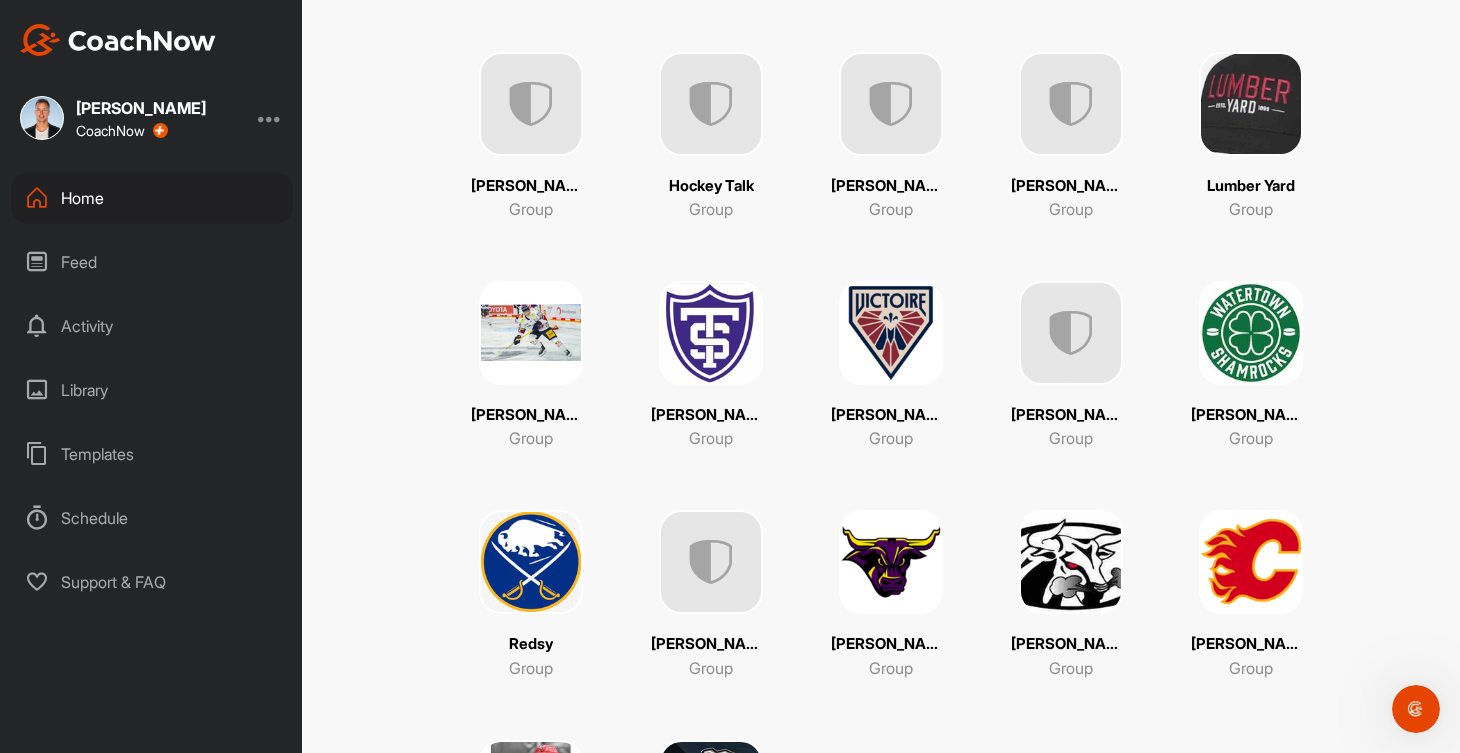 scroll, scrollTop: 951, scrollLeft: 0, axis: vertical 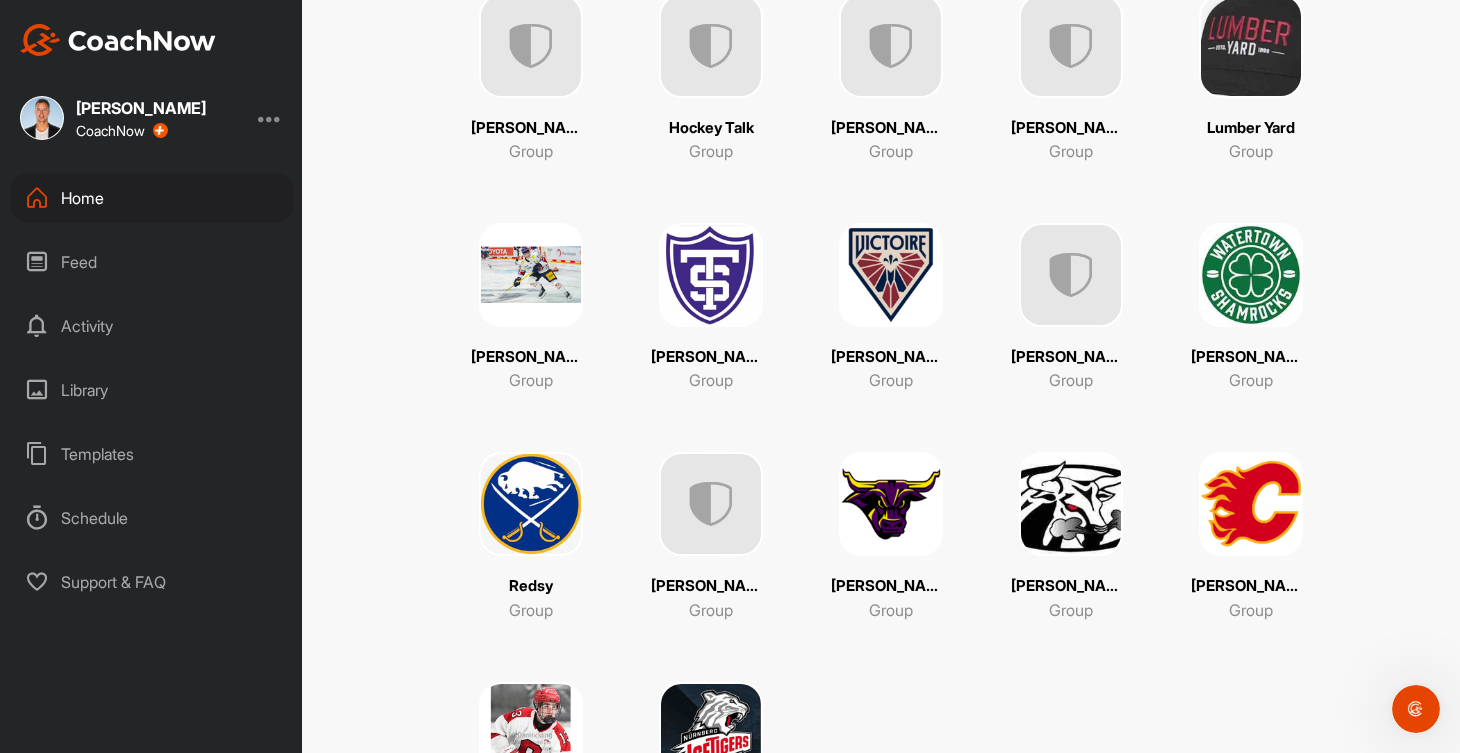 click at bounding box center (1071, 275) 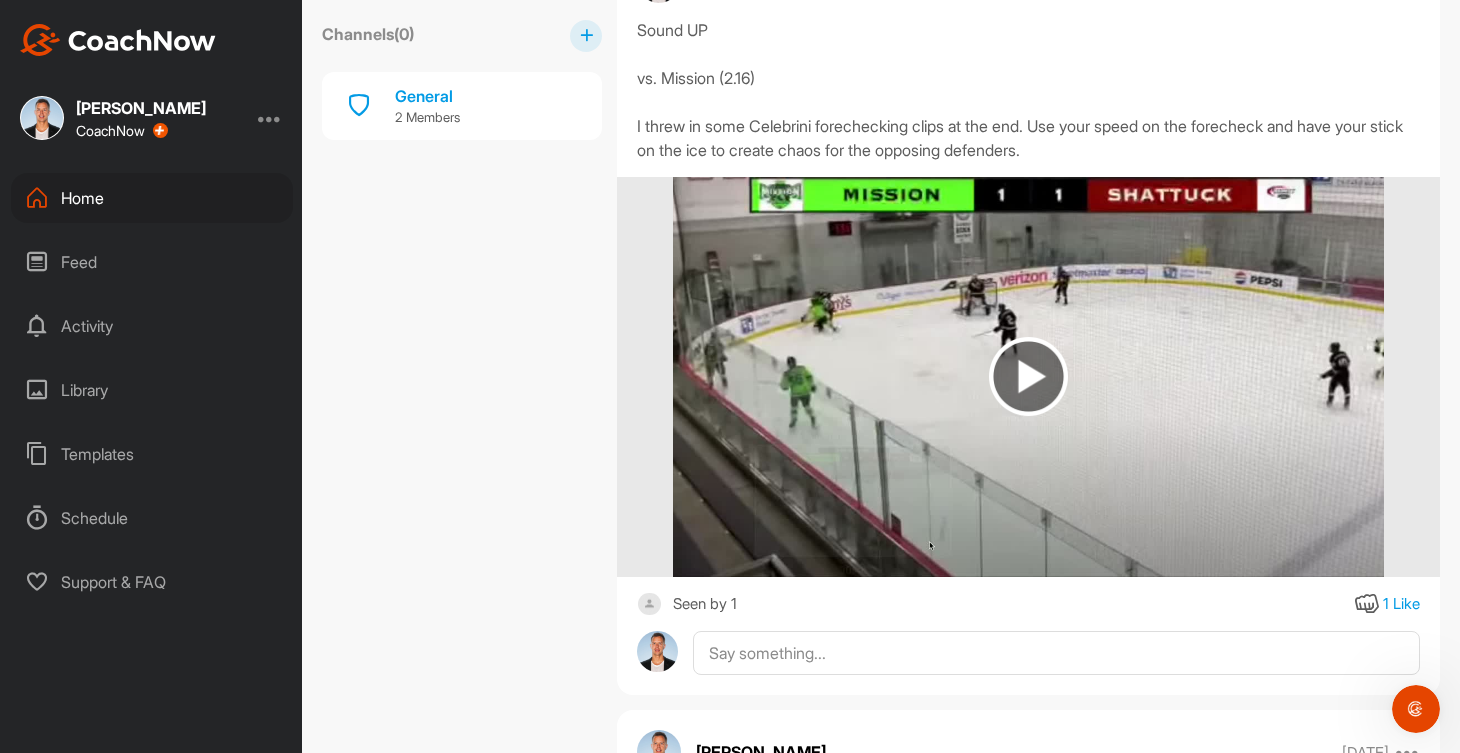 scroll, scrollTop: 2019, scrollLeft: 0, axis: vertical 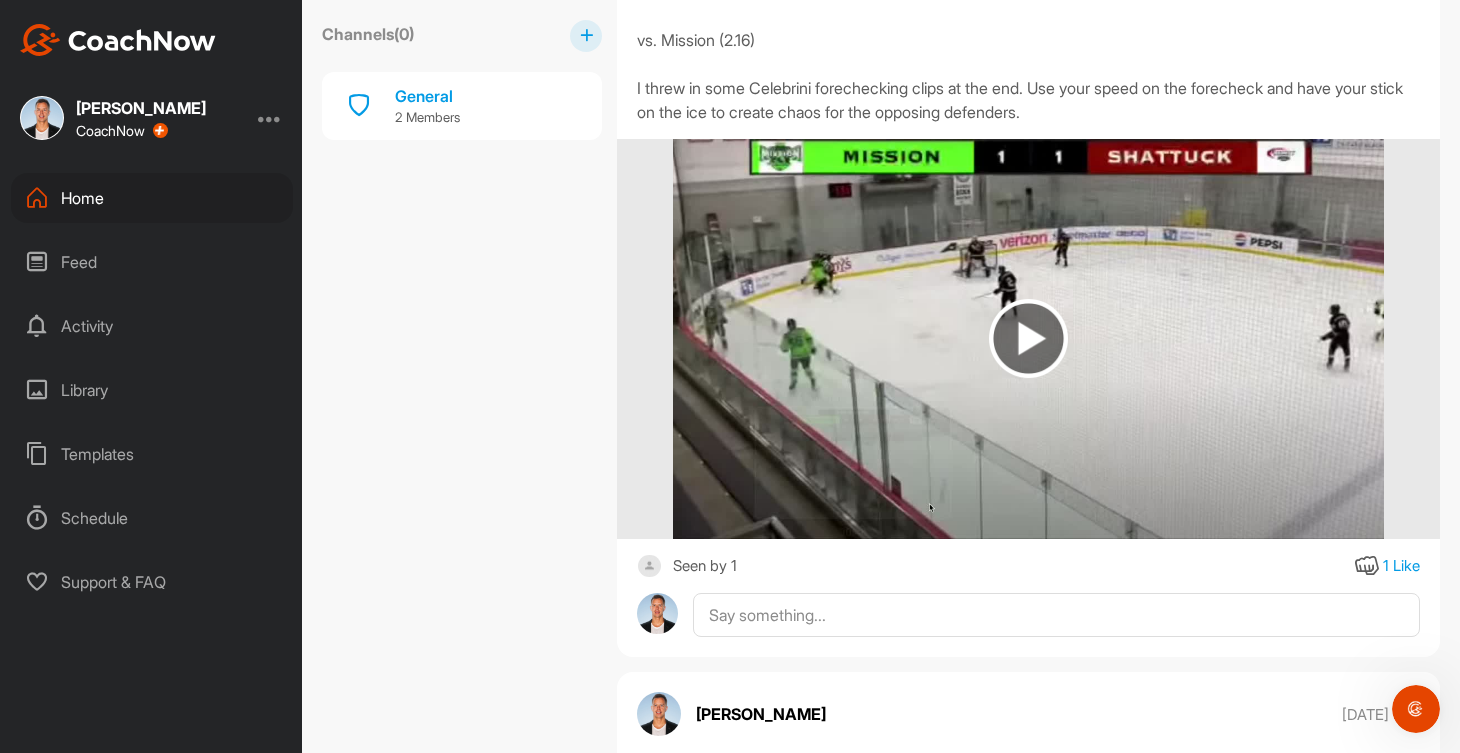 click at bounding box center (1028, 338) 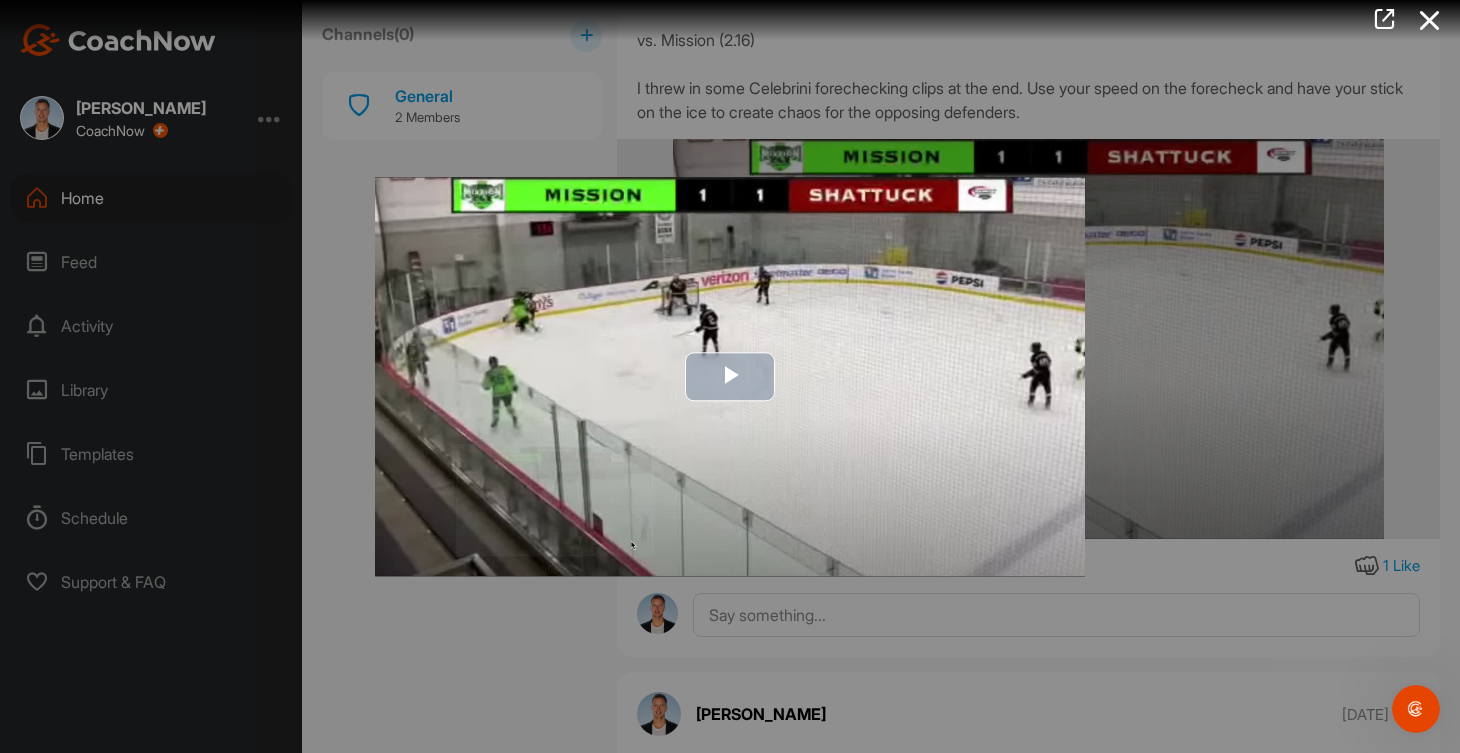 click at bounding box center (730, 377) 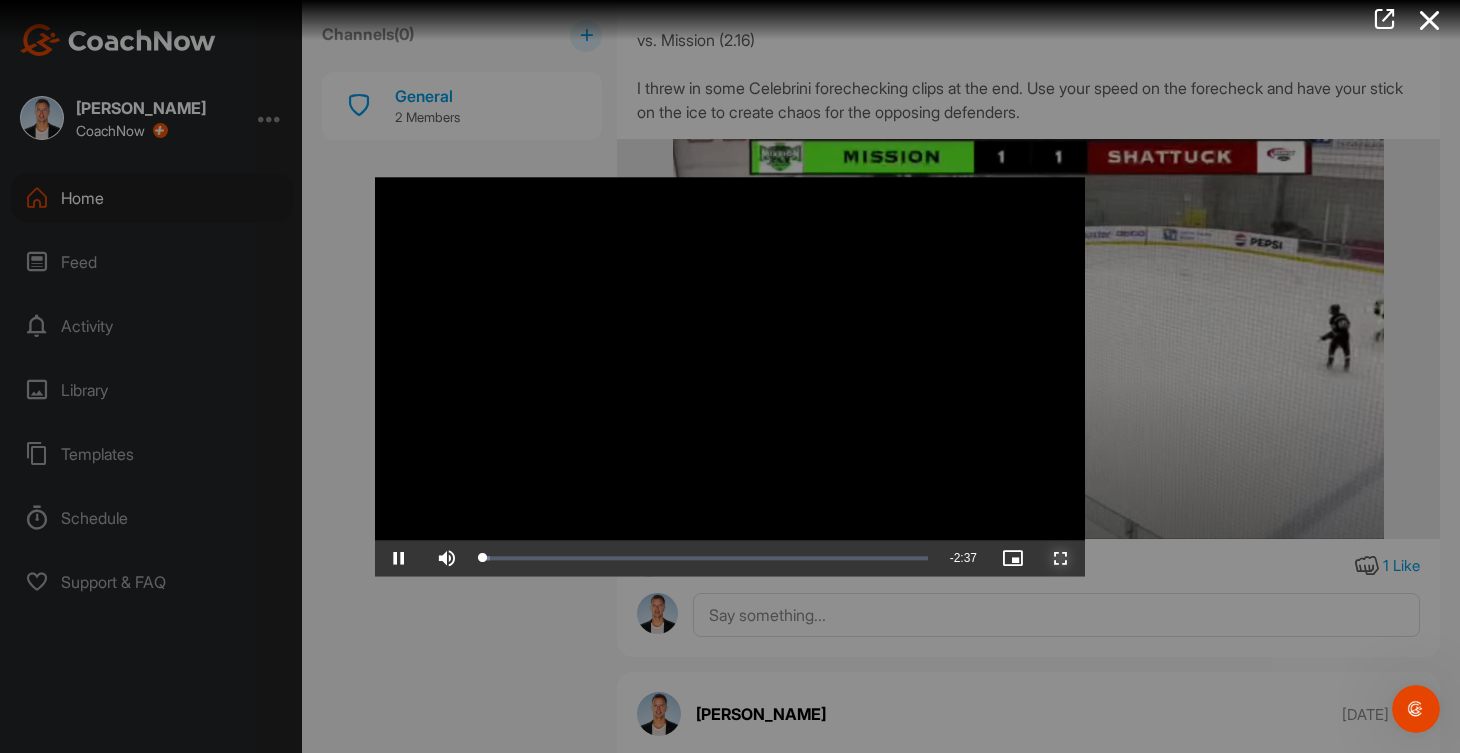 click at bounding box center [1061, 558] 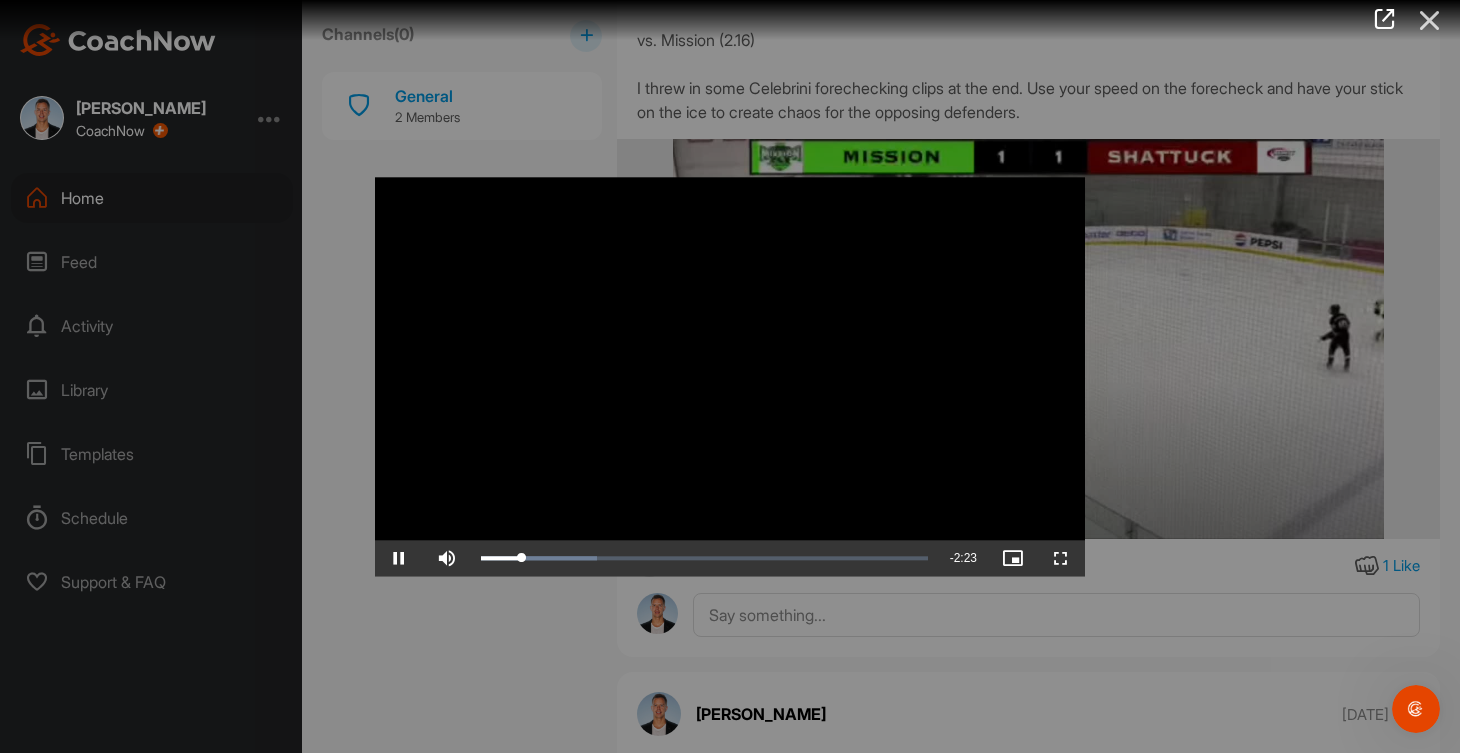click at bounding box center [1430, 20] 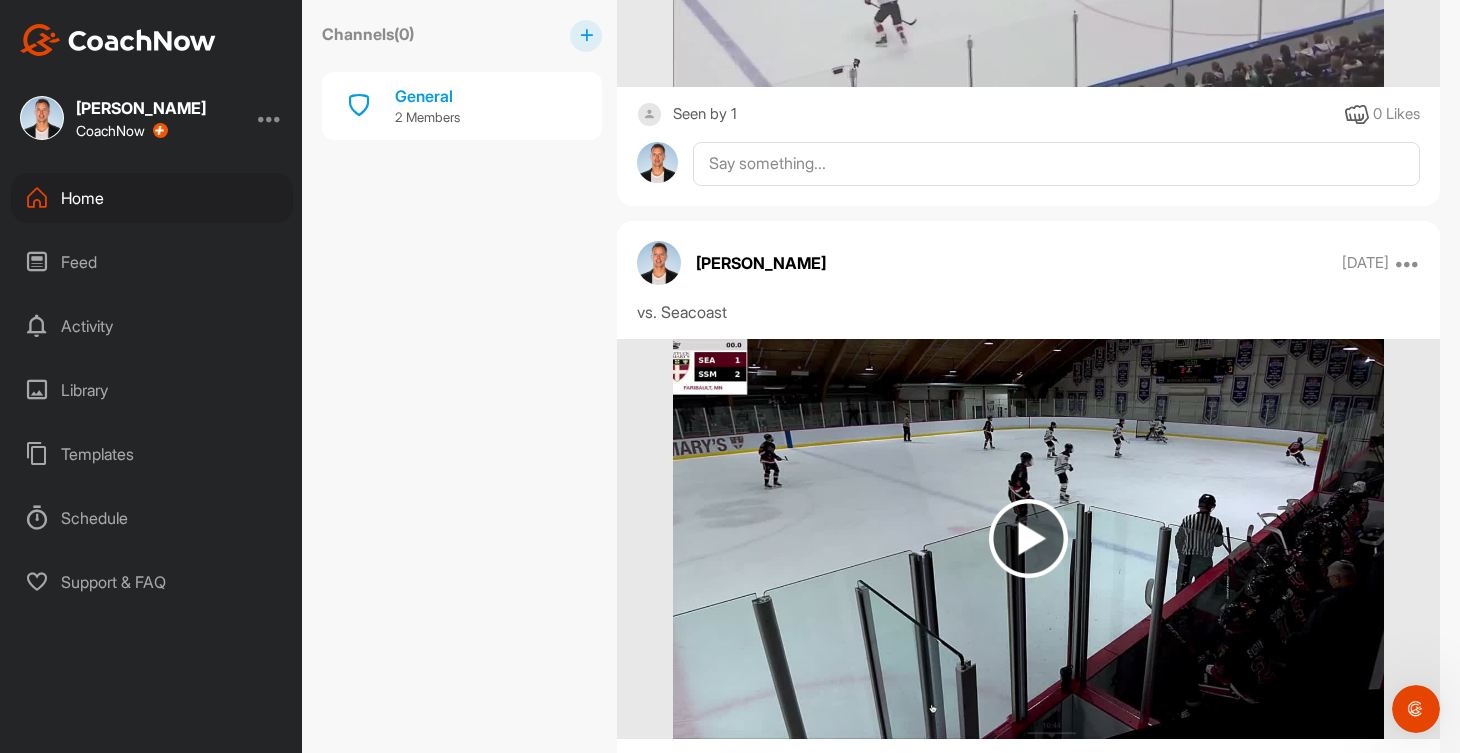 scroll, scrollTop: 3369, scrollLeft: 0, axis: vertical 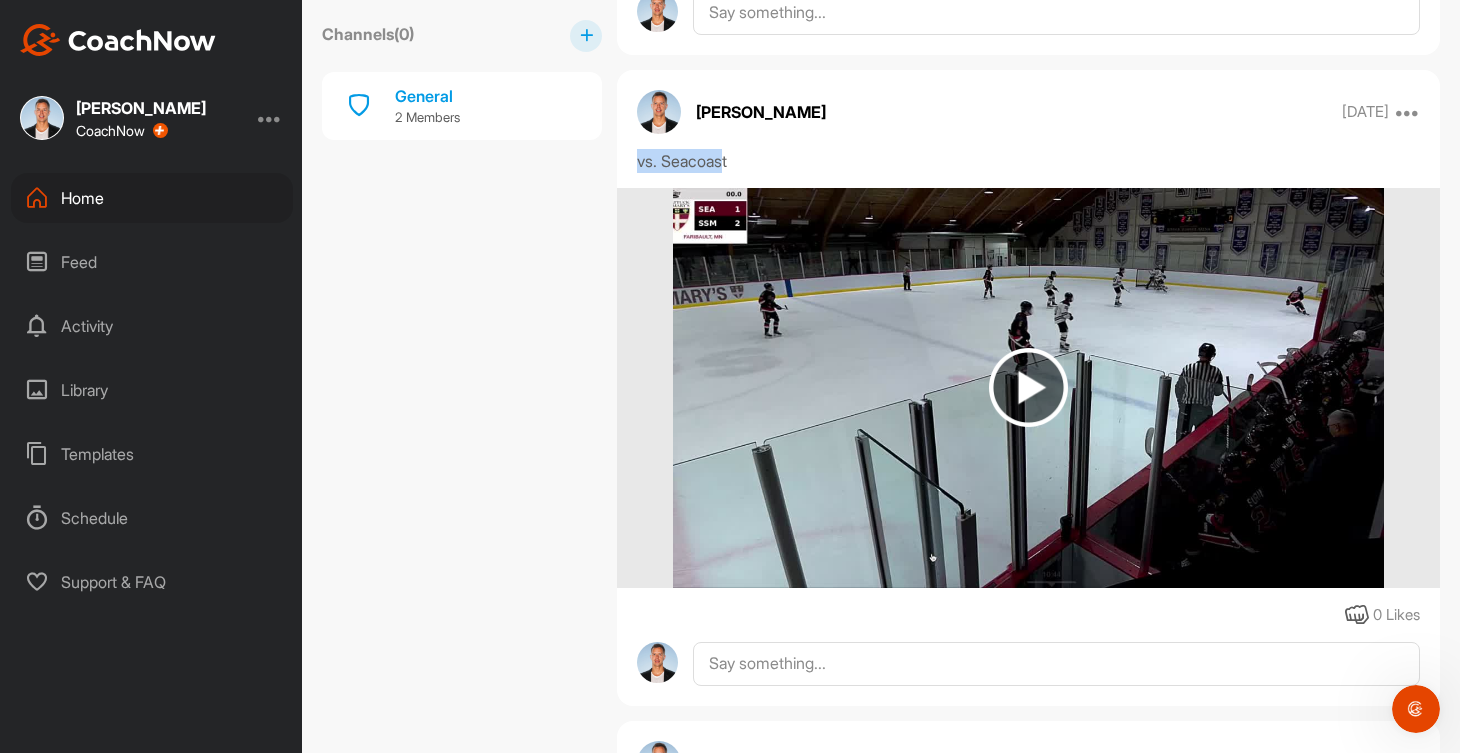 drag, startPoint x: 730, startPoint y: 172, endPoint x: 633, endPoint y: 170, distance: 97.020615 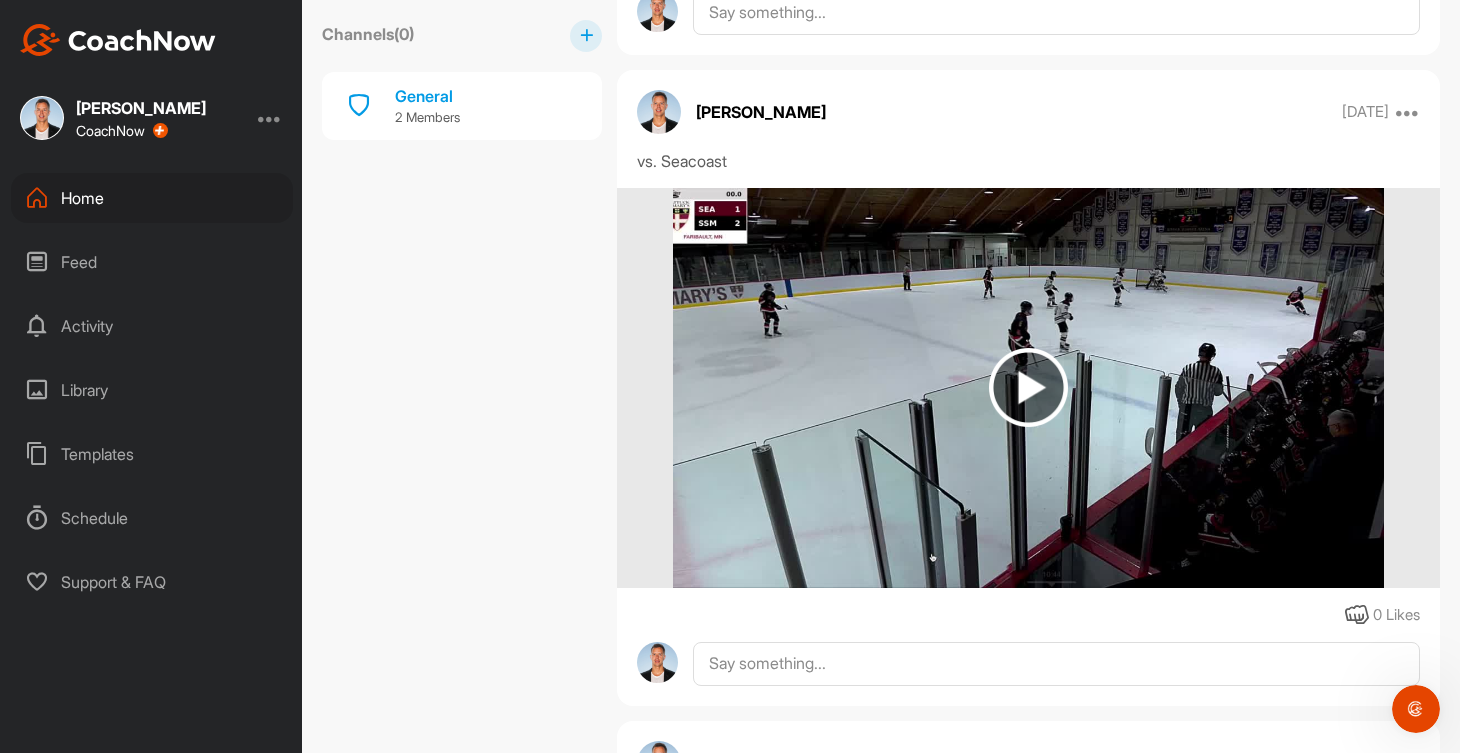 click on "vs. Seacoast" at bounding box center [1028, 161] 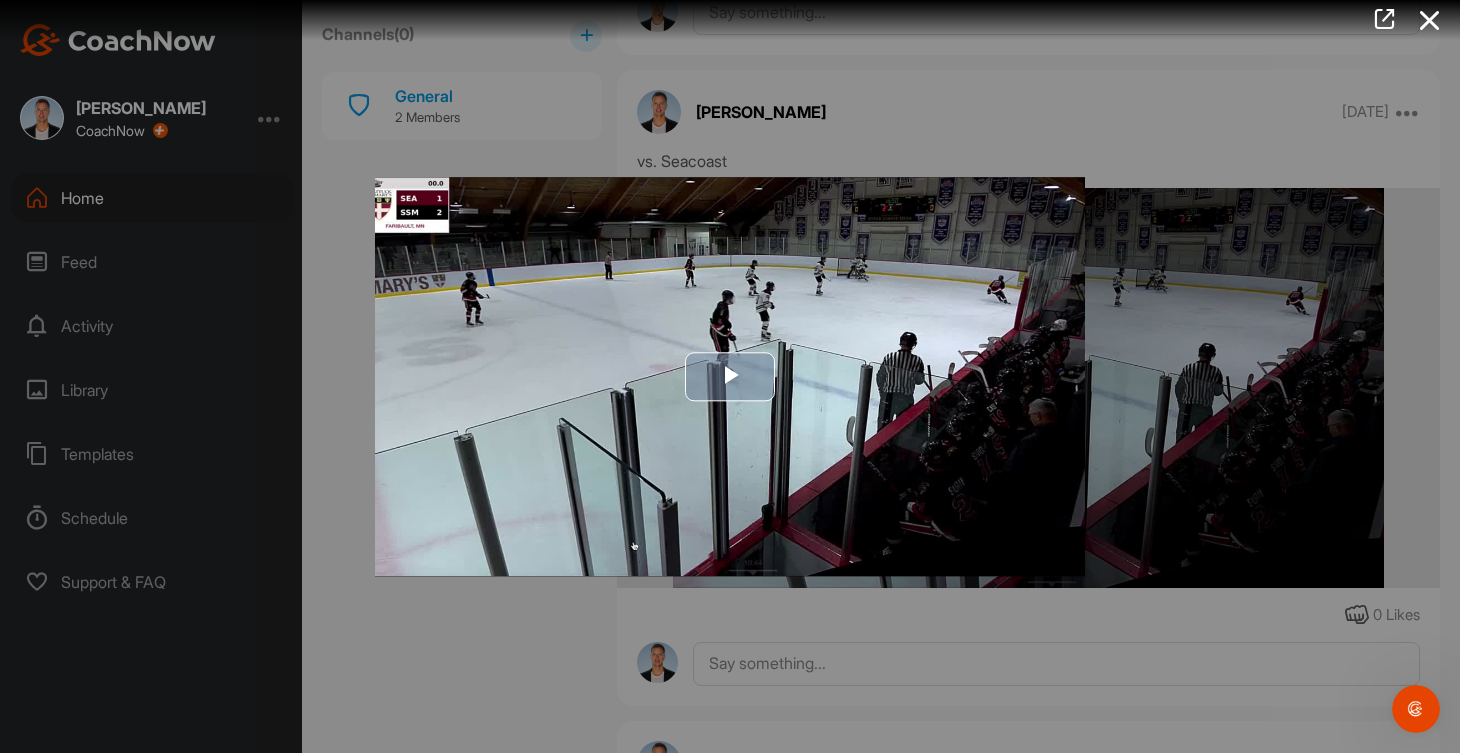 click at bounding box center [730, 377] 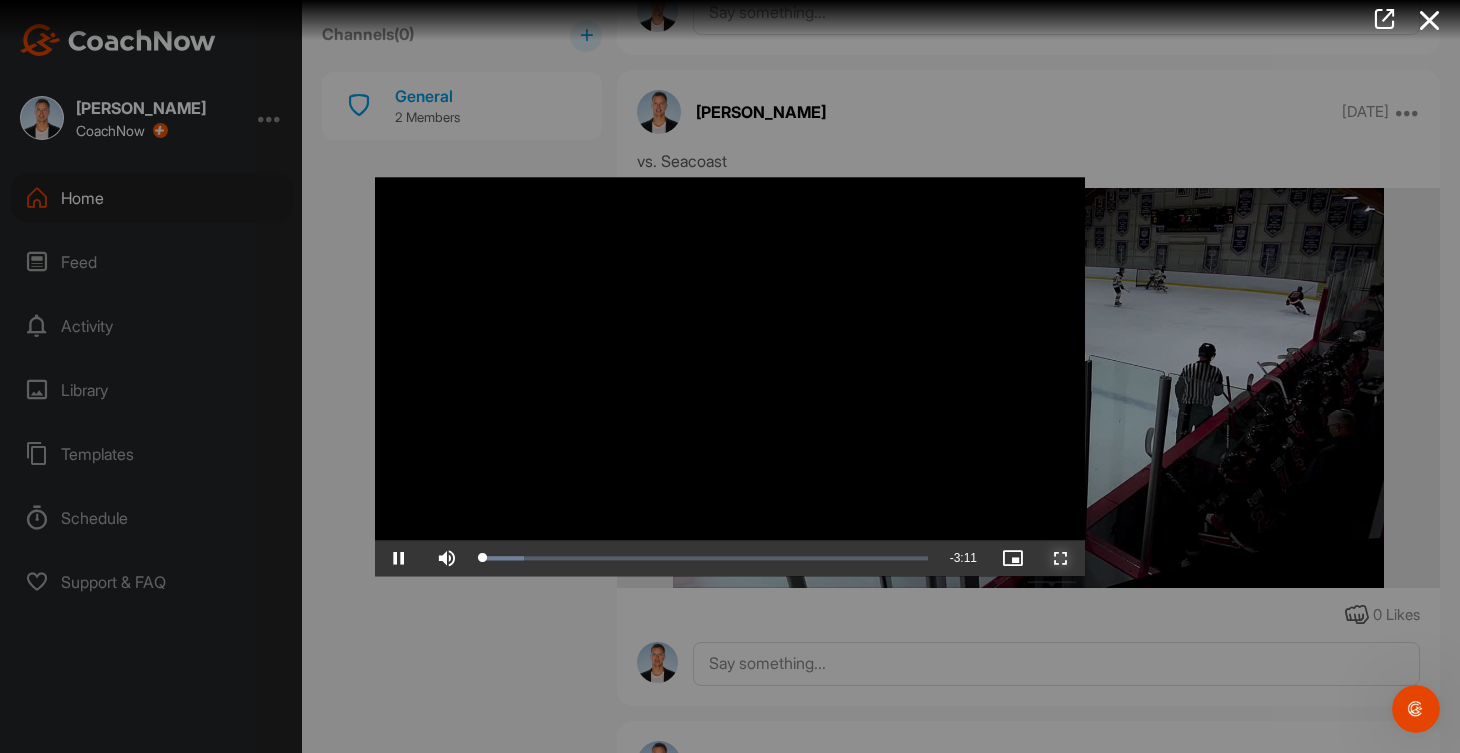 click at bounding box center [1061, 558] 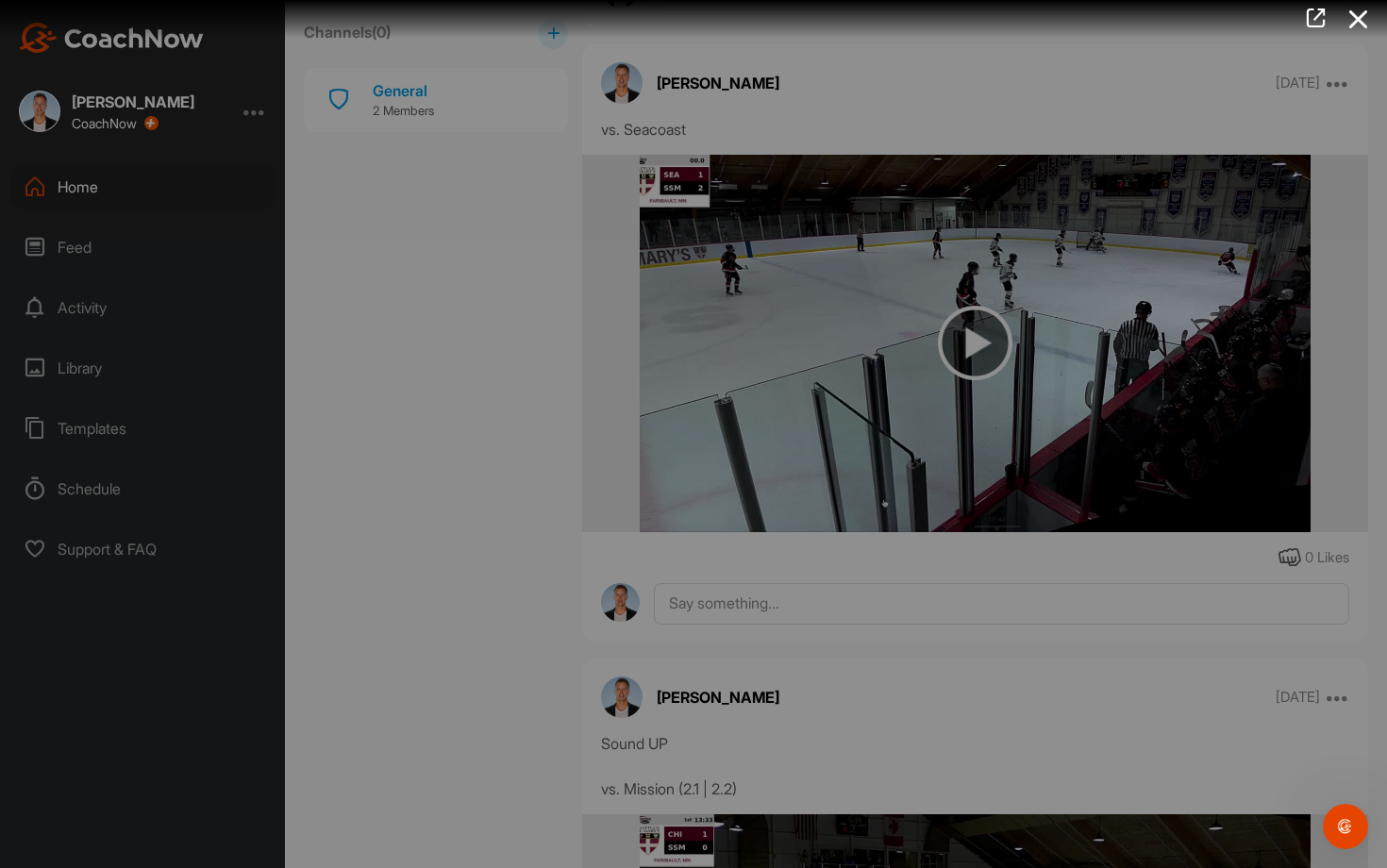 type 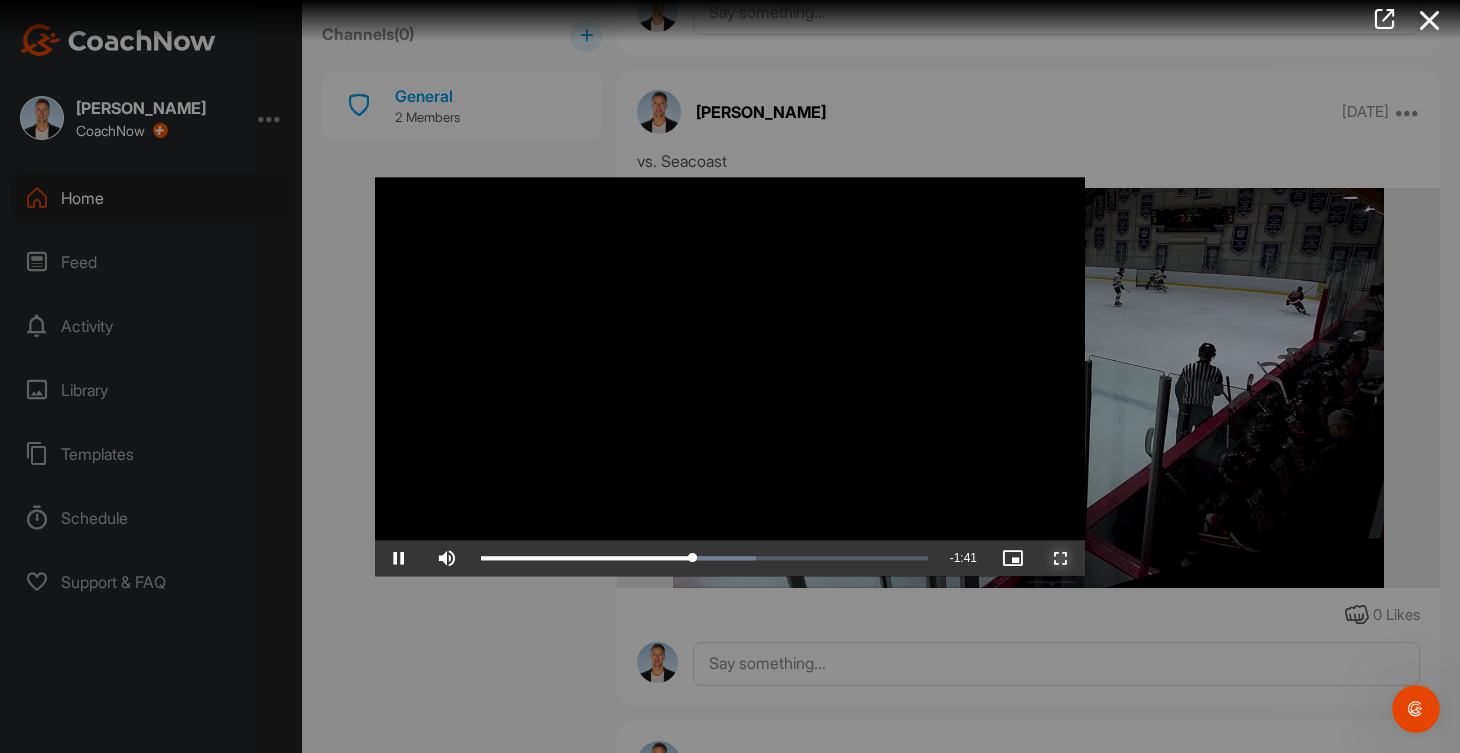 click at bounding box center [1061, 558] 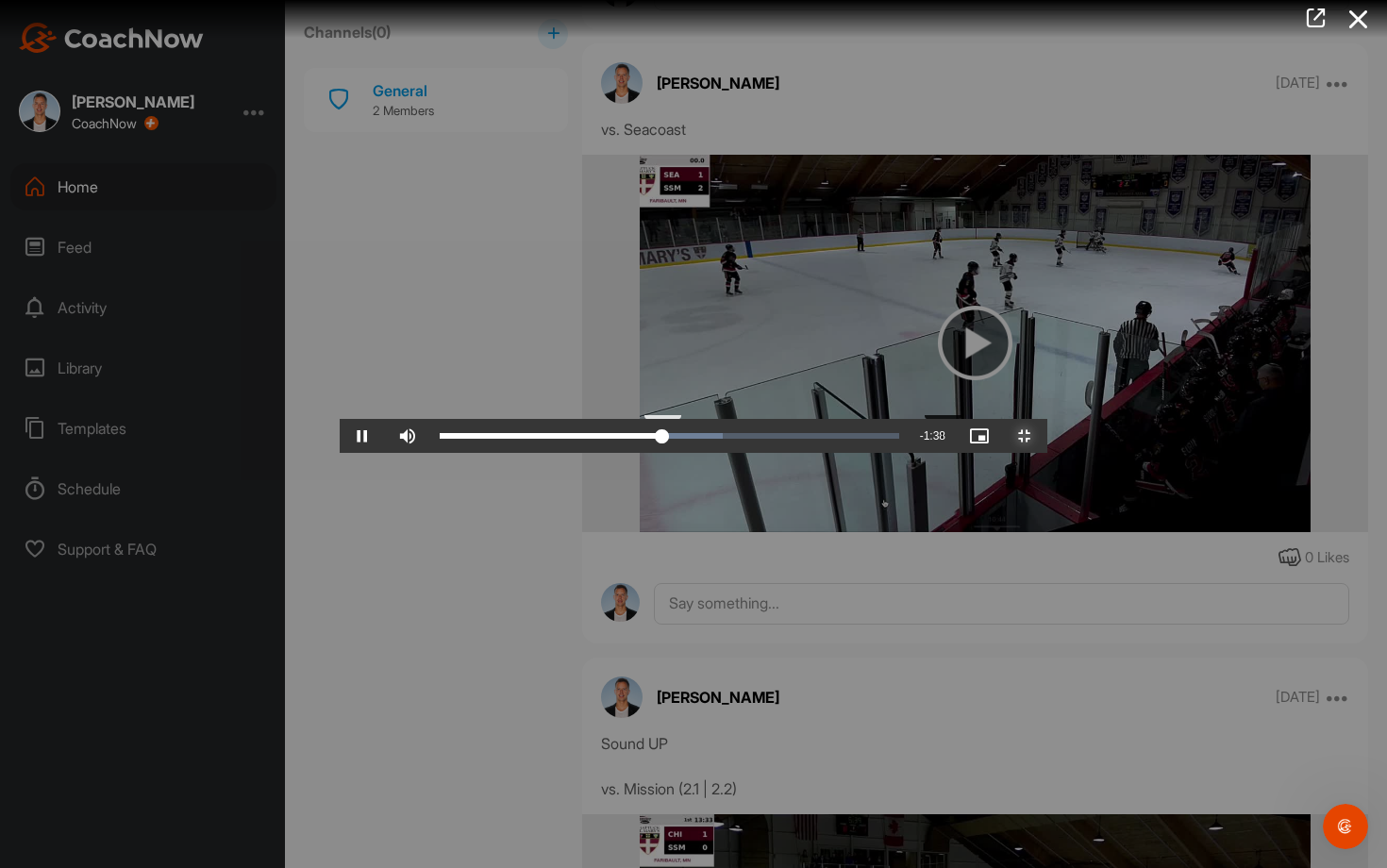 click on "Loaded :  61.61% 1:24 1:33" at bounding box center (669, 436) 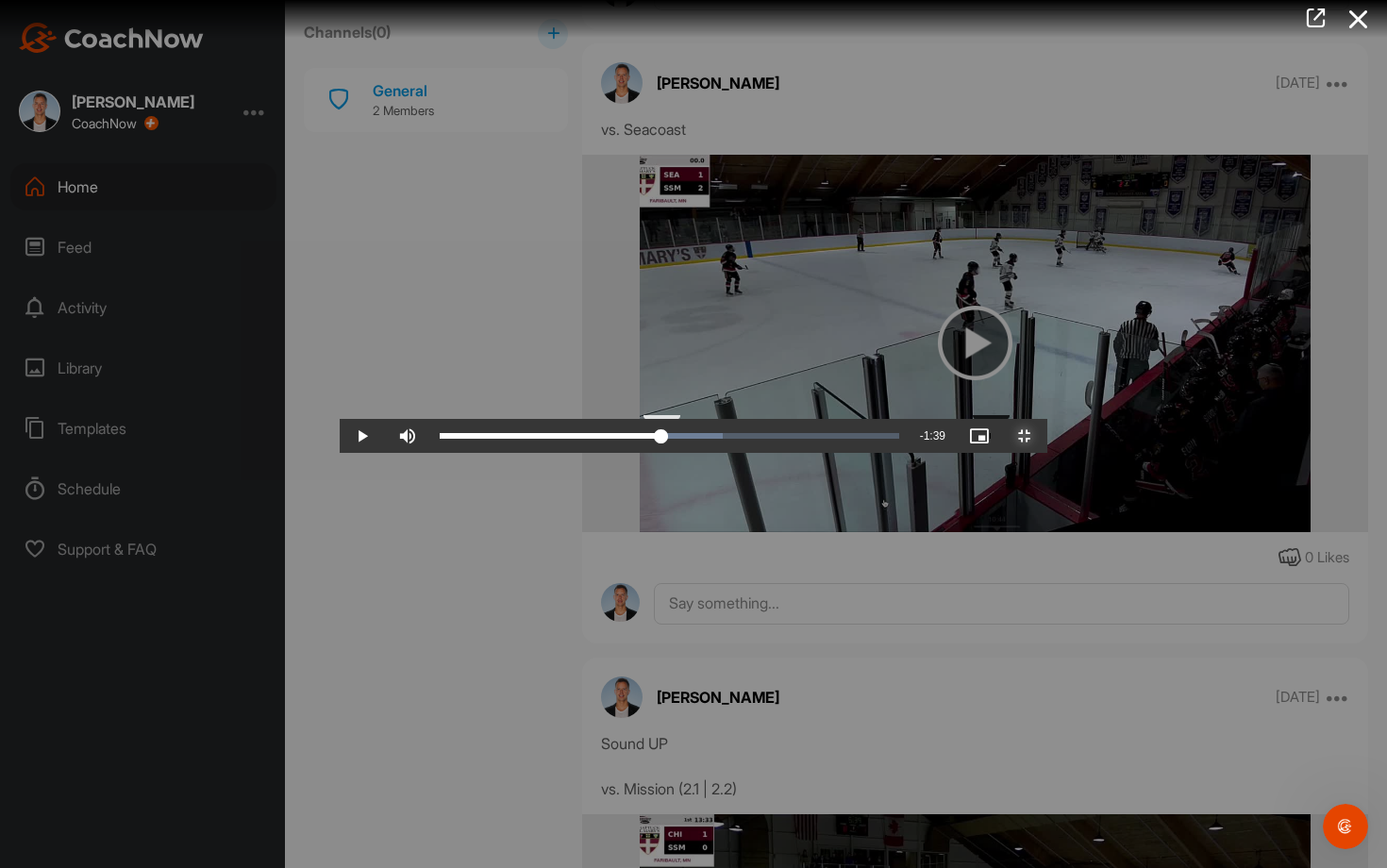 click on "Loaded :  61.61% 1:32 1:38" at bounding box center [669, 436] 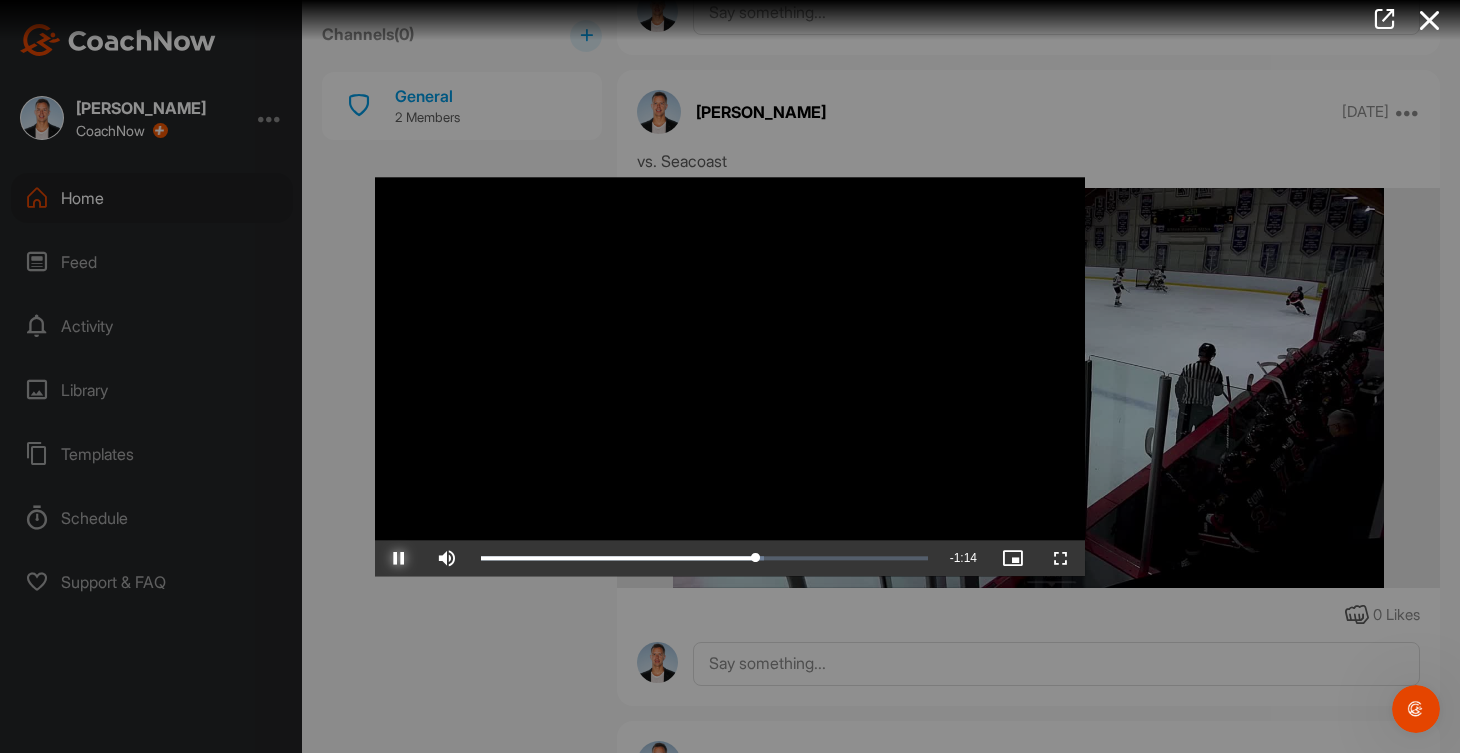 click at bounding box center [399, 558] 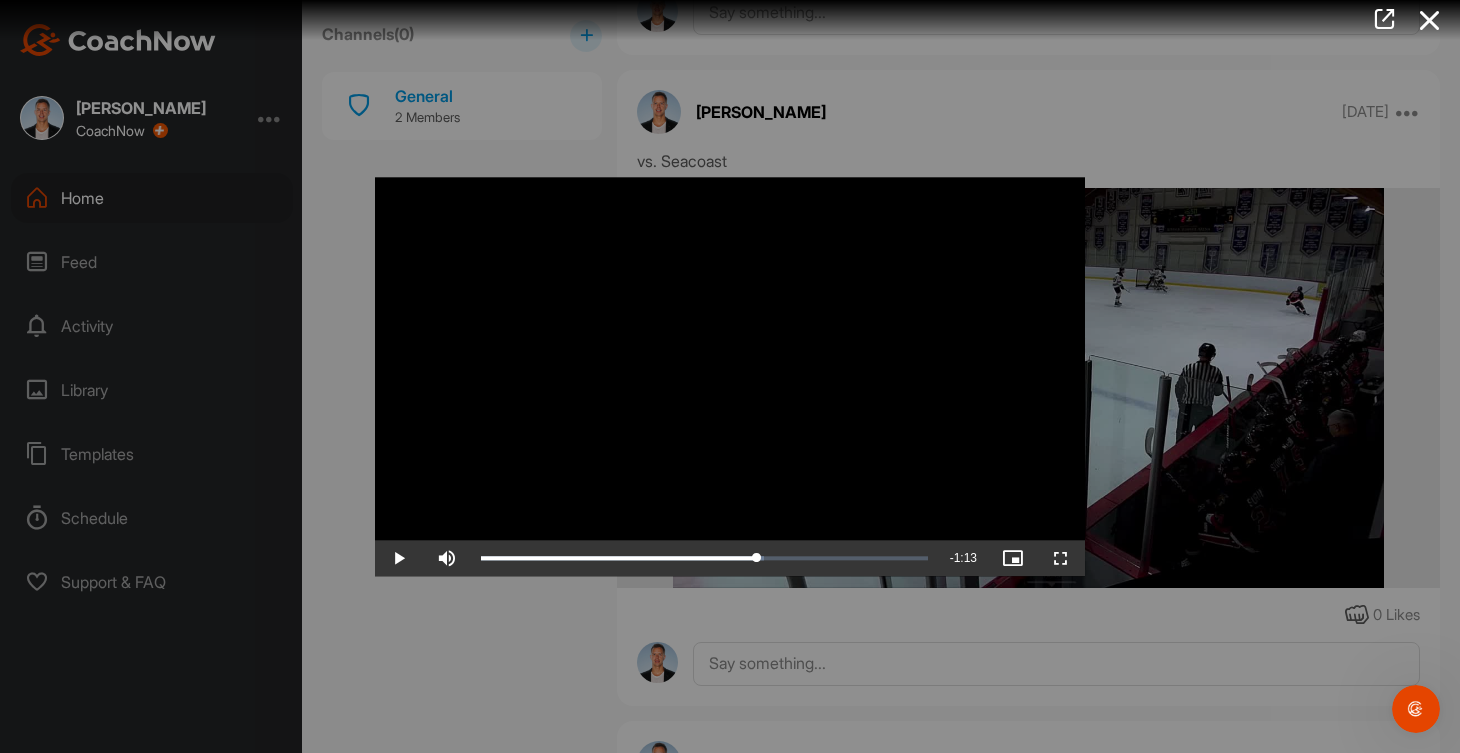 click at bounding box center [730, 376] 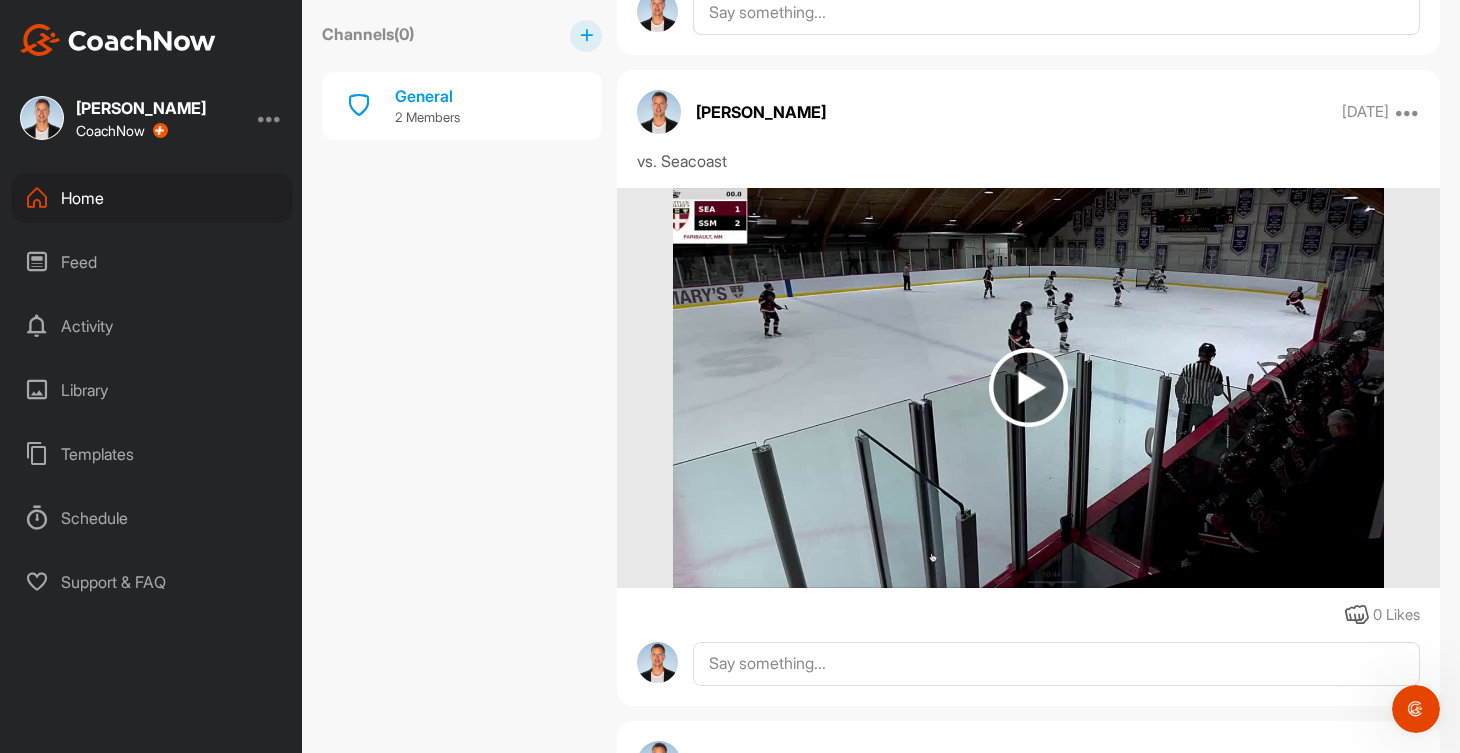 click at bounding box center (1028, 387) 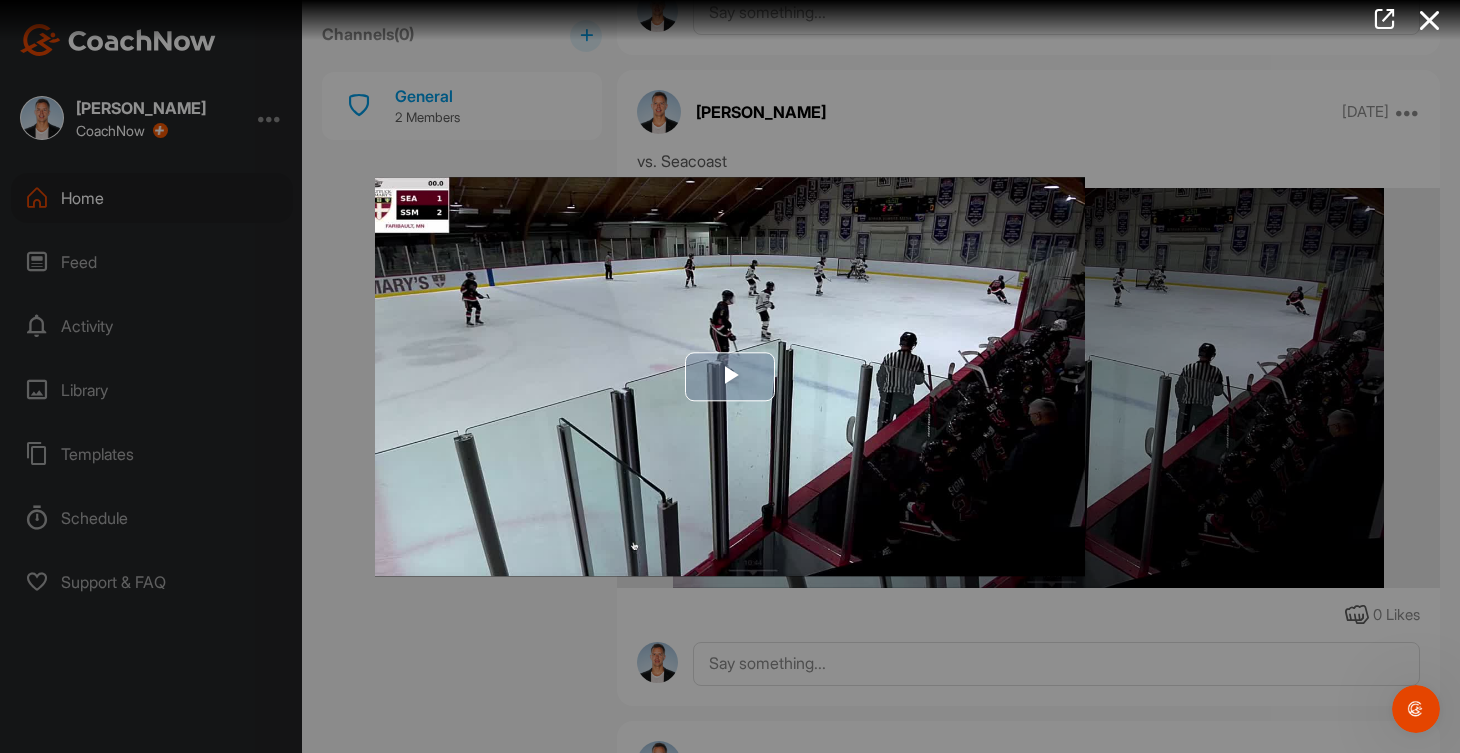 click at bounding box center [730, 376] 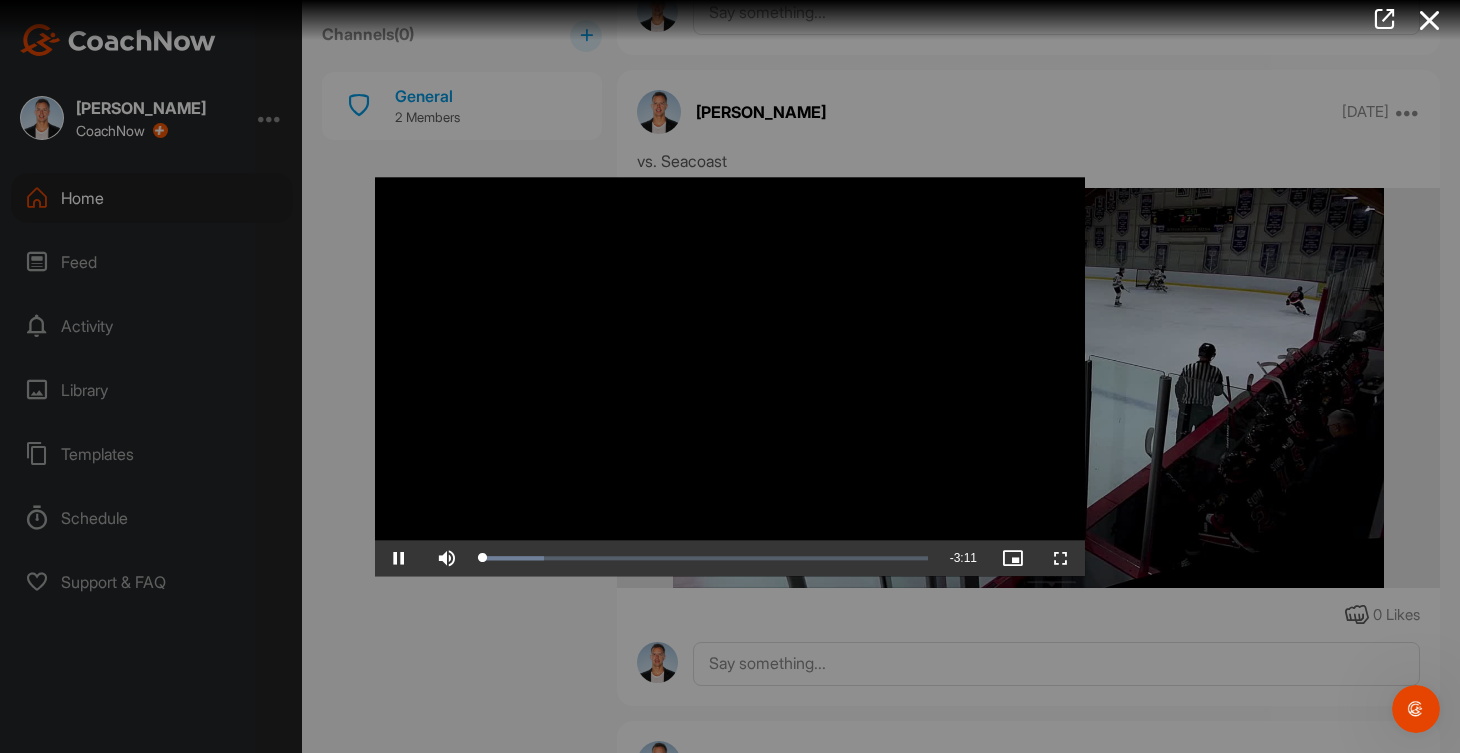 click on "3:11" at bounding box center (965, 558) 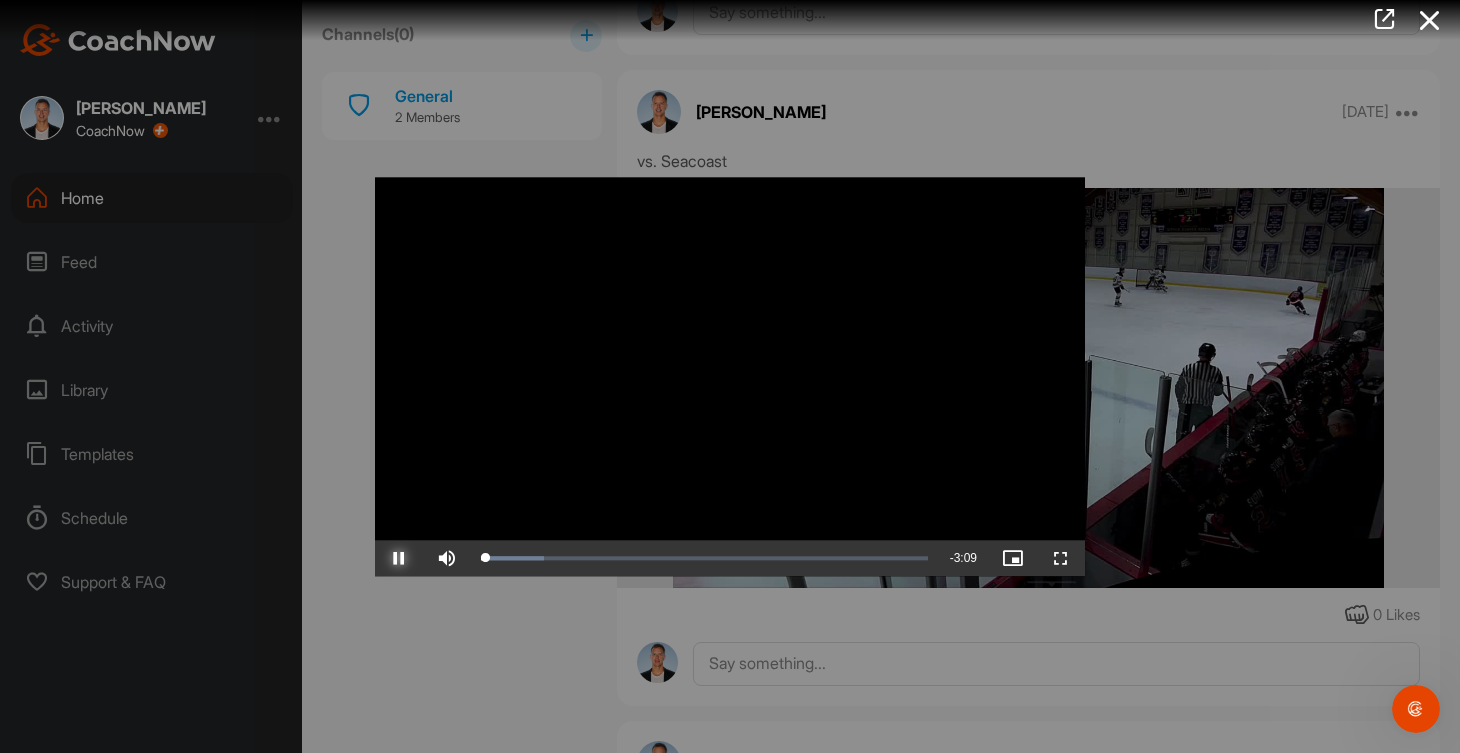 click at bounding box center (399, 558) 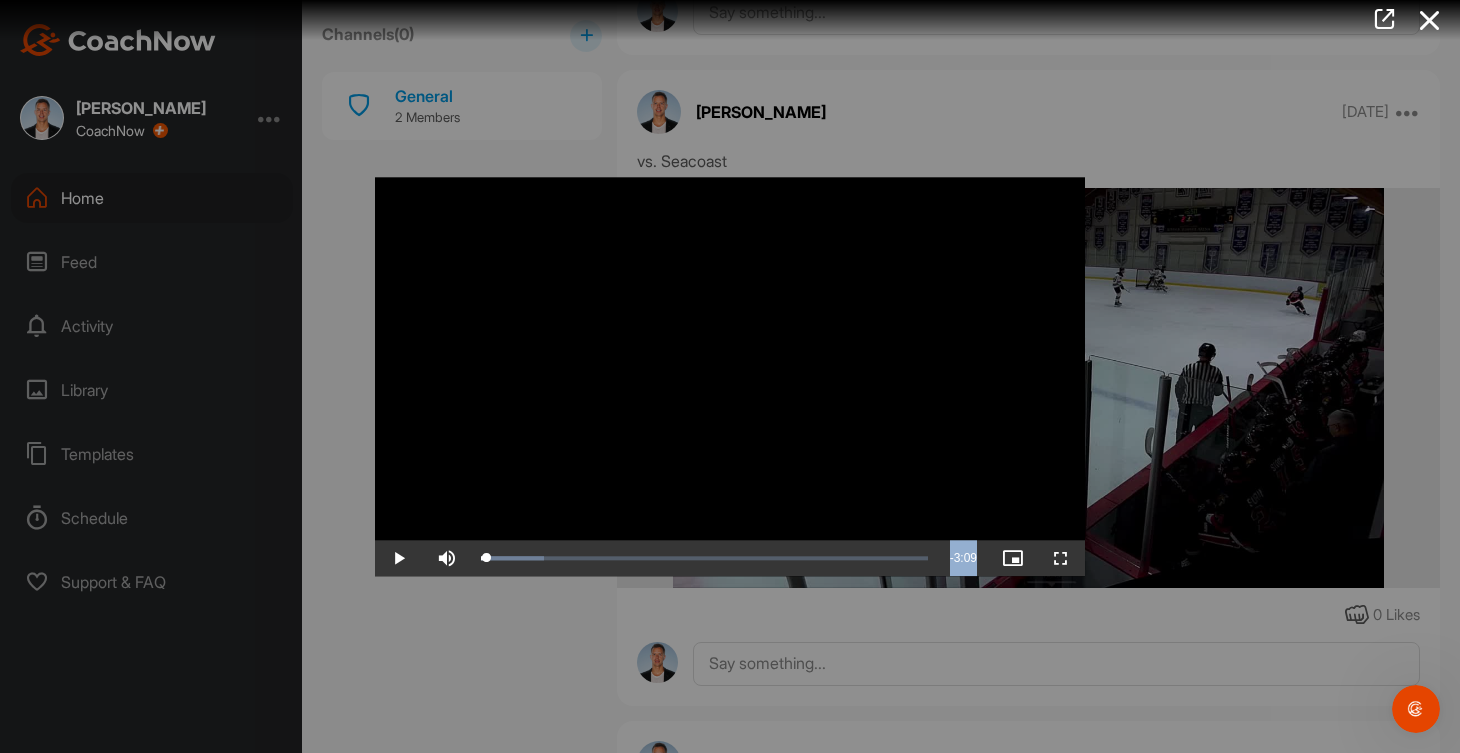 drag, startPoint x: 975, startPoint y: 557, endPoint x: 948, endPoint y: 557, distance: 27 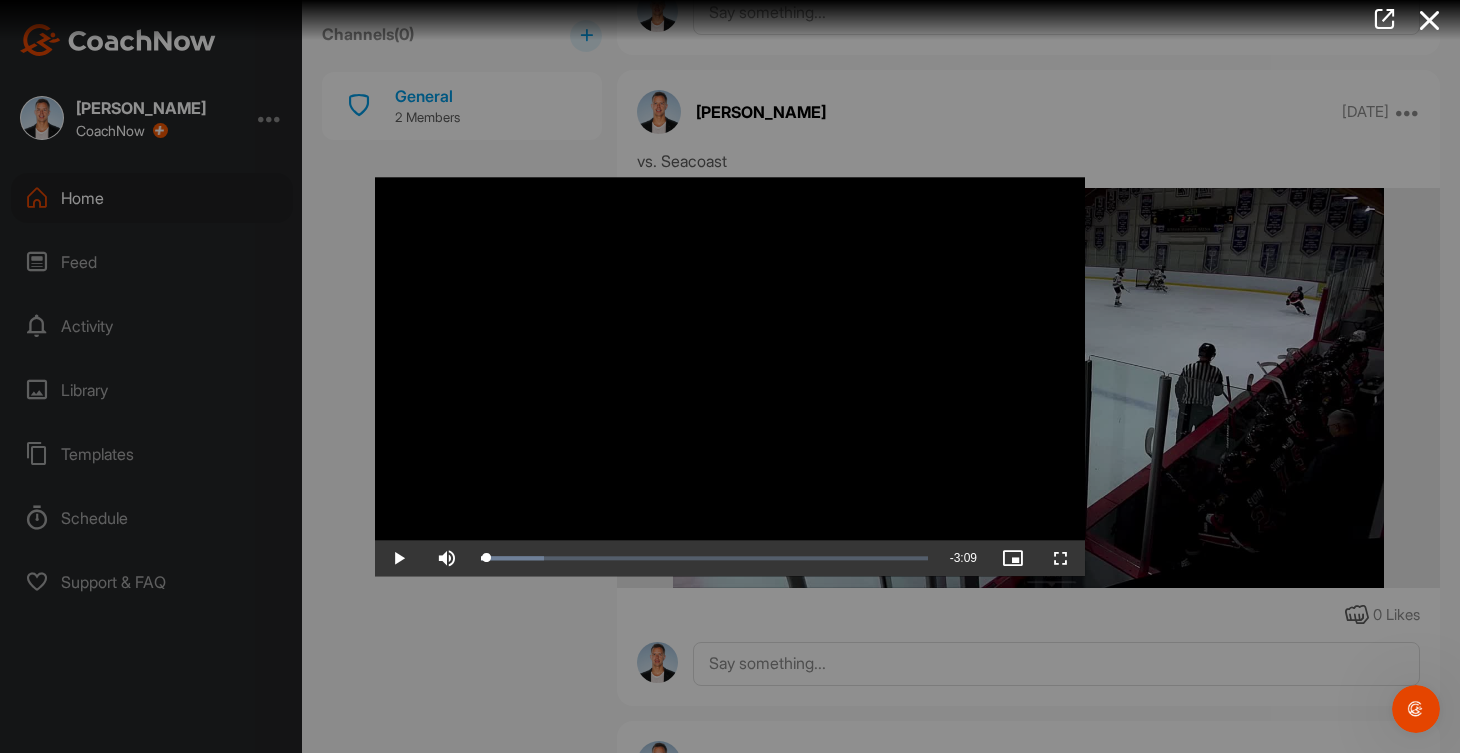 click at bounding box center (730, 376) 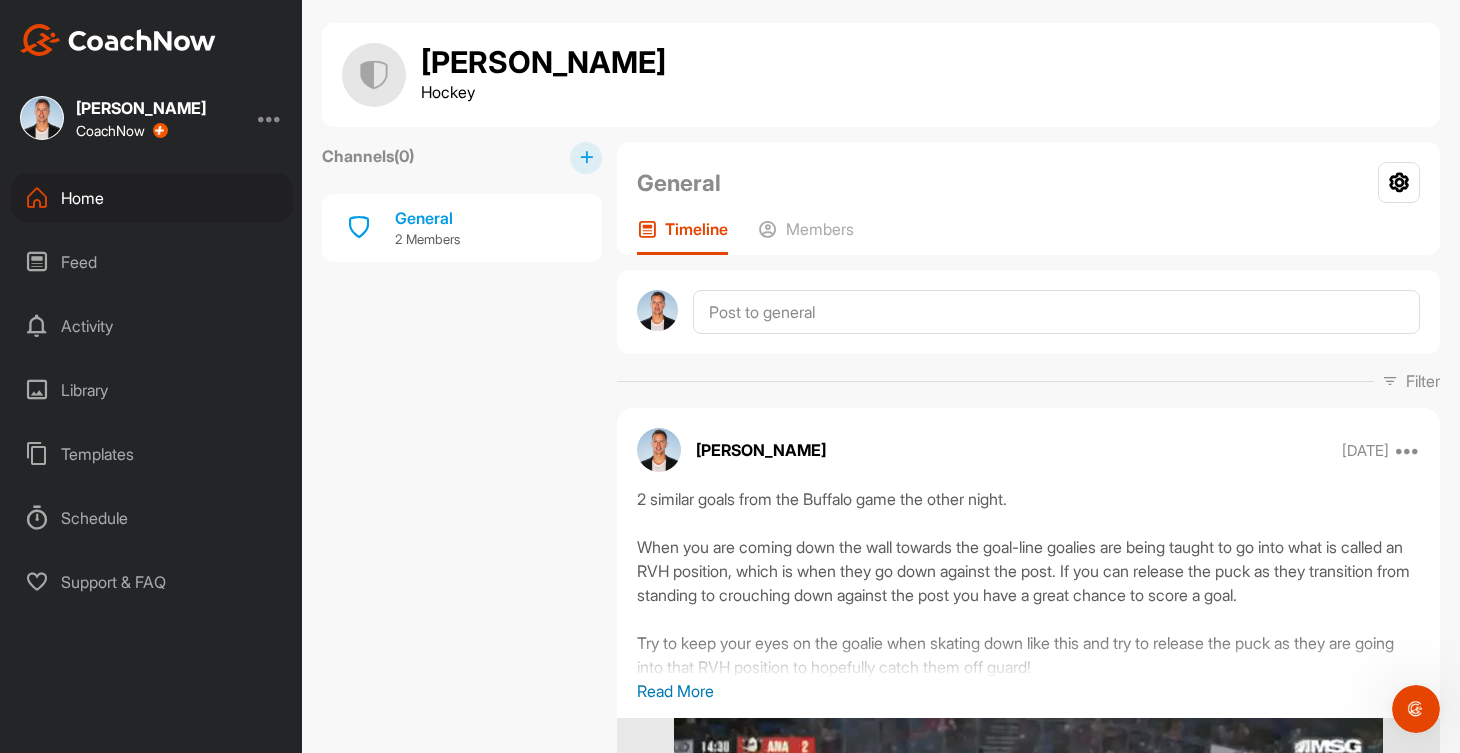 scroll, scrollTop: 0, scrollLeft: 0, axis: both 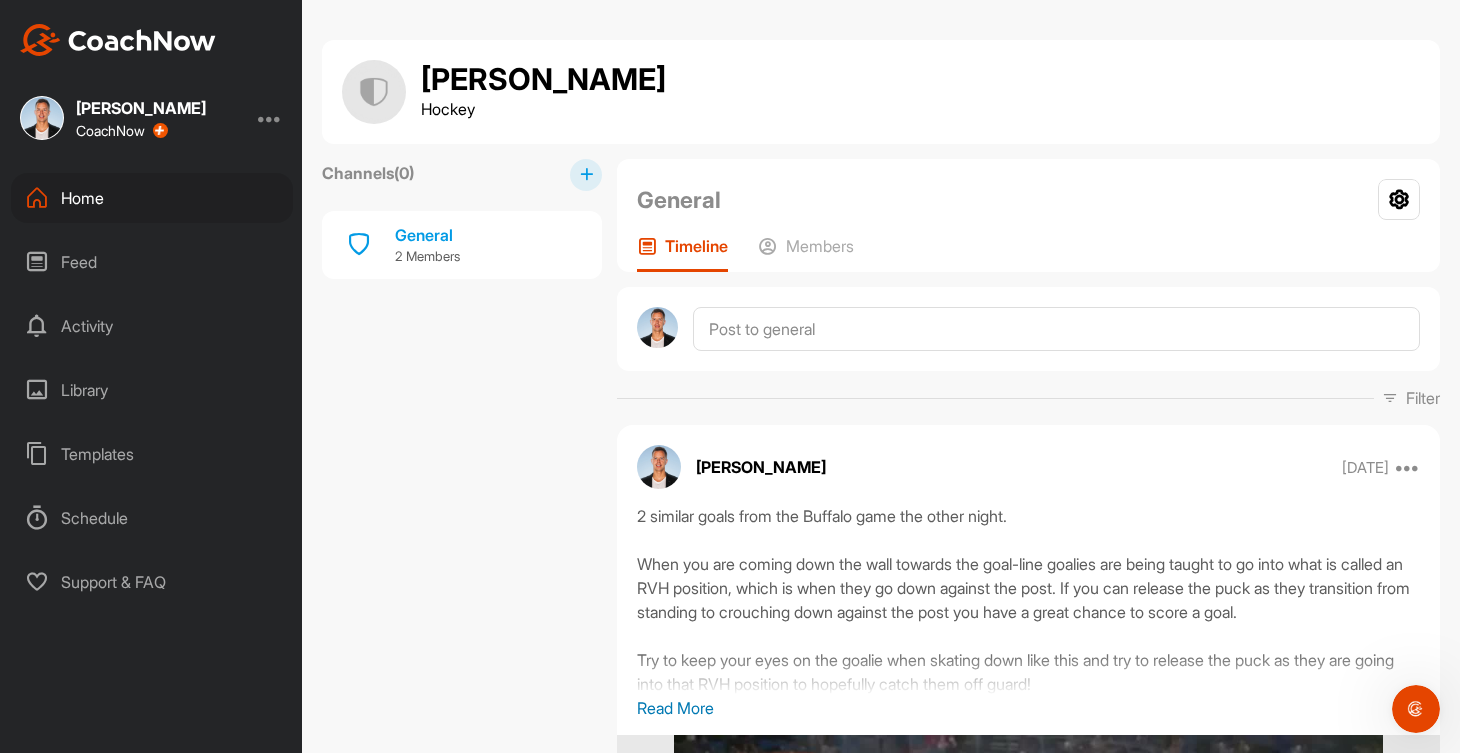 click on "Home" at bounding box center (152, 198) 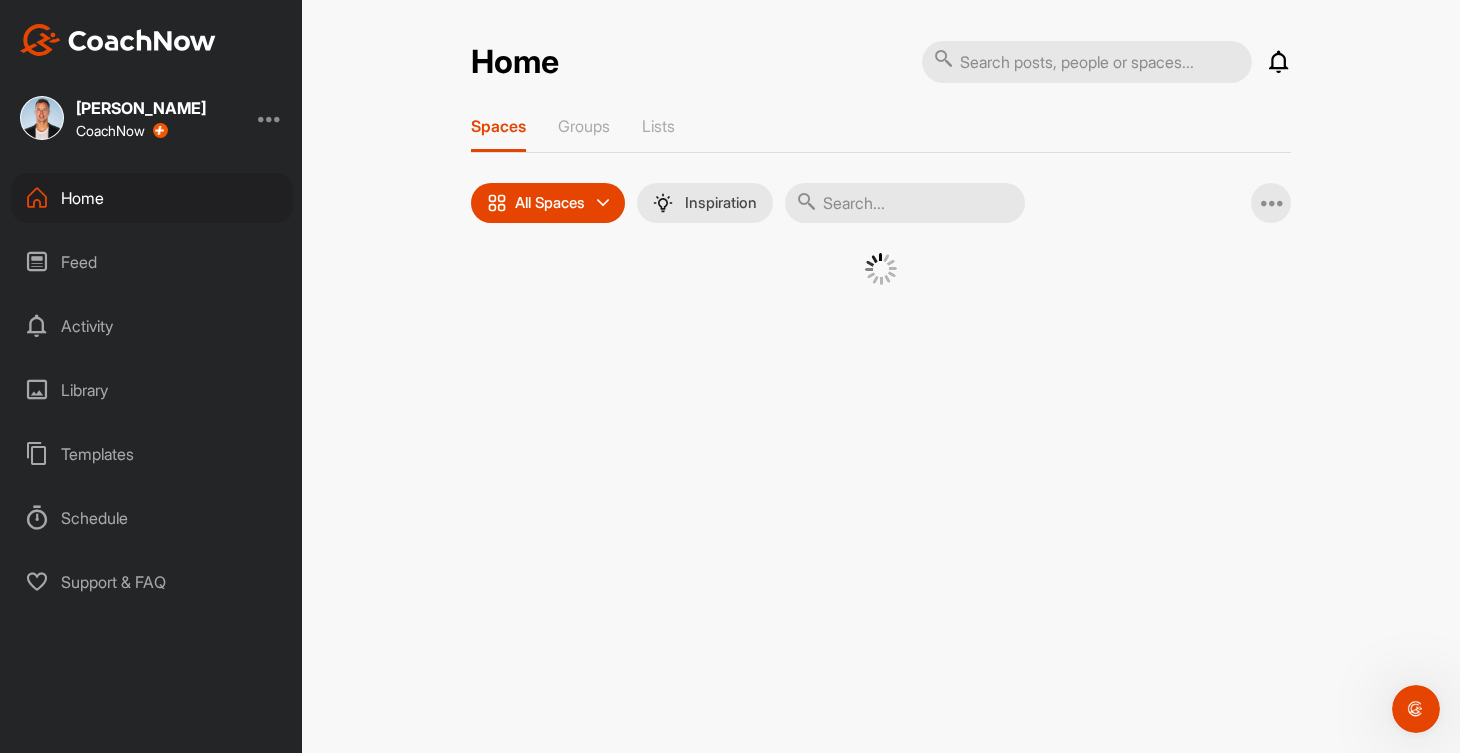 click on "Home" at bounding box center (152, 198) 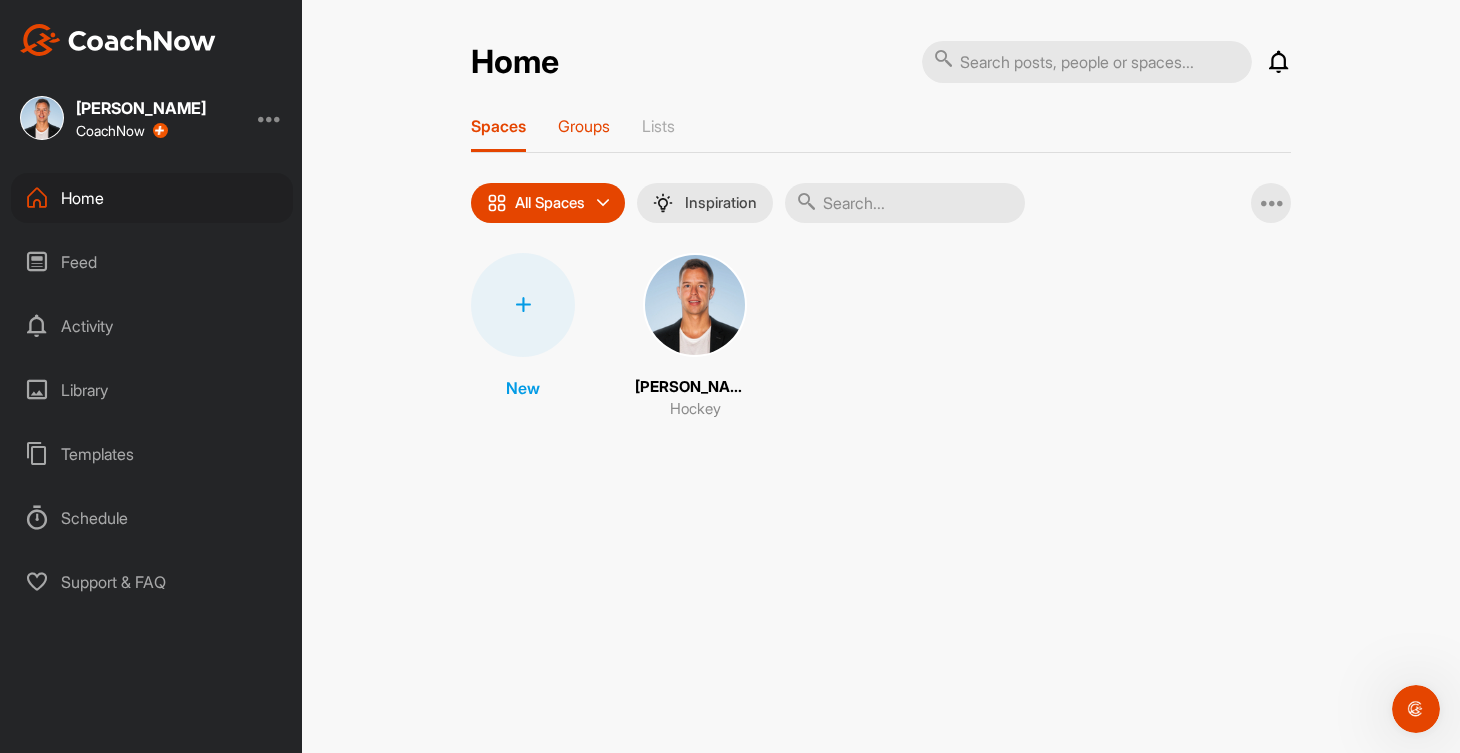 click on "Groups" at bounding box center (584, 134) 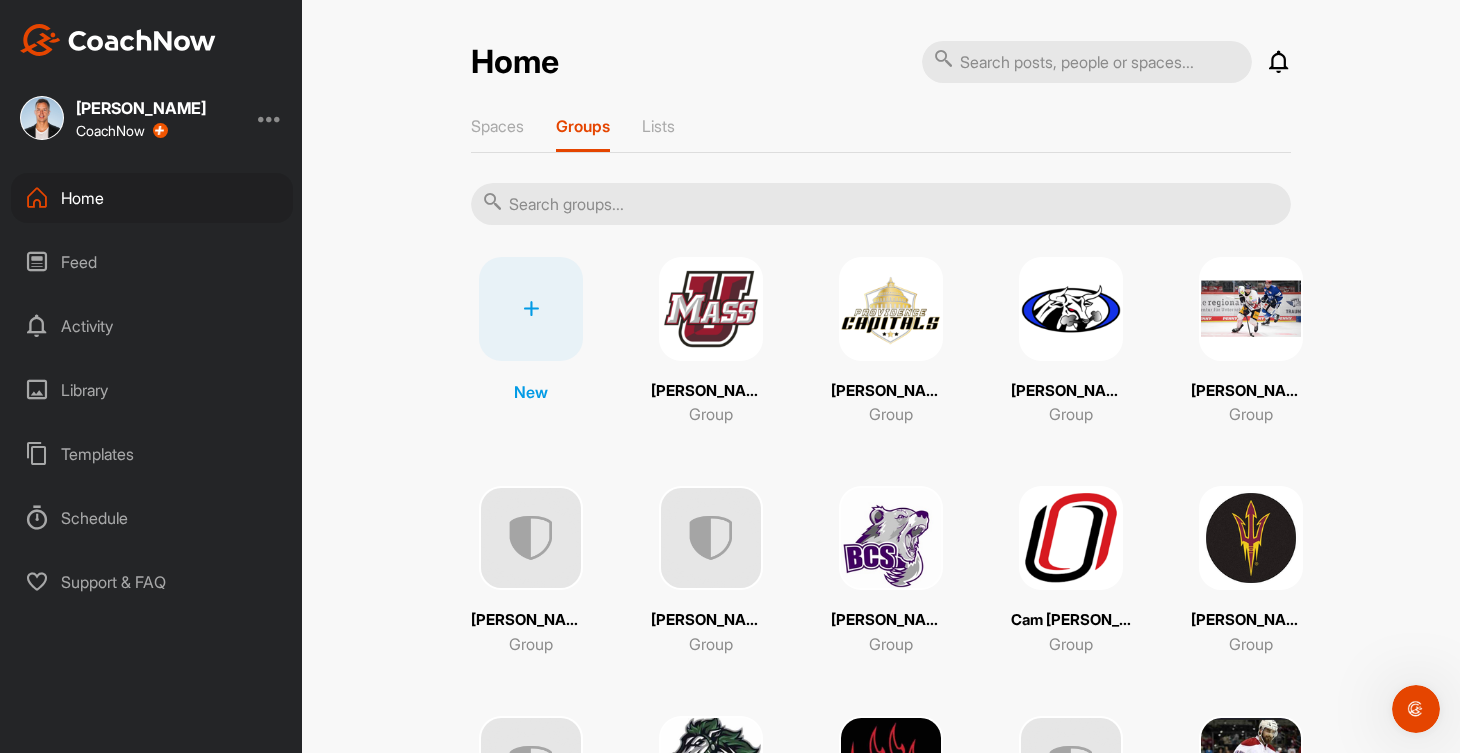 click at bounding box center (891, 309) 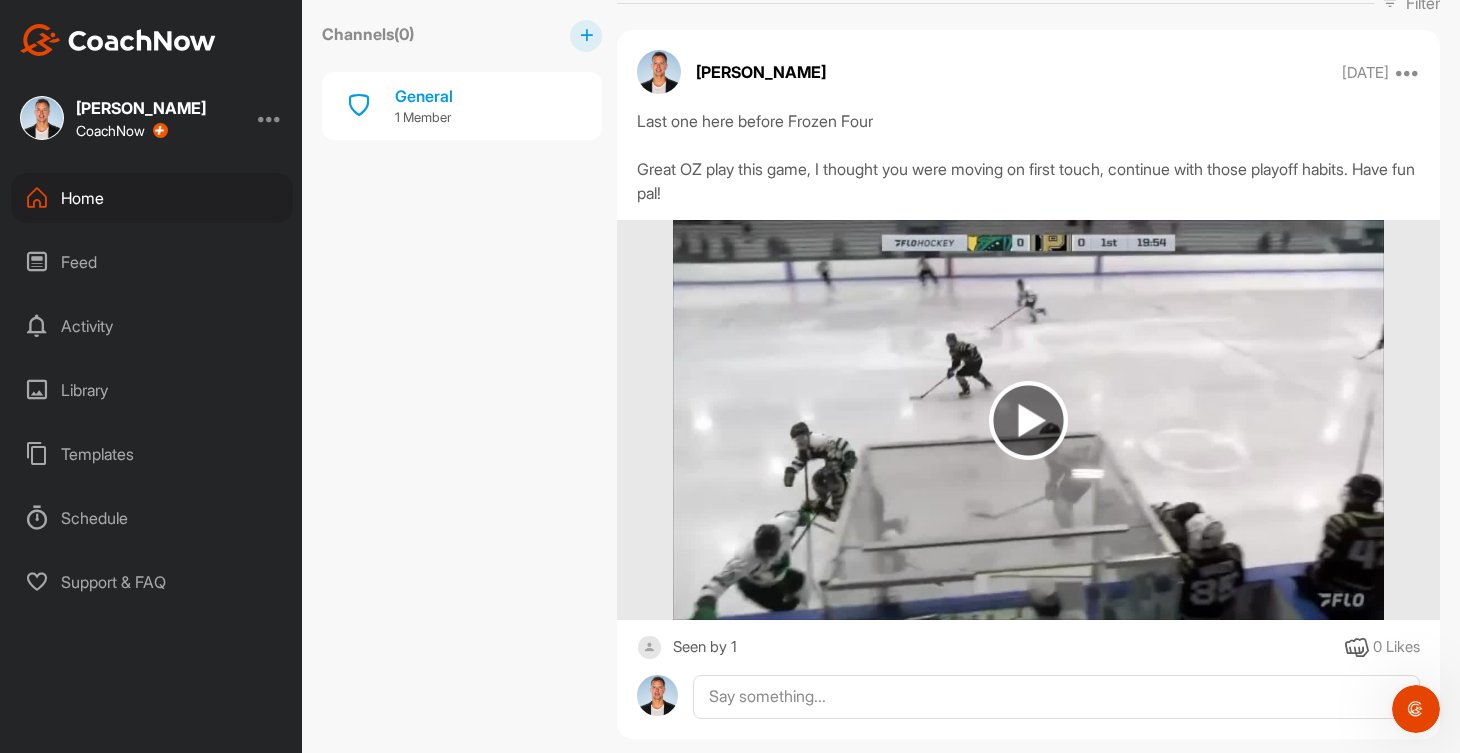 scroll, scrollTop: 397, scrollLeft: 0, axis: vertical 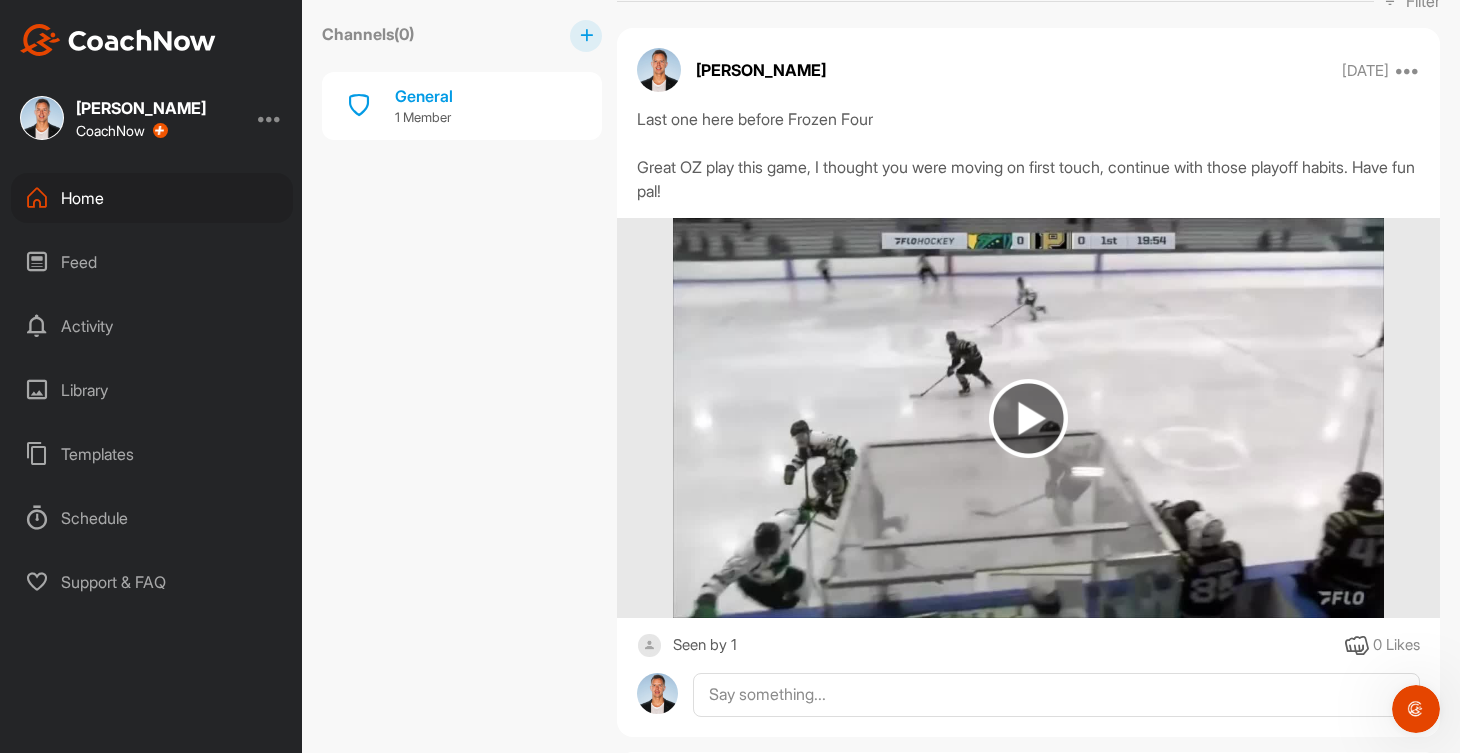 click at bounding box center (1028, 418) 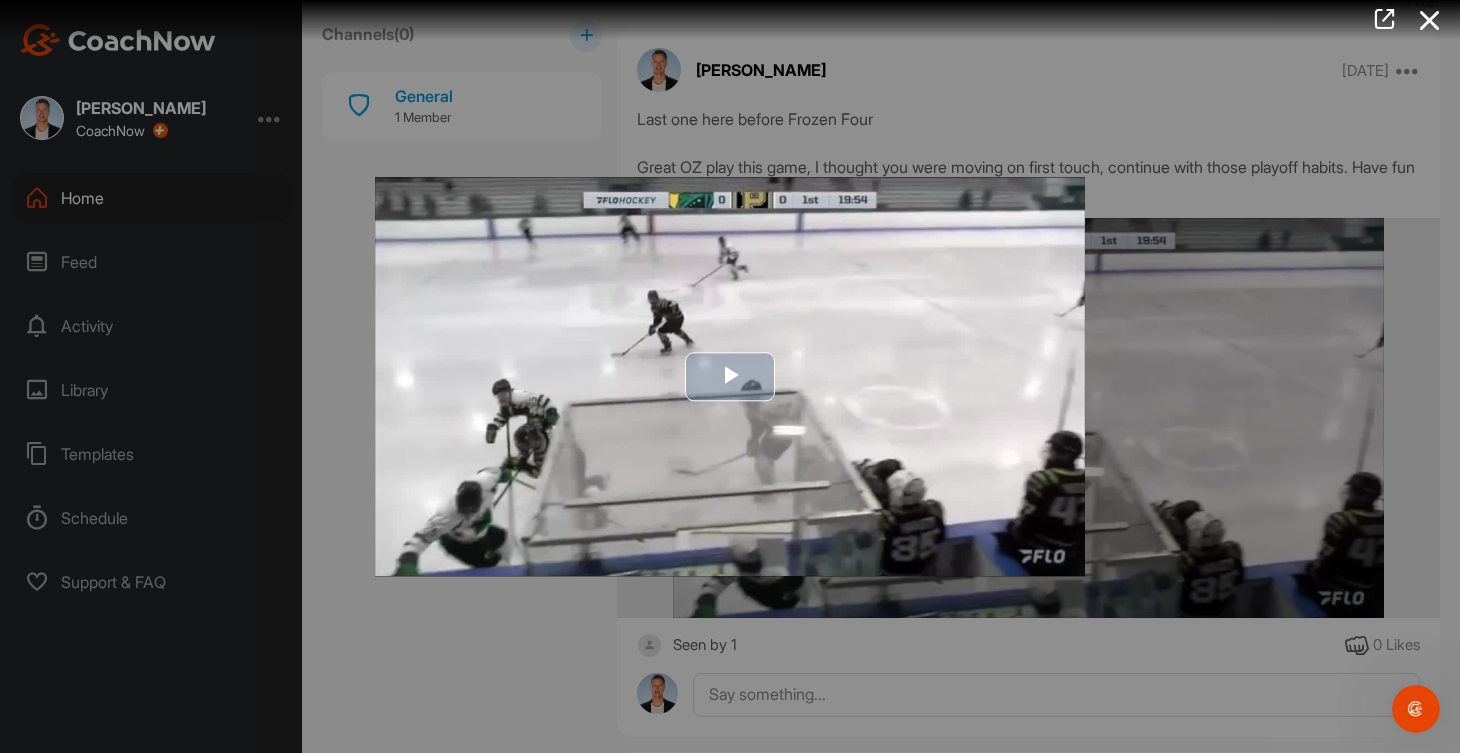 click at bounding box center [730, 377] 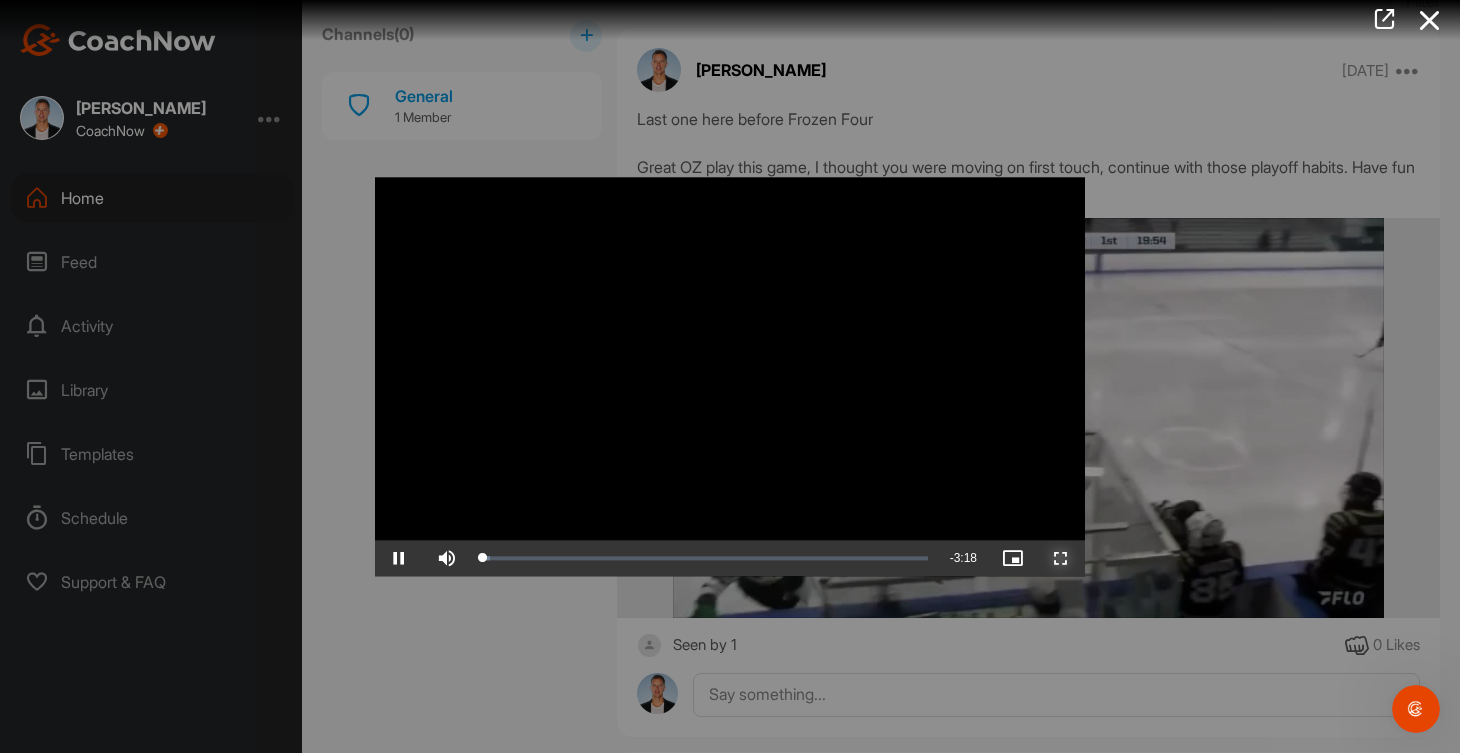 click at bounding box center (1061, 558) 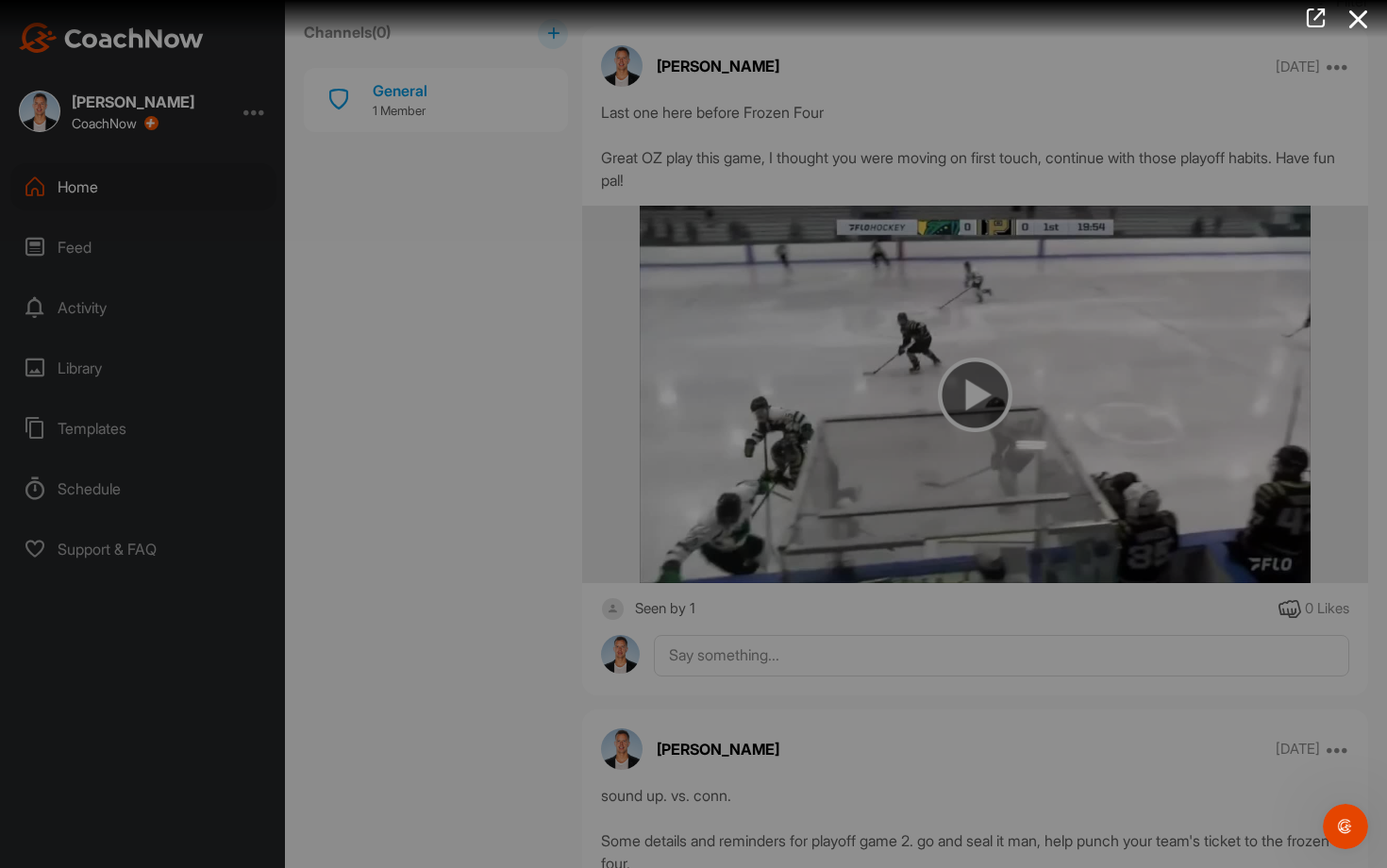 type 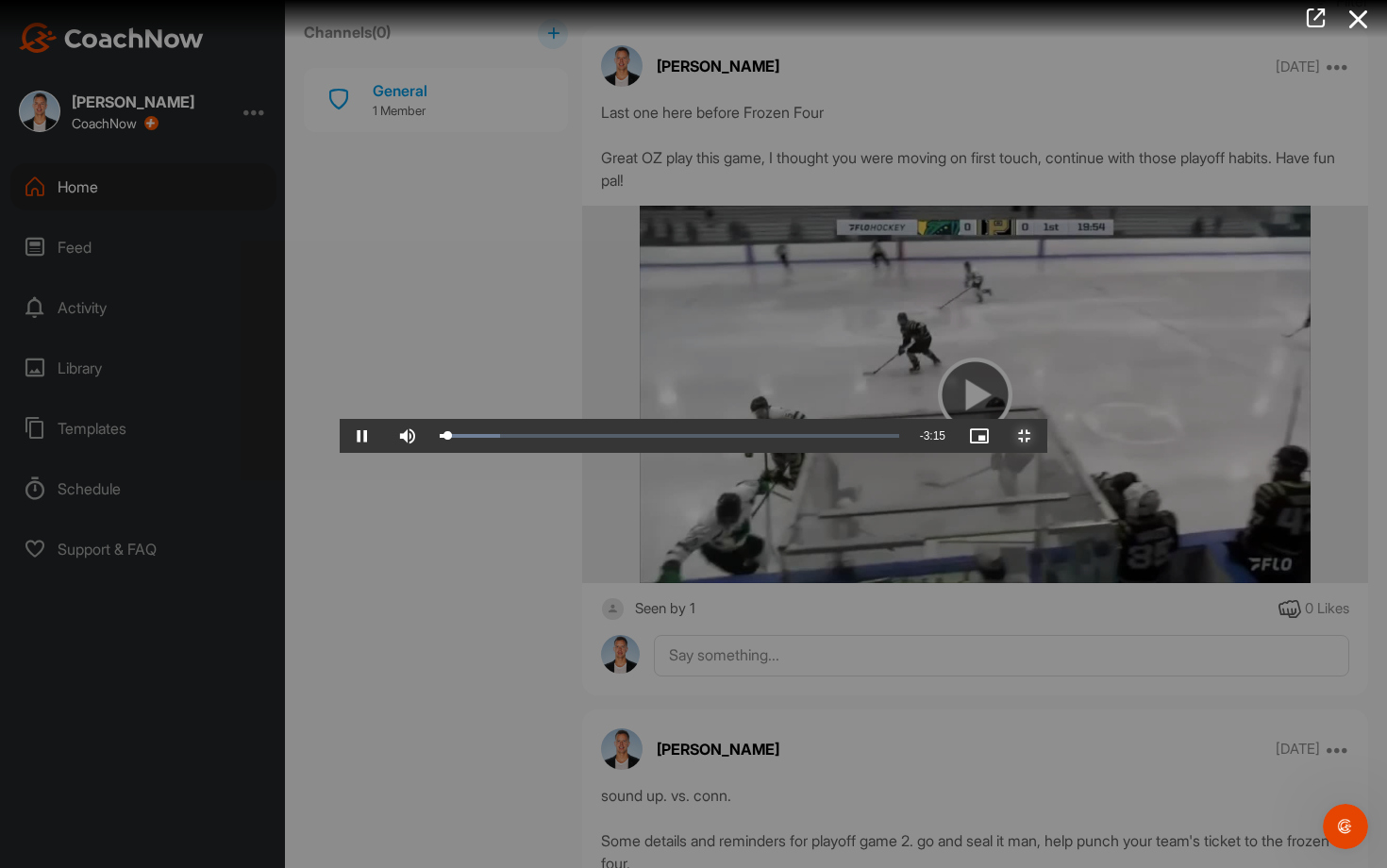 click on "Exit Fullscreen" at bounding box center [1025, 436] 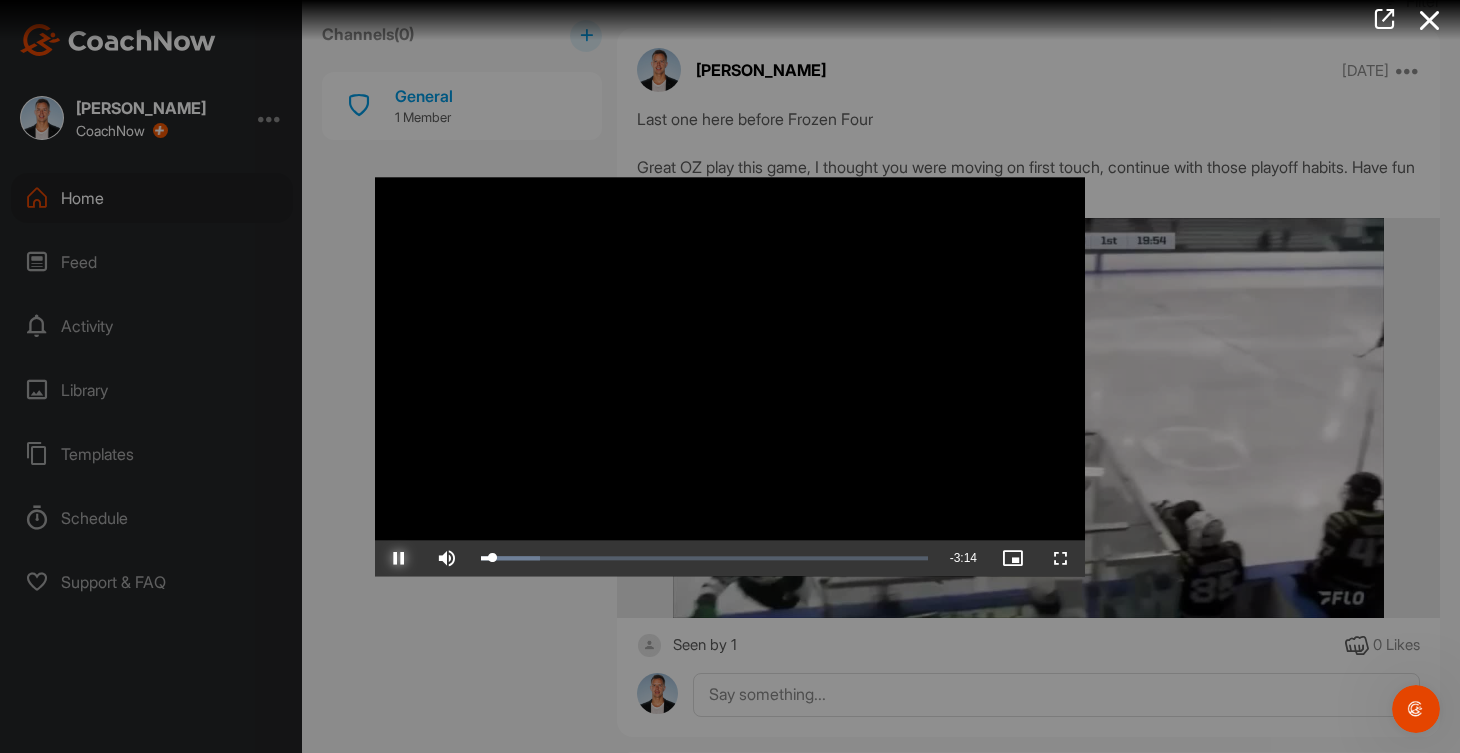 click at bounding box center (399, 558) 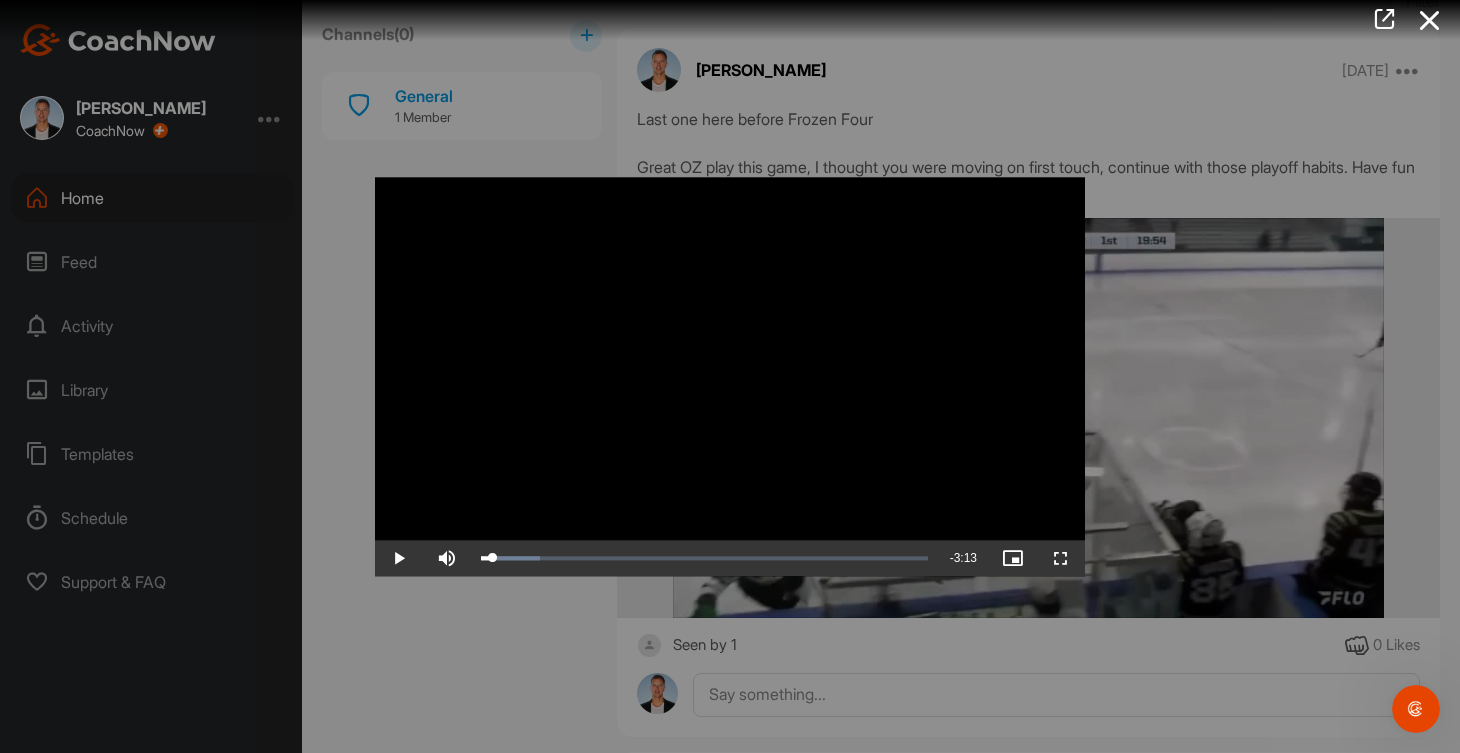 click at bounding box center [730, 376] 